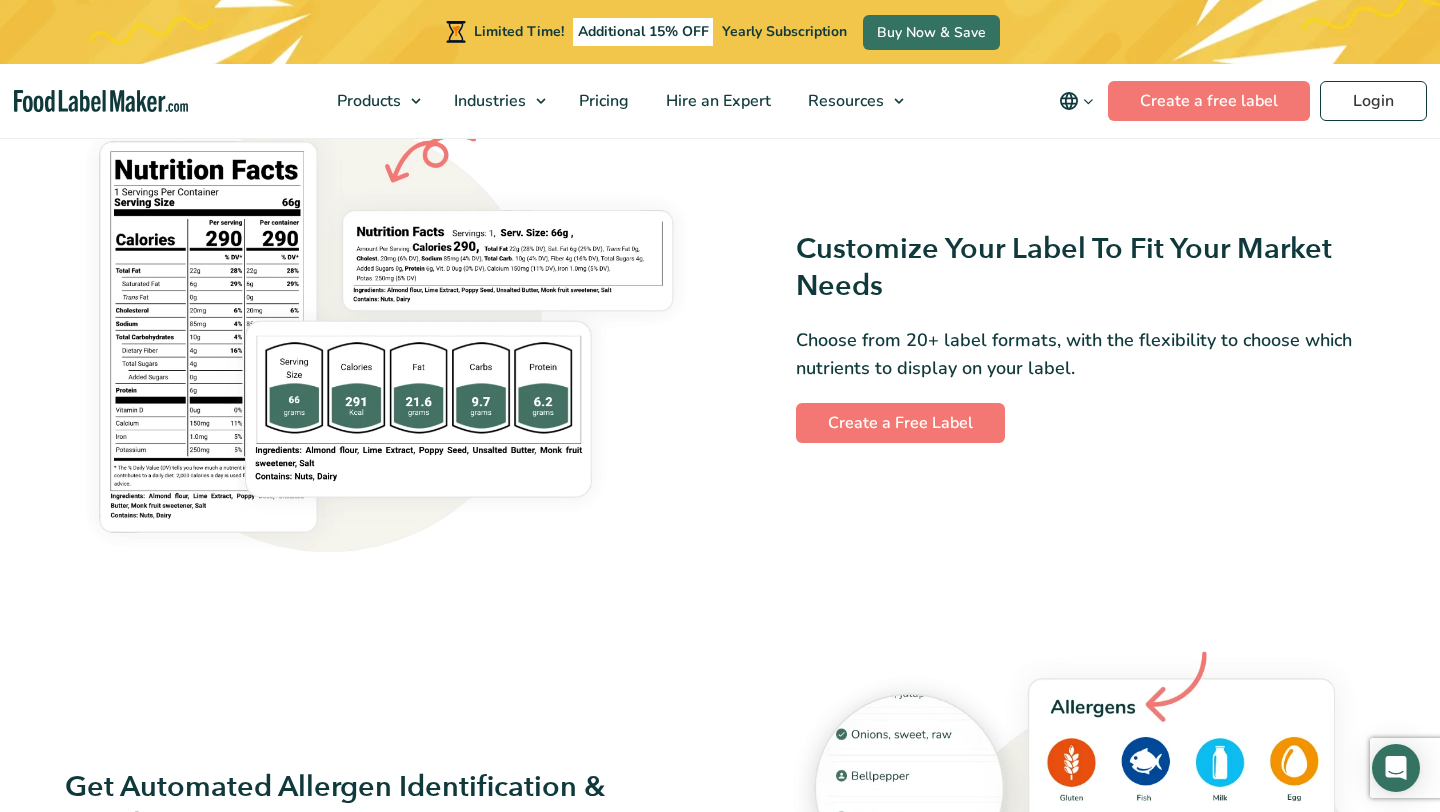 scroll, scrollTop: 1680, scrollLeft: 0, axis: vertical 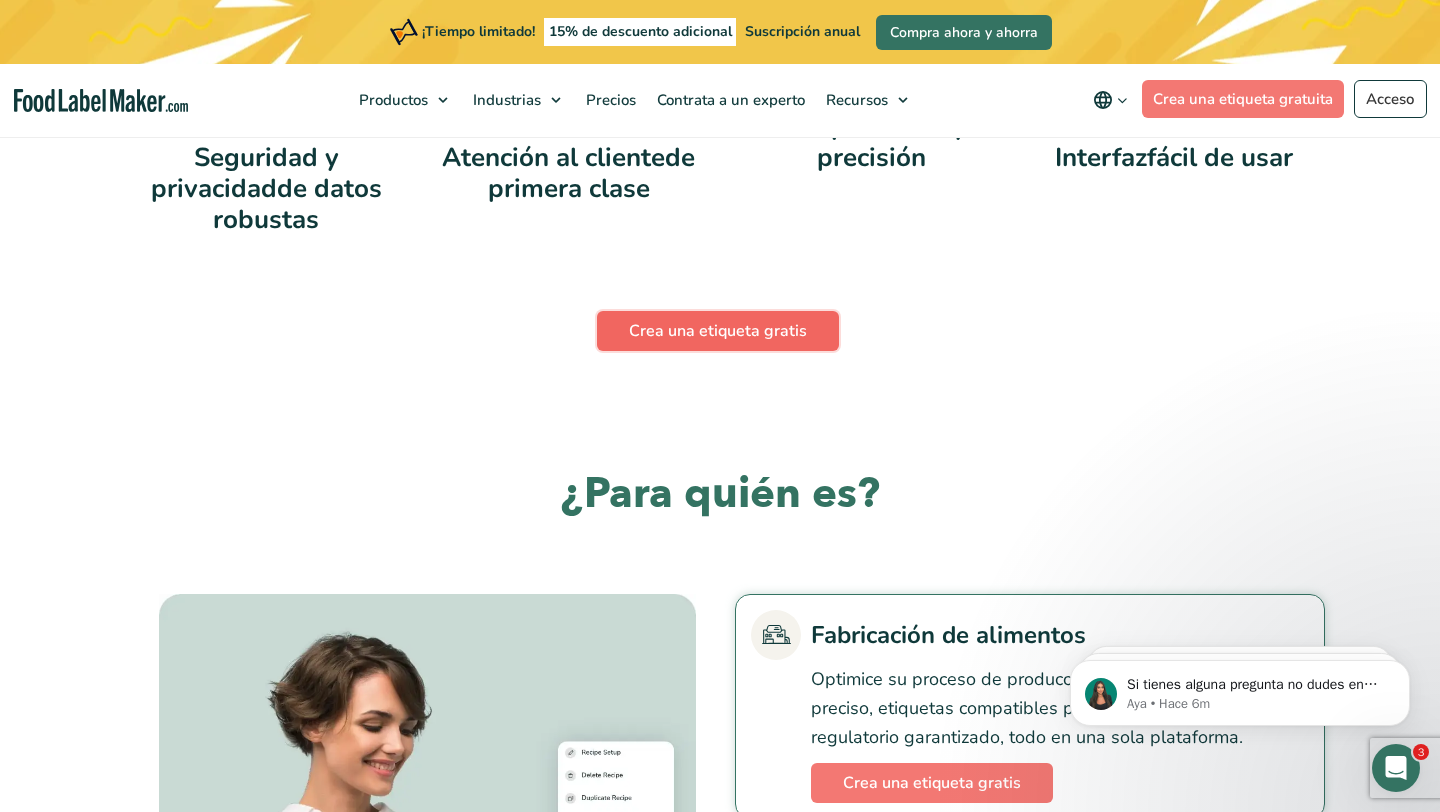 click on "Crea una etiqueta gratis" at bounding box center (718, 331) 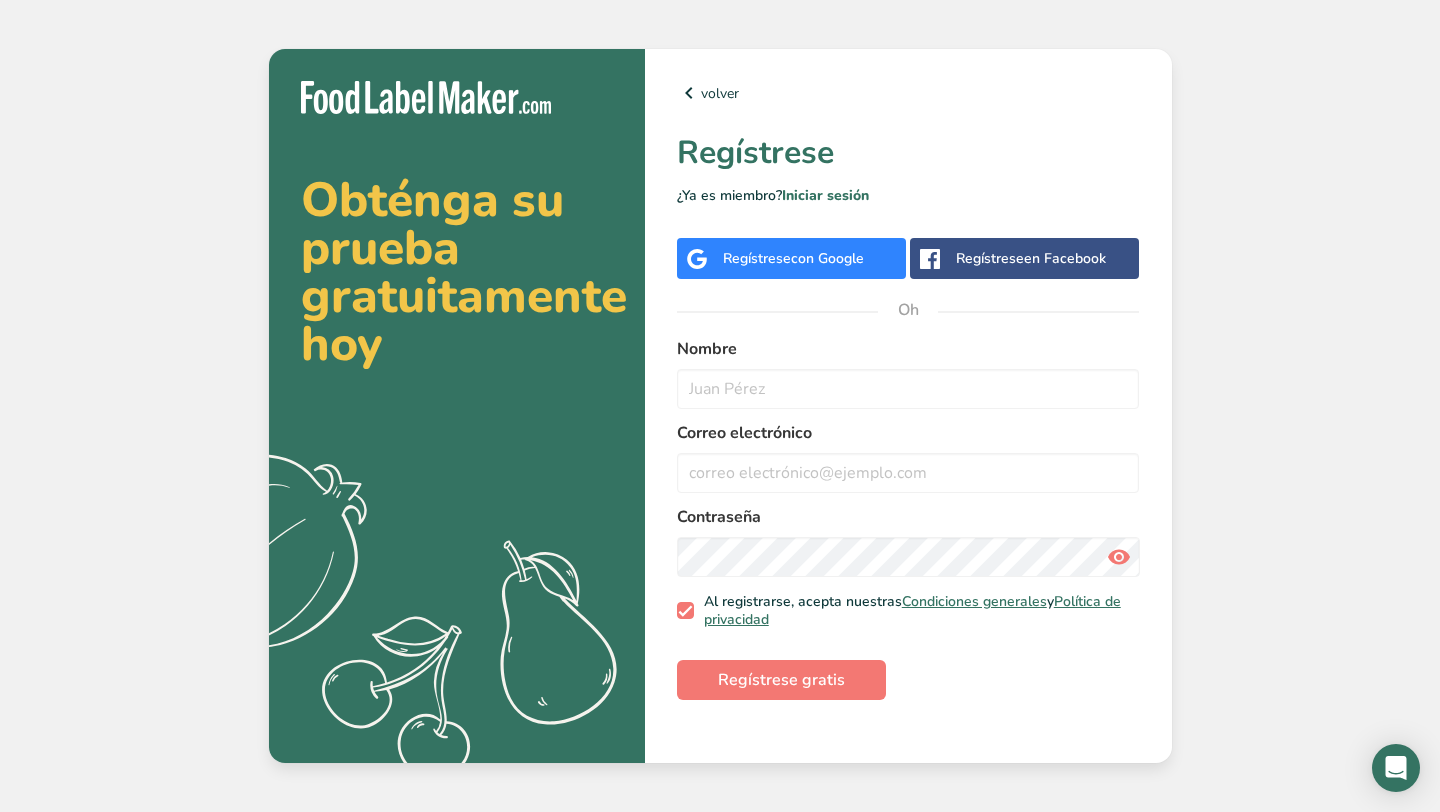 scroll, scrollTop: 0, scrollLeft: 0, axis: both 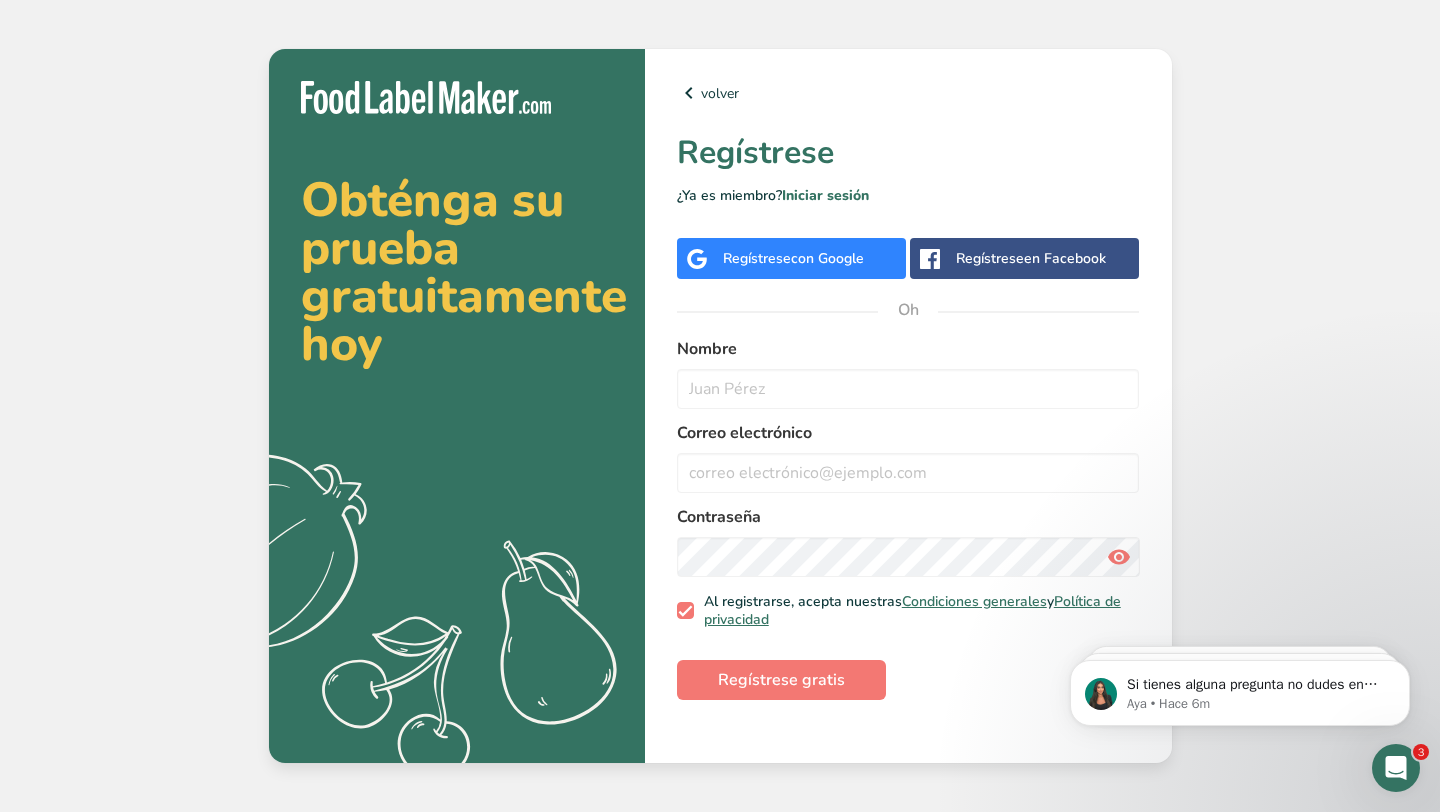 click on "con Google" at bounding box center (827, 258) 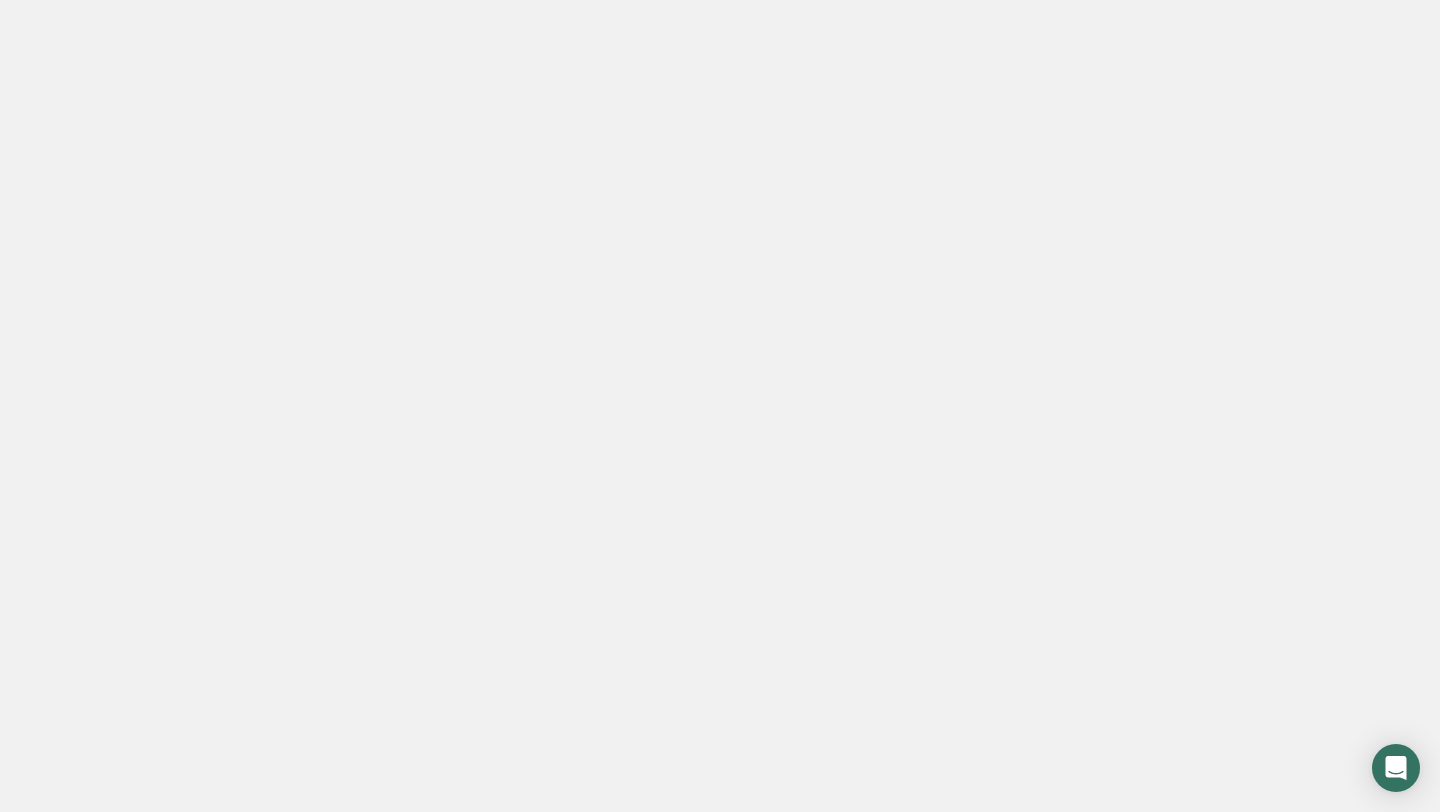 scroll, scrollTop: 0, scrollLeft: 0, axis: both 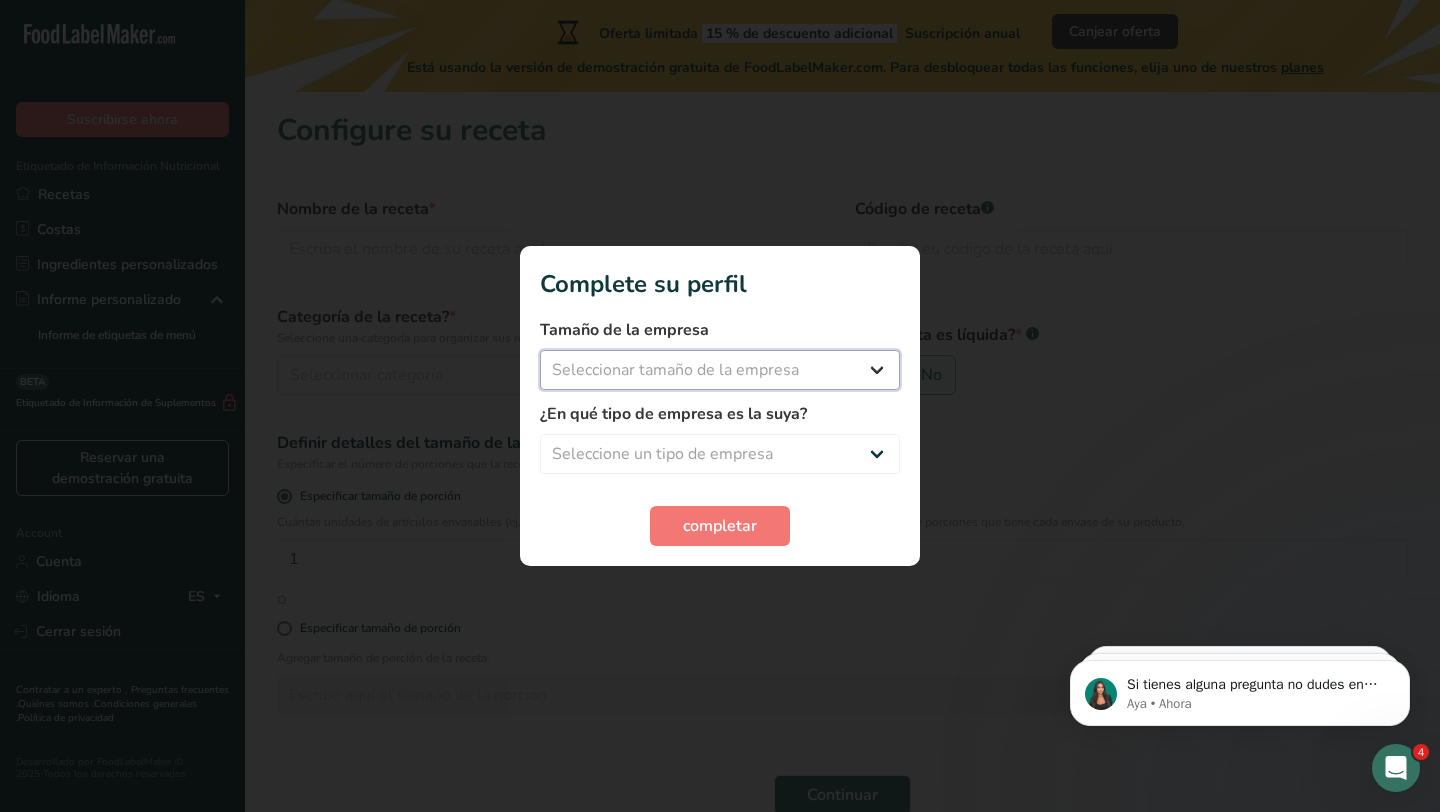 click on "Seleccionar tamaño de la empresa
Menos de 10 empleados
De 10 a 50 empleados
De 51 a 500 empleados
Más de 500 empleados" at bounding box center (720, 370) 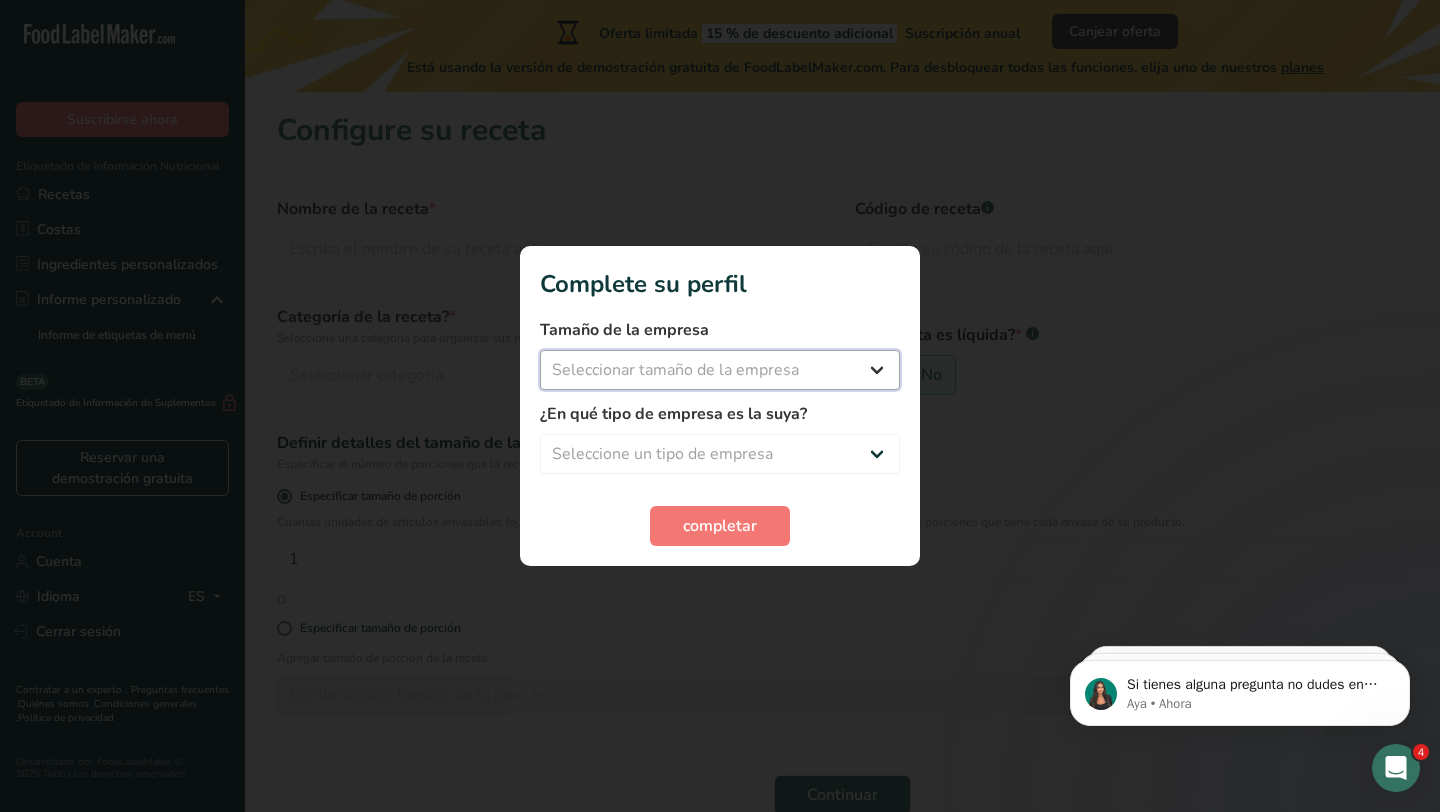select on "2" 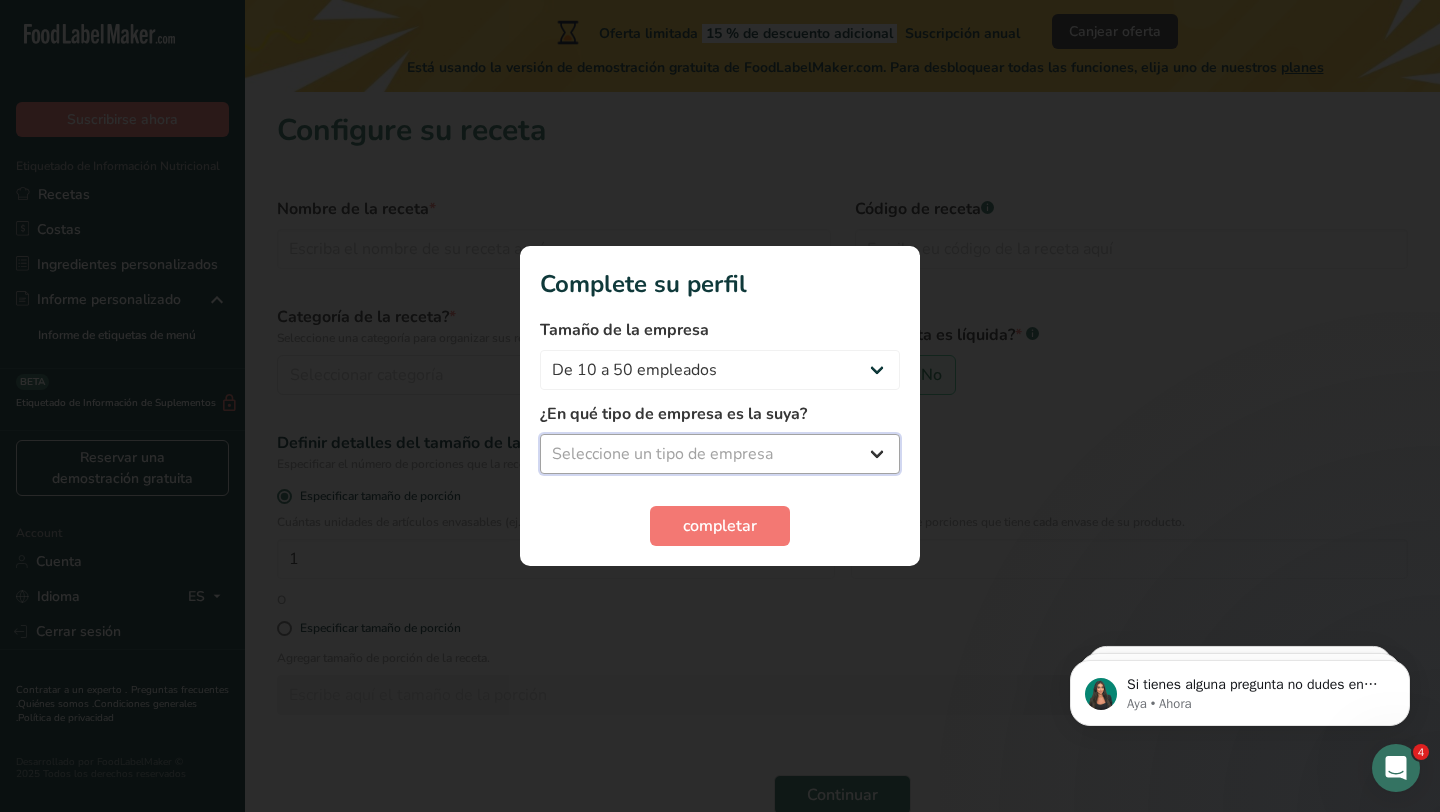 click on "Seleccione un tipo de empresa
Fabricante de alimentos envasados
Restaurante y cafetería
Panadería
Empresa de comidas preparadas y cáterin
Nutricionista
Bloguero gastronómico
Entrenador personal
Otro" at bounding box center (720, 454) 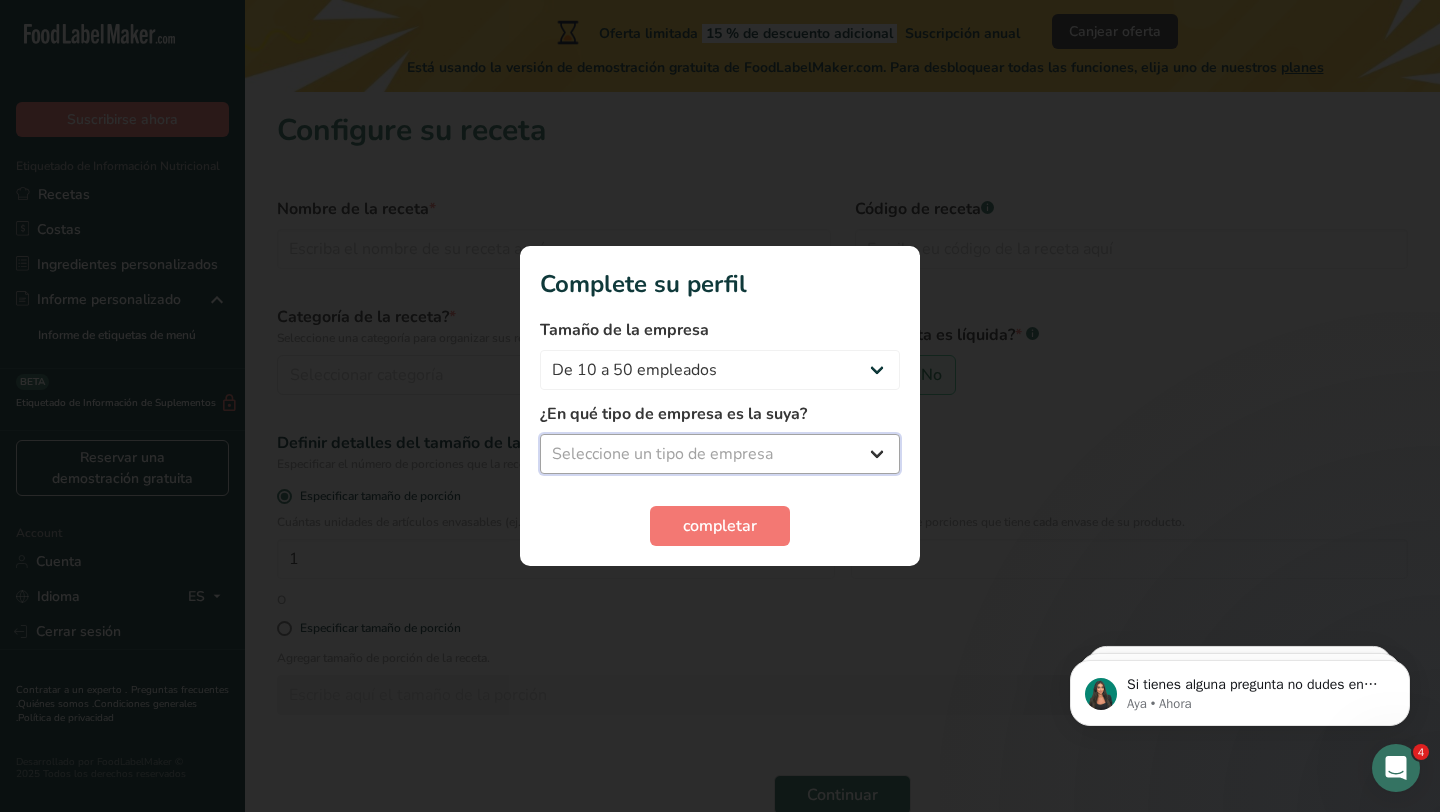 select on "5" 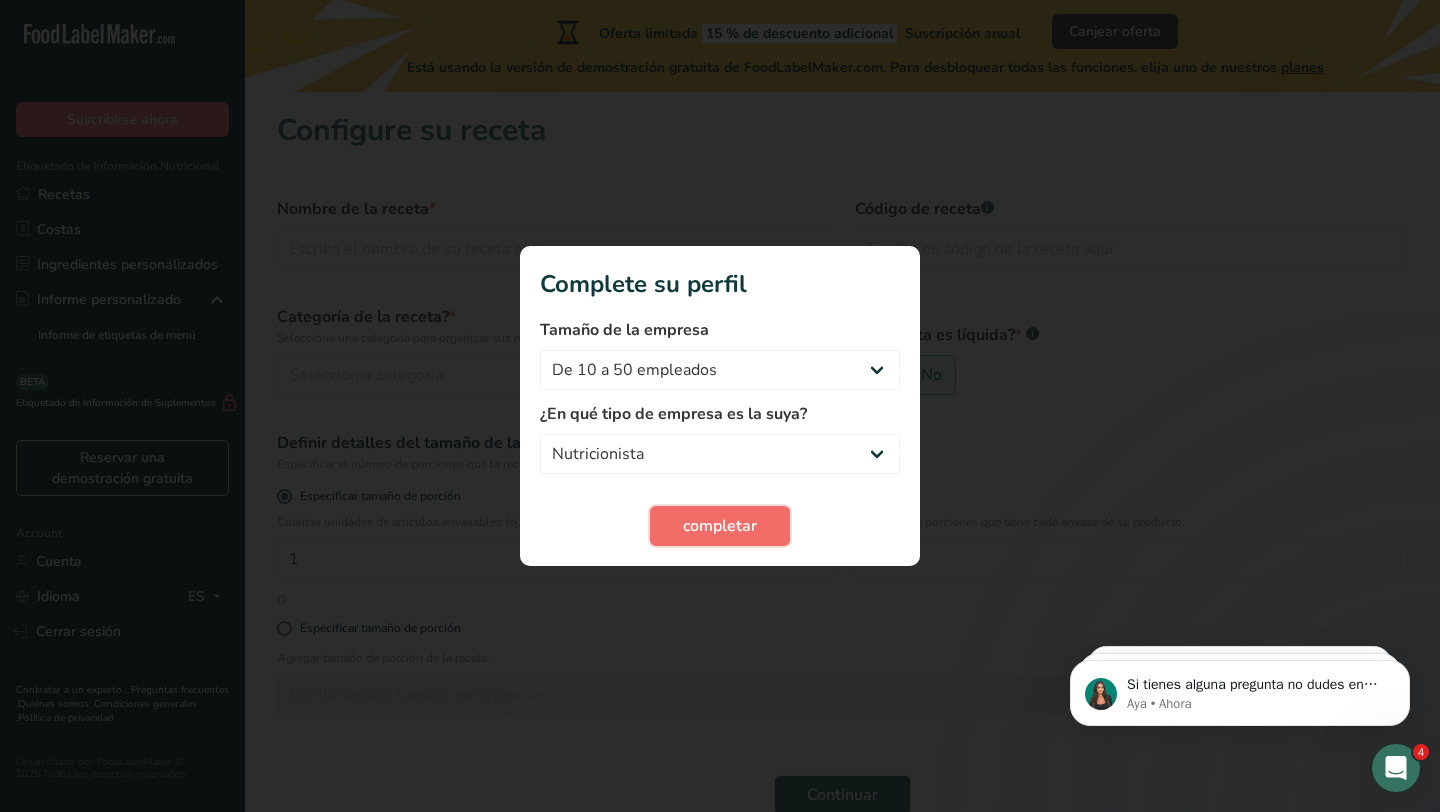 click on "completar" at bounding box center (720, 526) 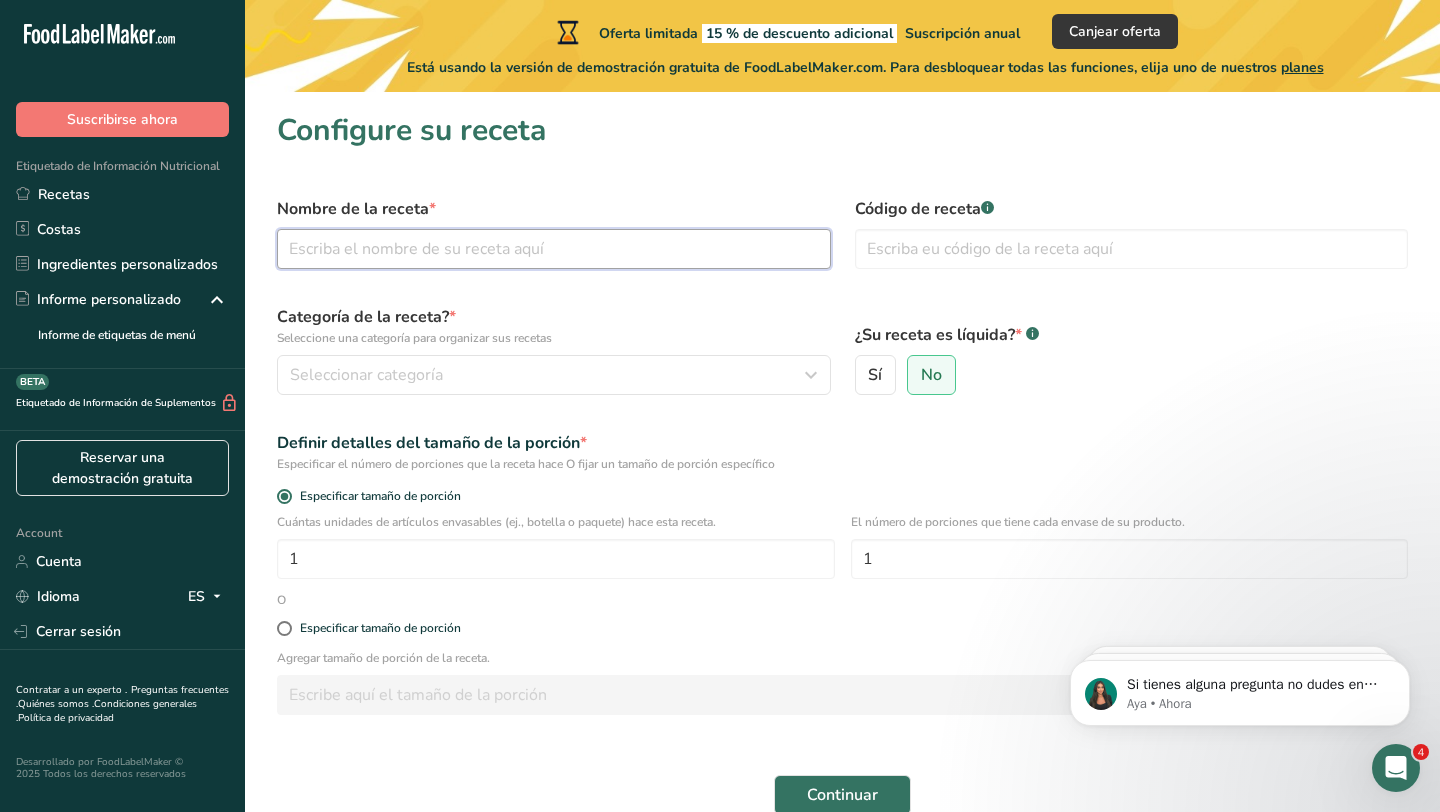 click at bounding box center (554, 249) 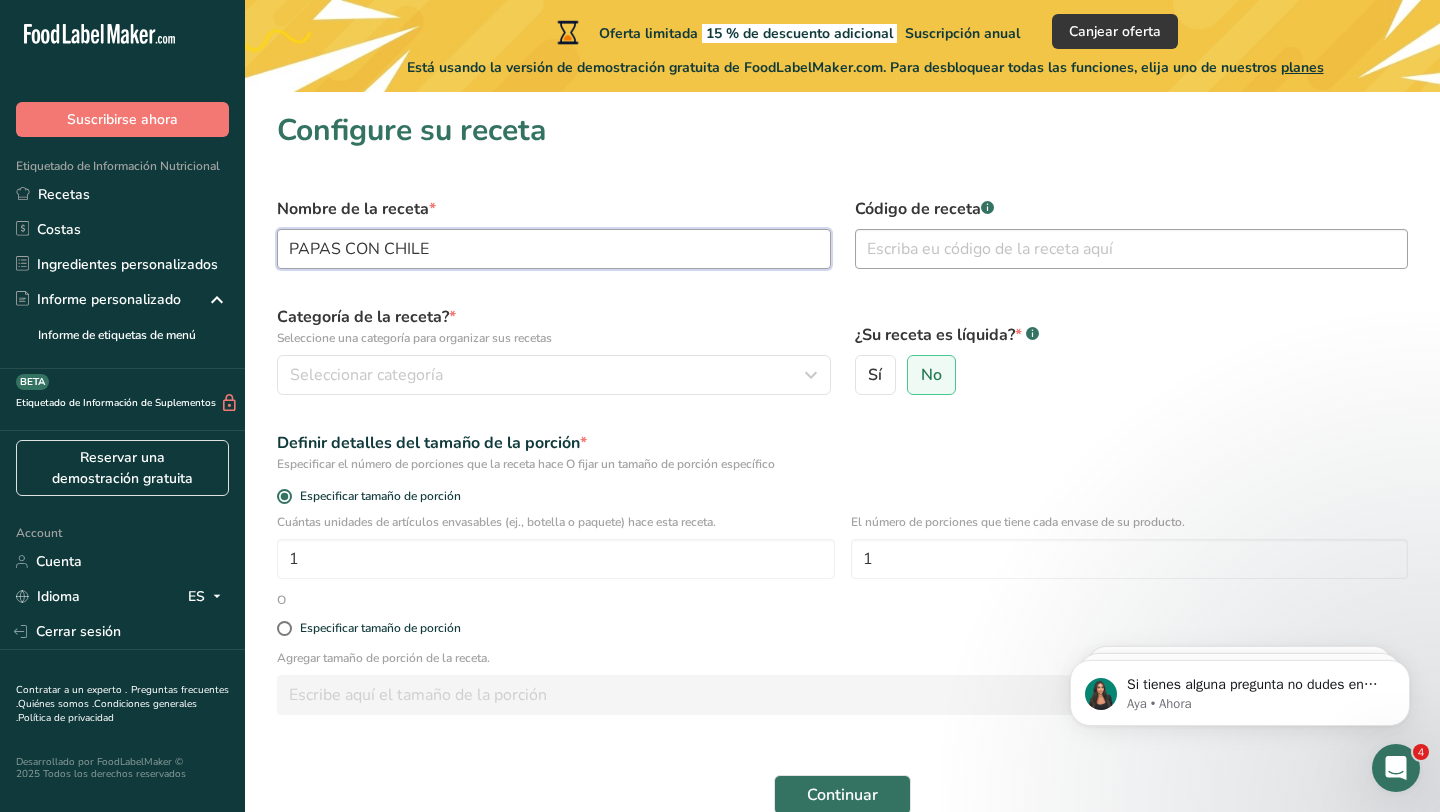 type on "PAPAS CON CHILE" 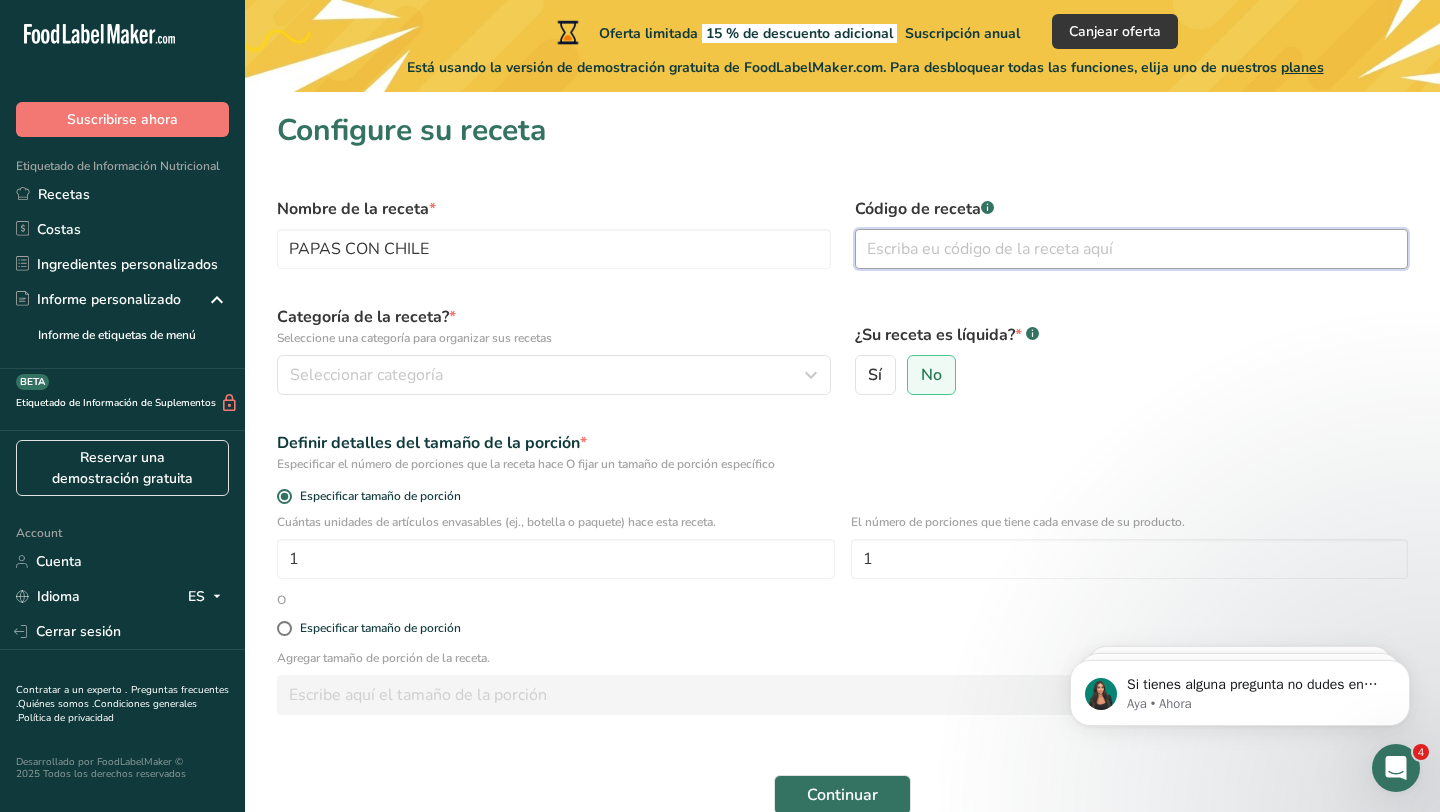 click at bounding box center (1132, 249) 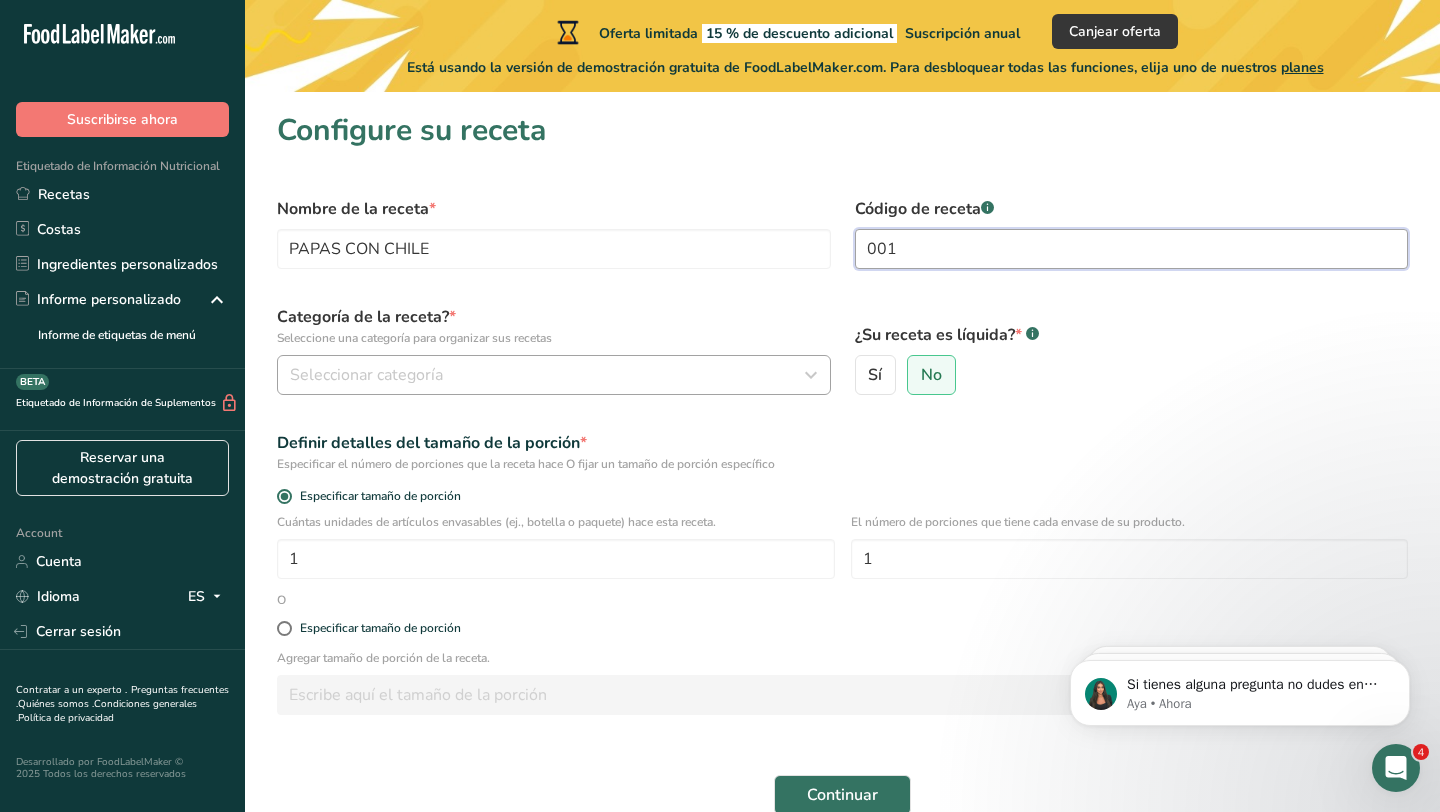 type on "001" 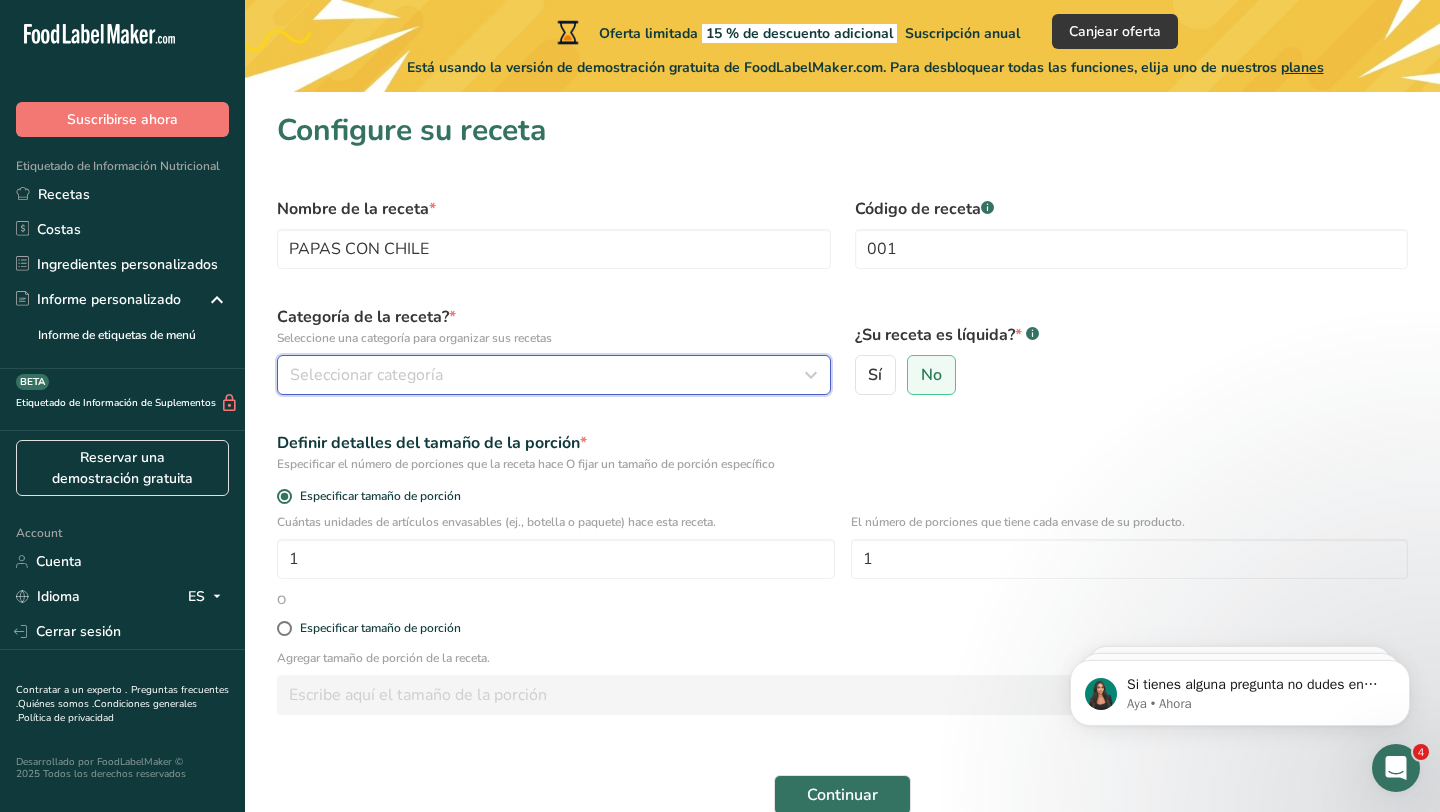 click on "Seleccionar categoría" at bounding box center [366, 375] 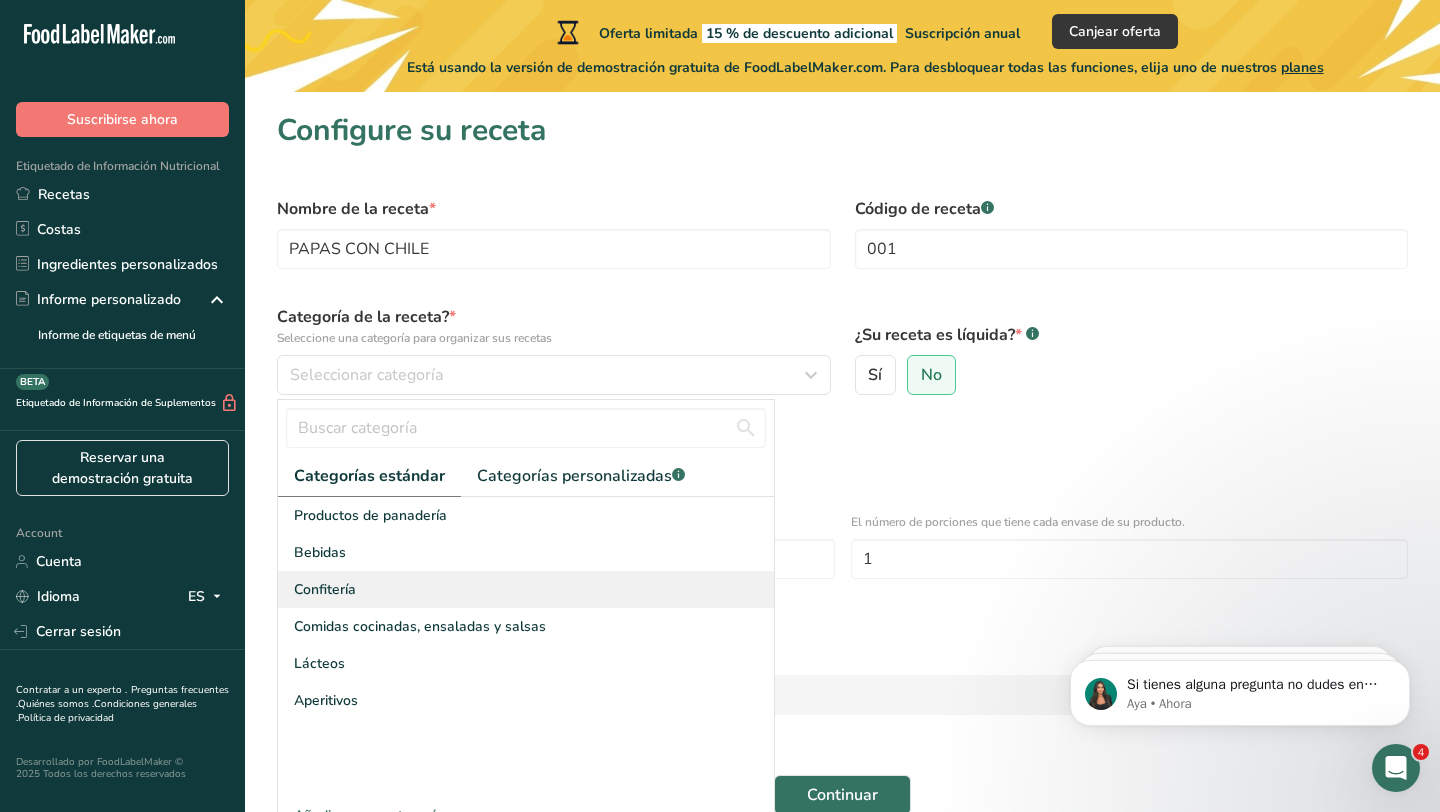 click on "Confitería" at bounding box center [325, 589] 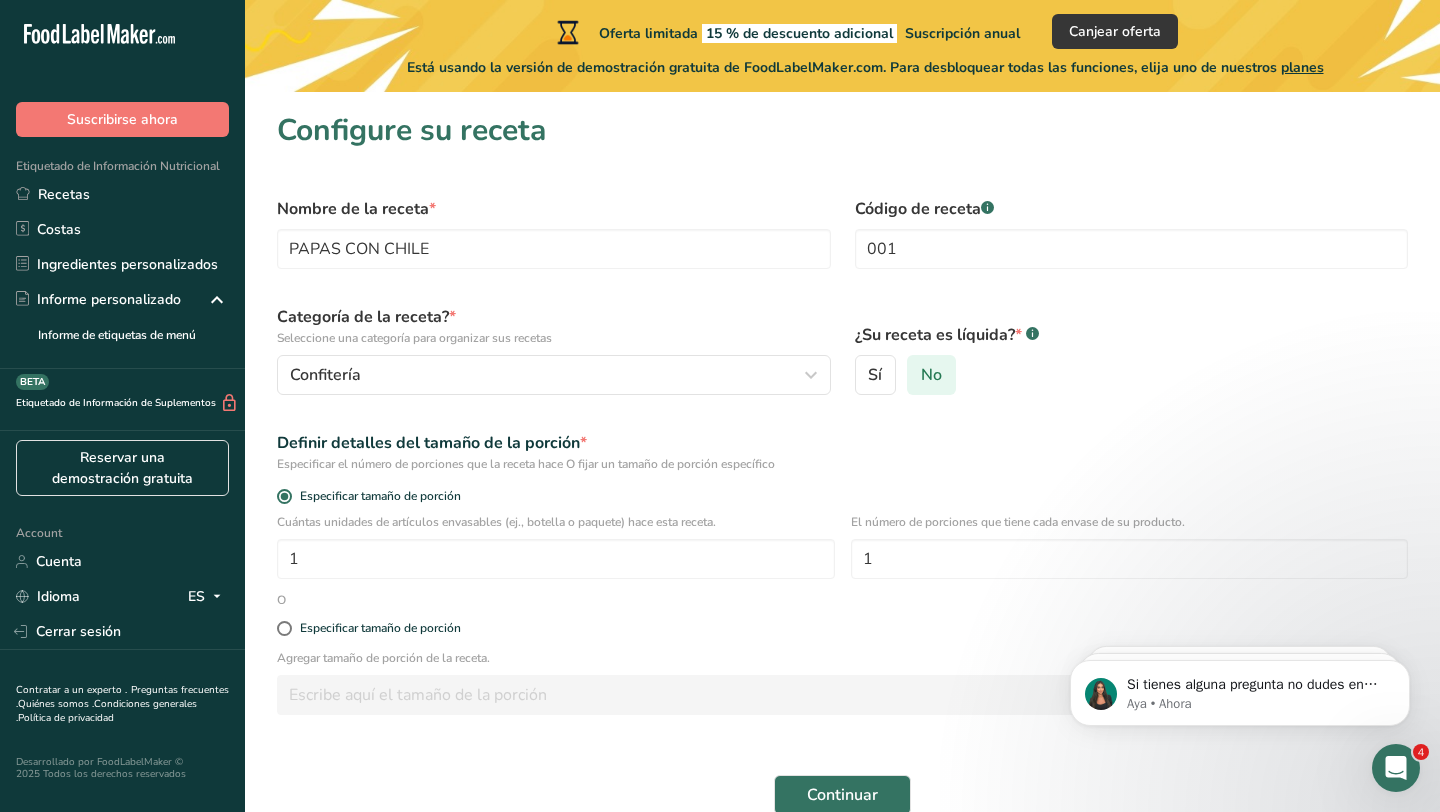 click on "No" at bounding box center [931, 375] 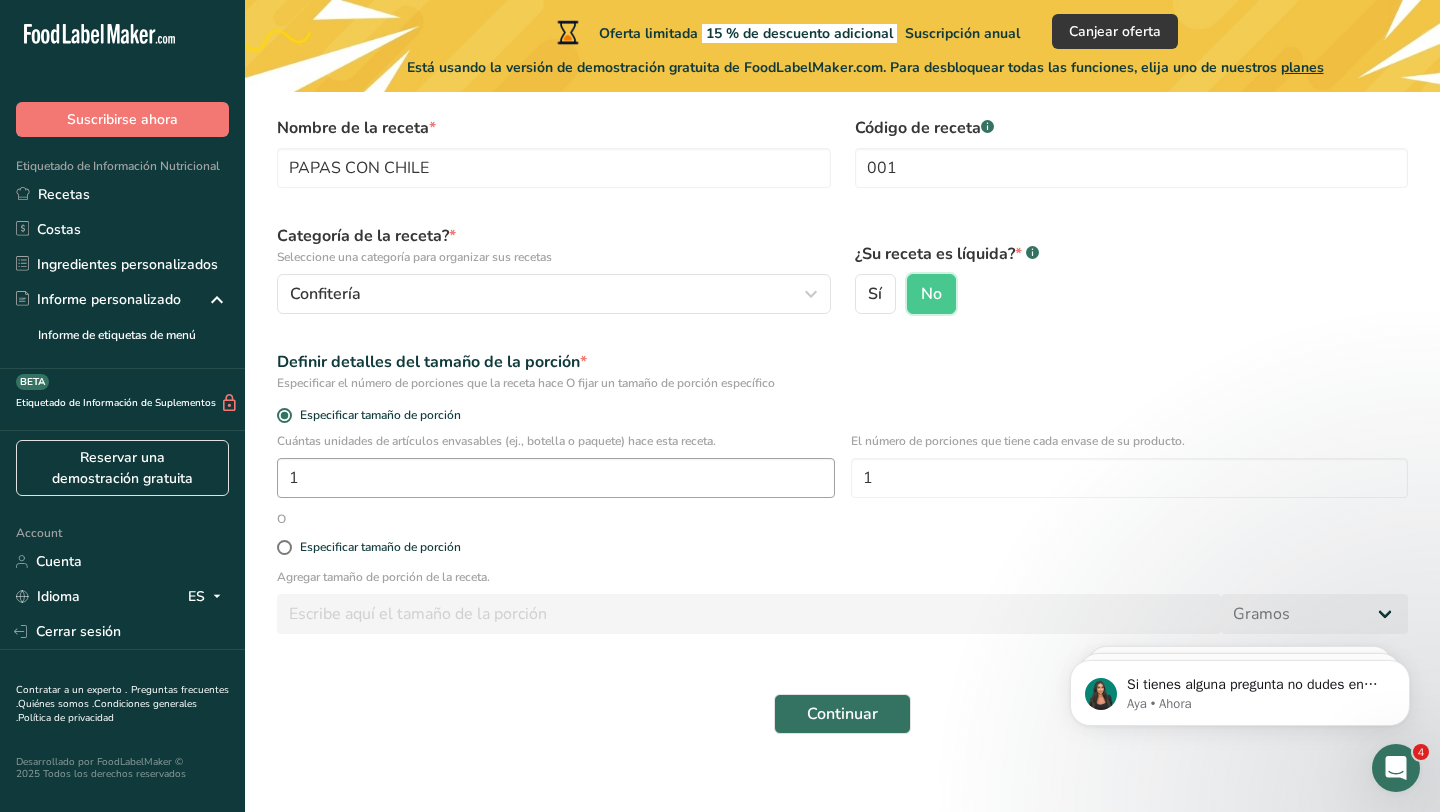scroll, scrollTop: 99, scrollLeft: 0, axis: vertical 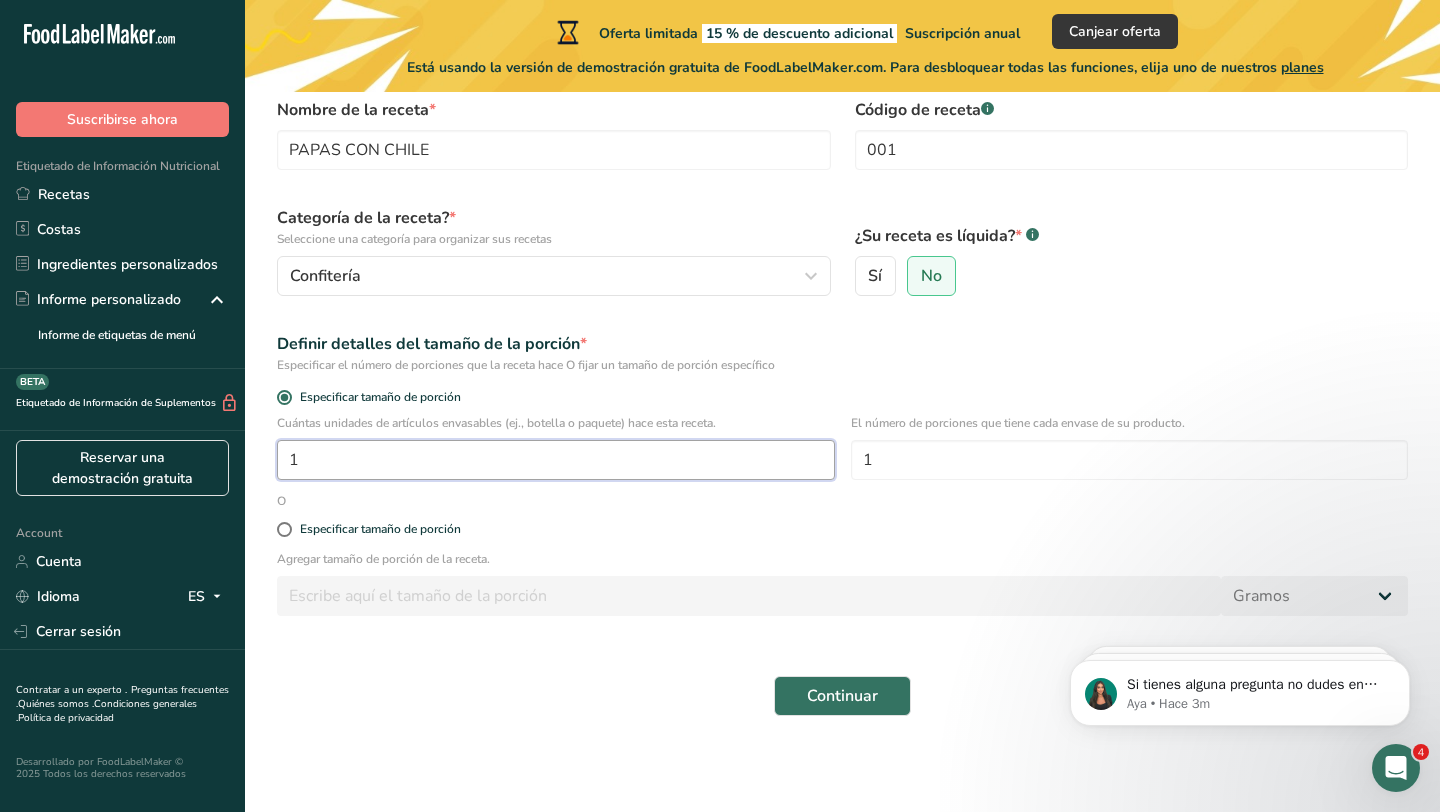 click on "1" at bounding box center [556, 460] 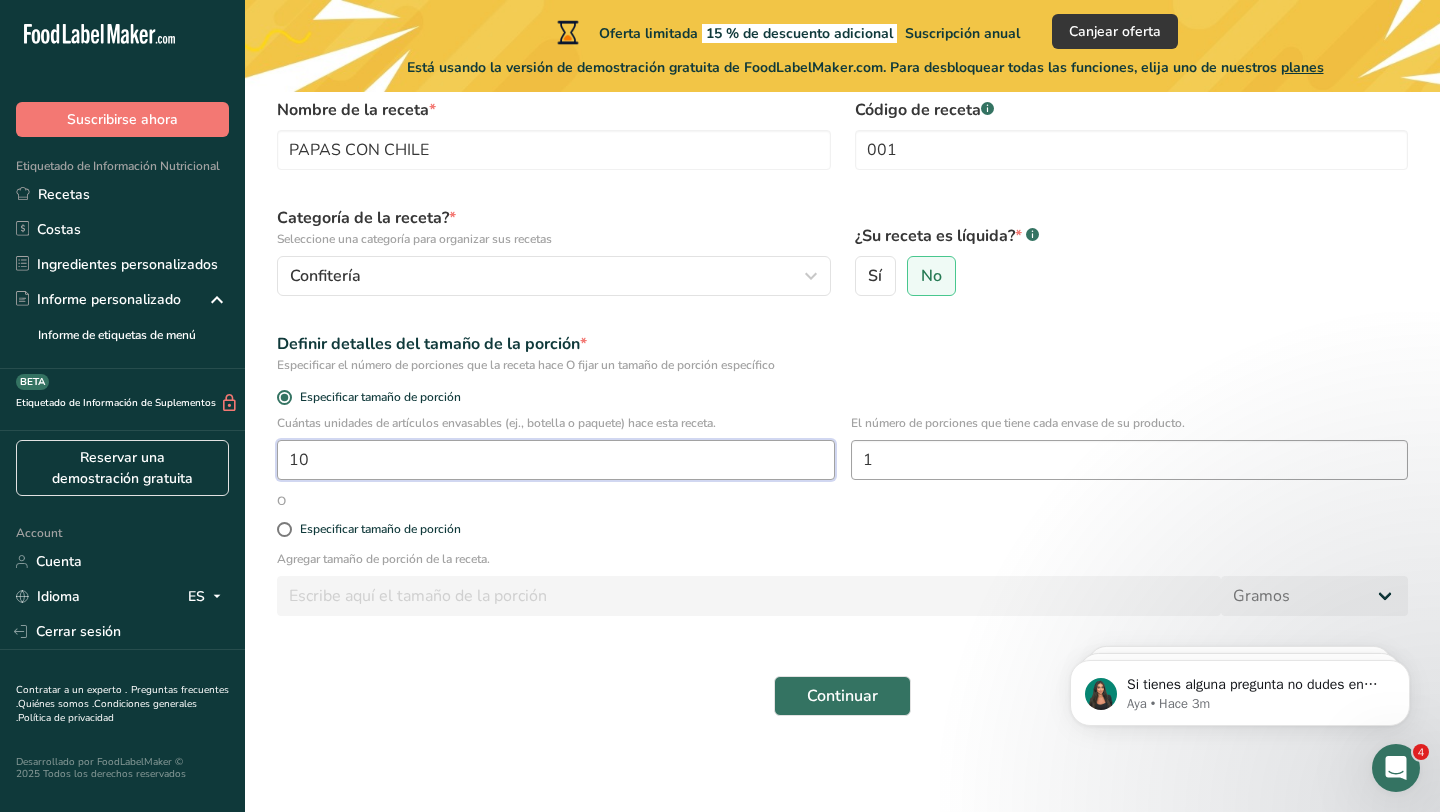 type on "10" 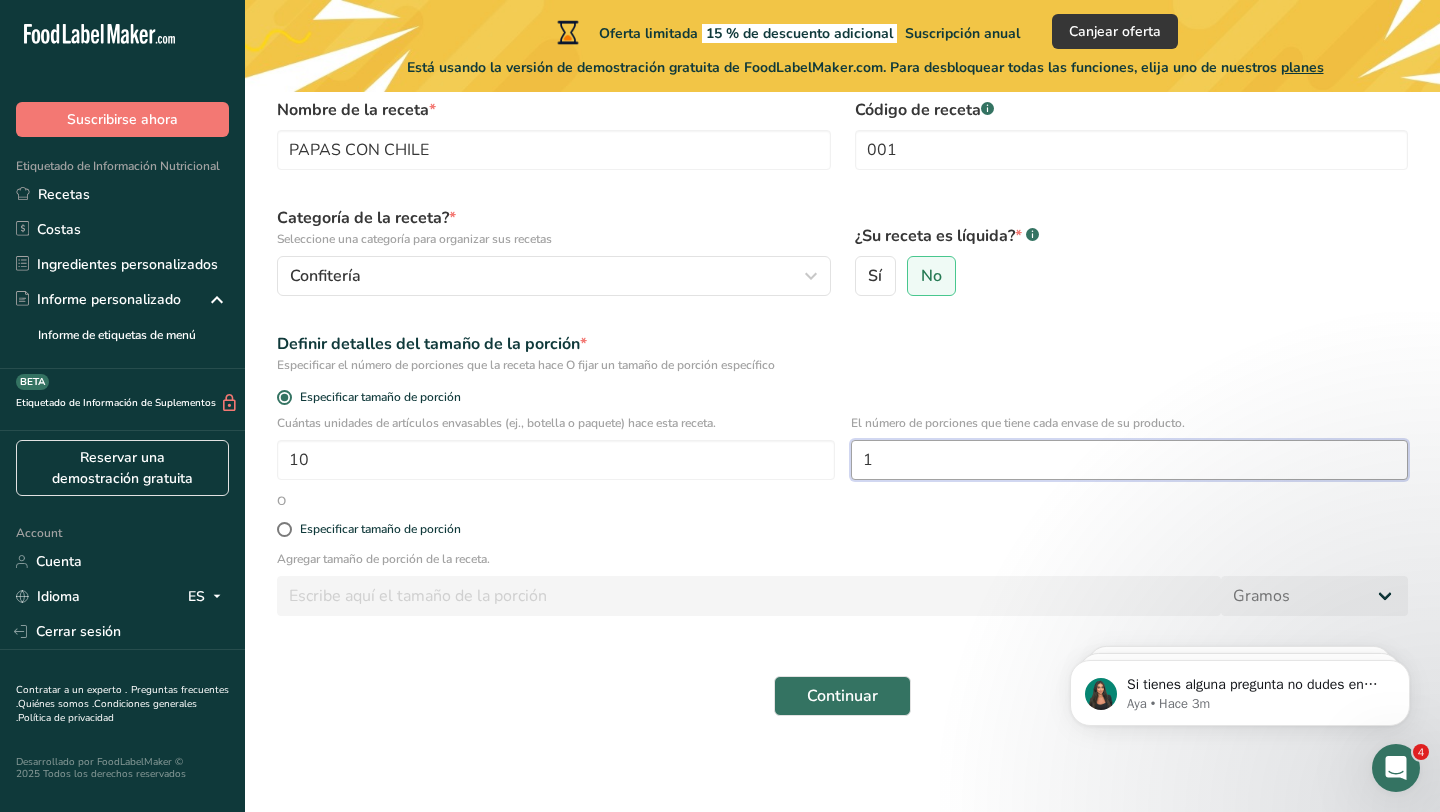 click on "1" at bounding box center (1130, 460) 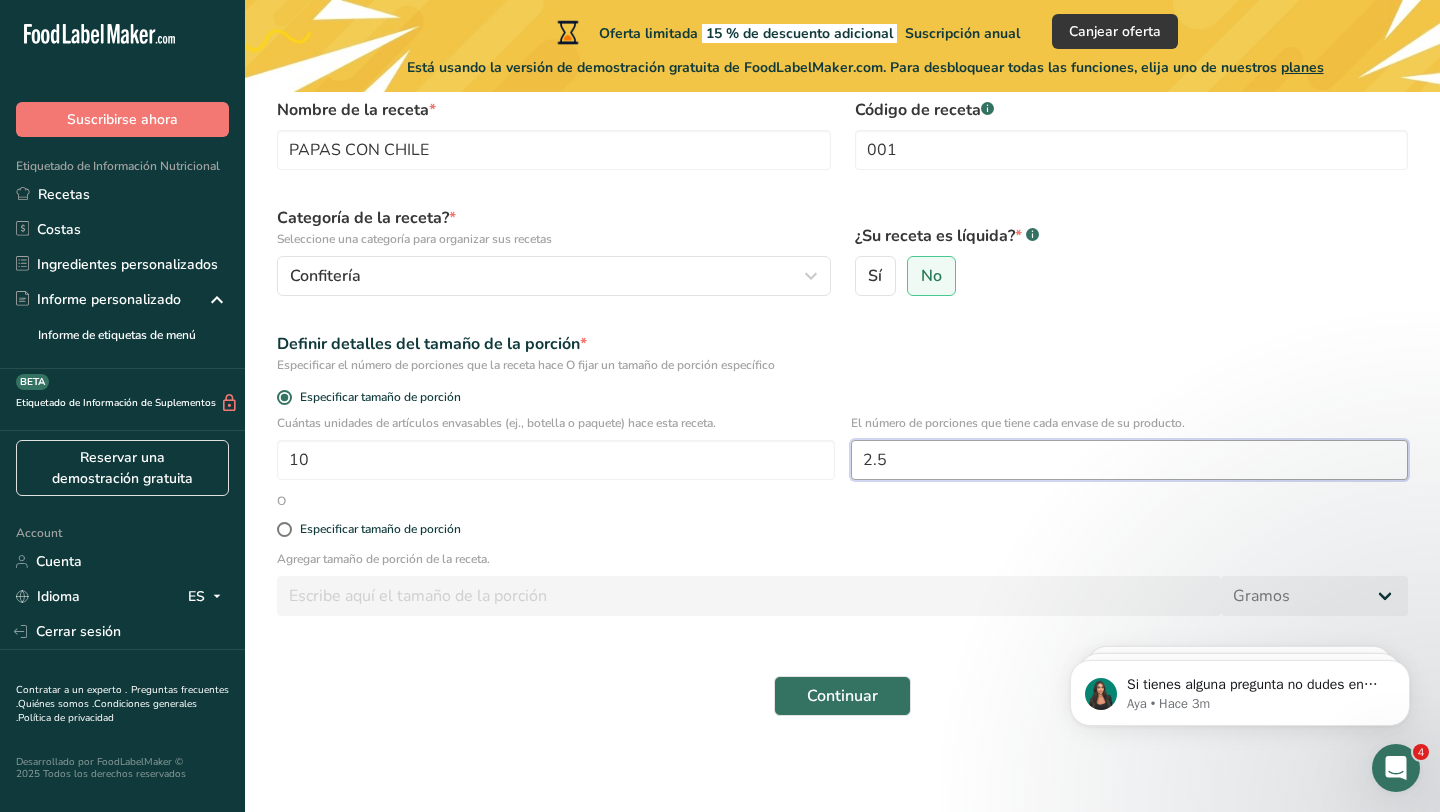 type on "2" 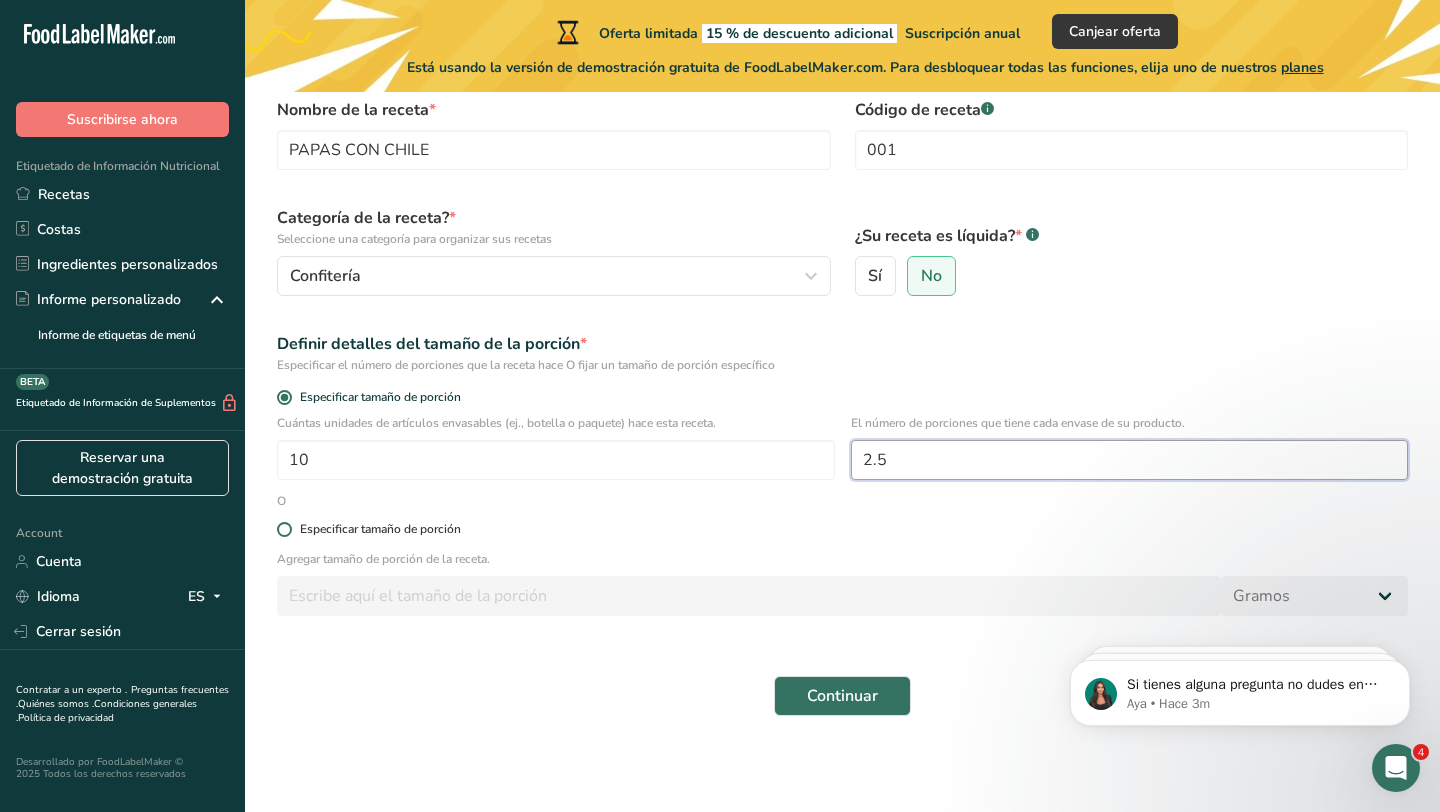 type on "2.5" 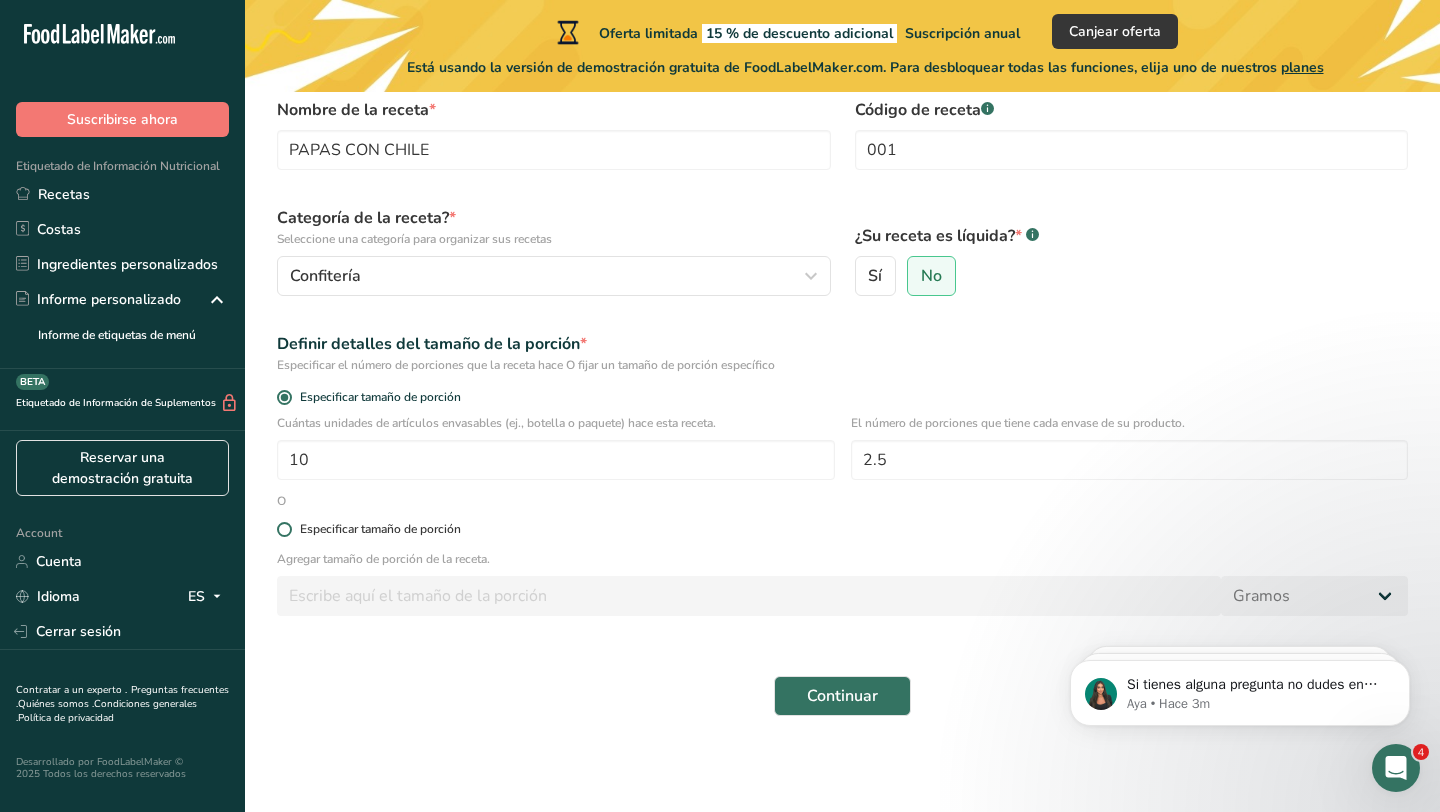 click at bounding box center (284, 529) 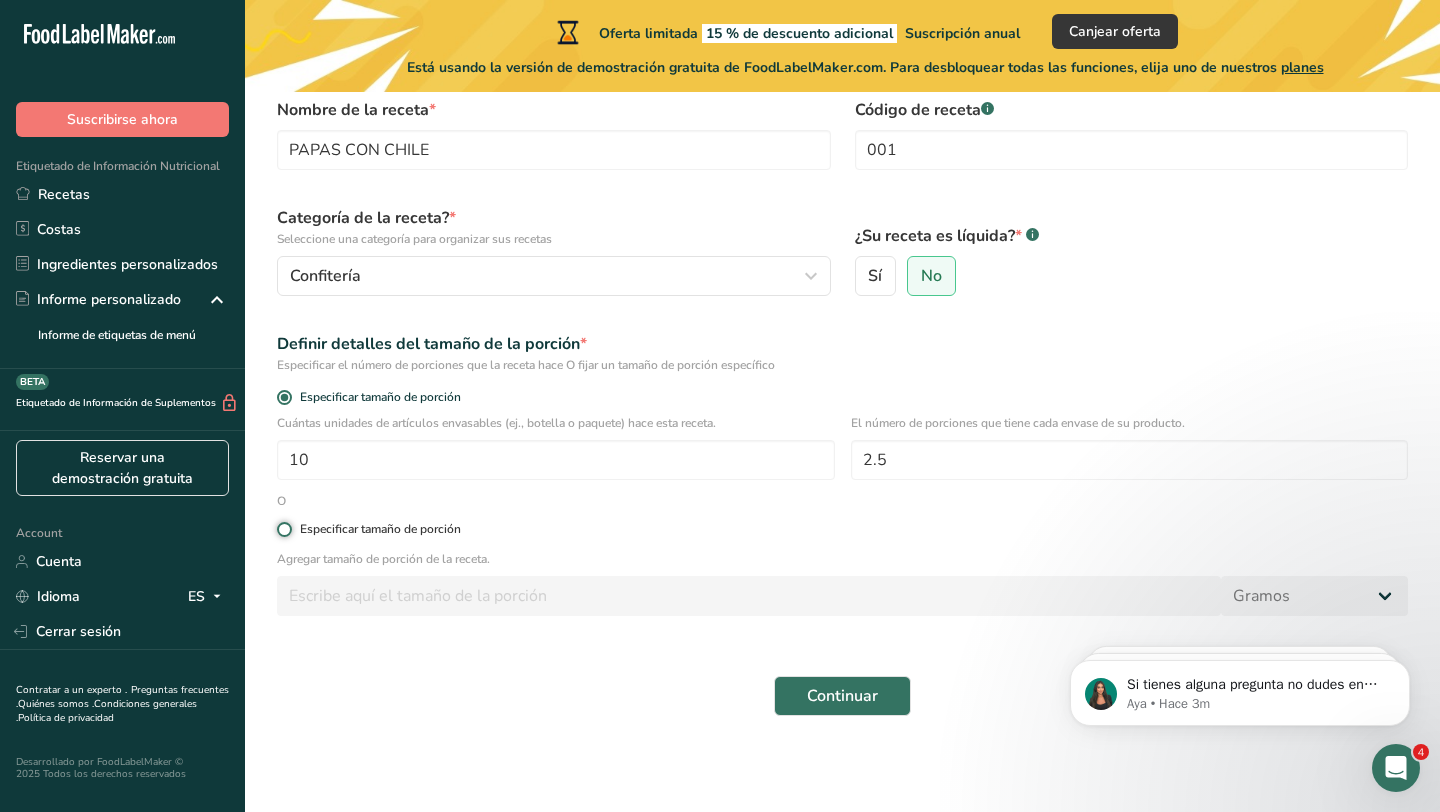 click on "Especificar tamaño de porción" at bounding box center (283, 529) 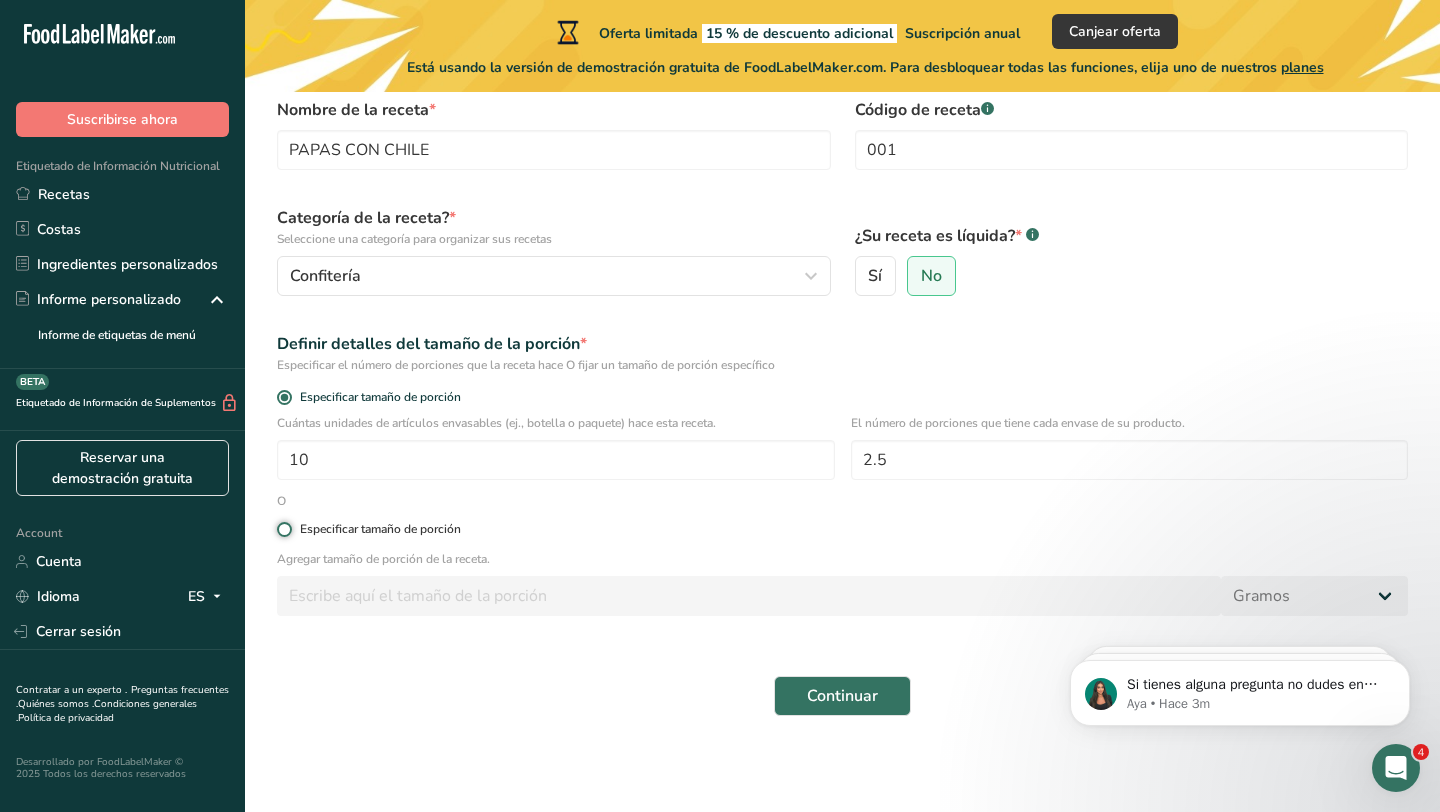 radio on "true" 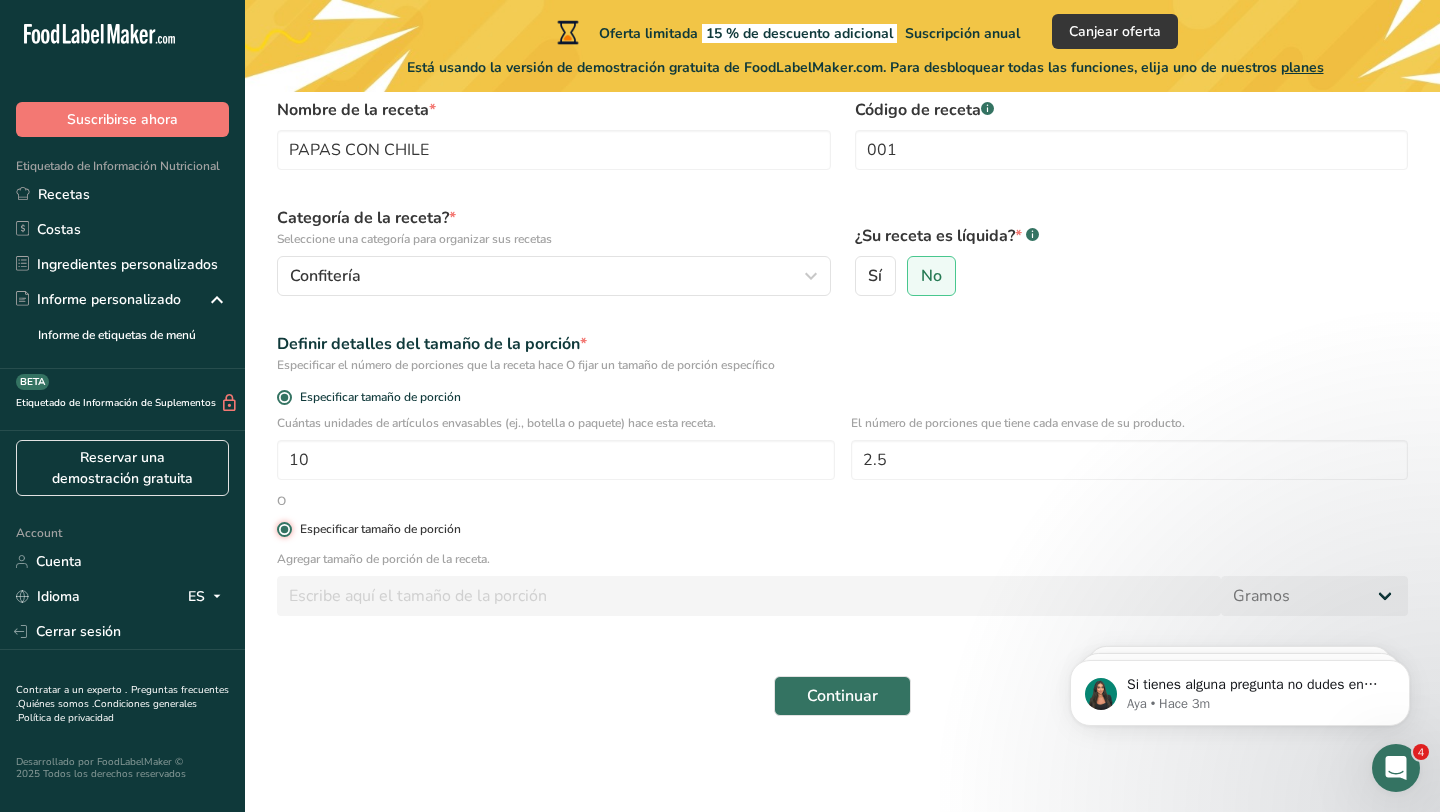 radio on "false" 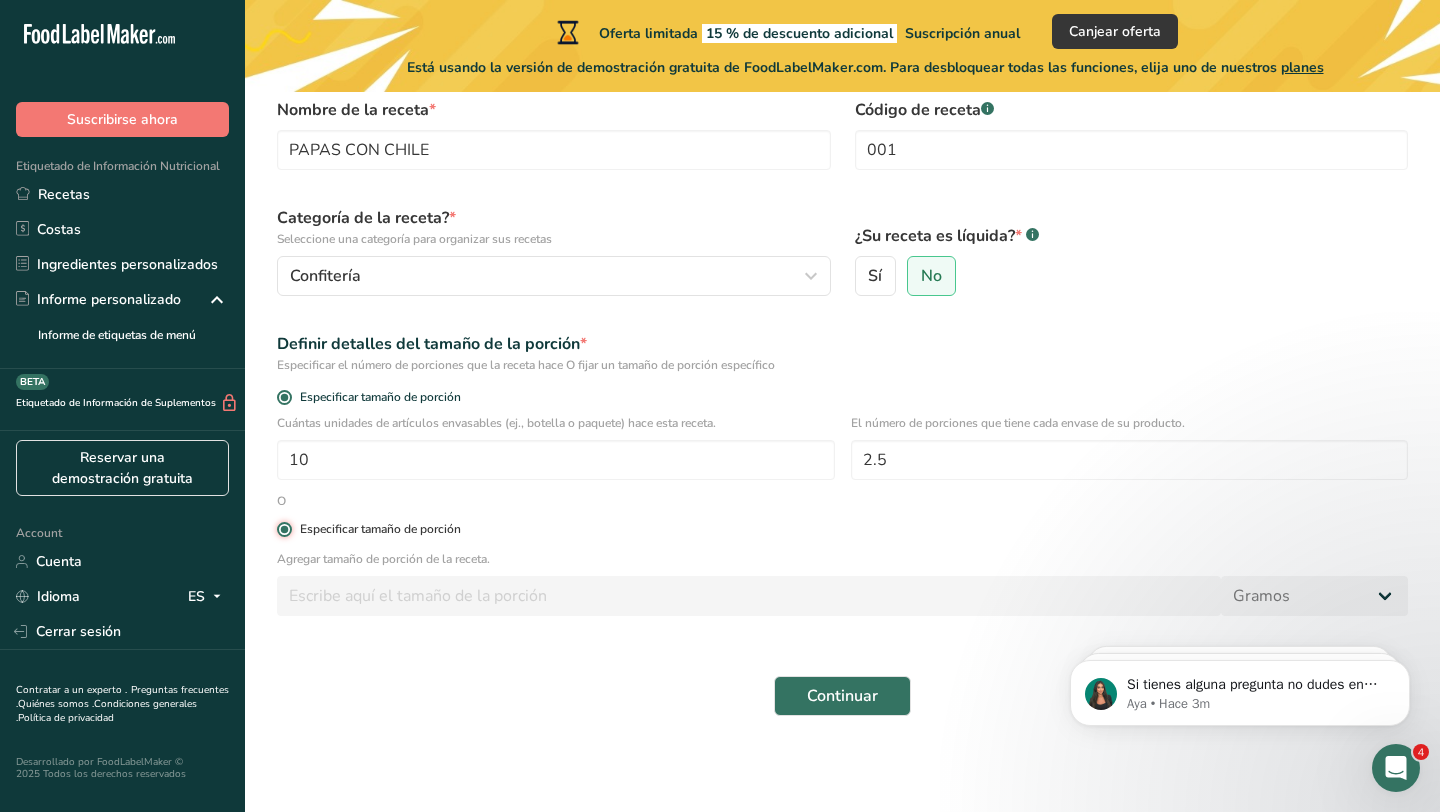 type 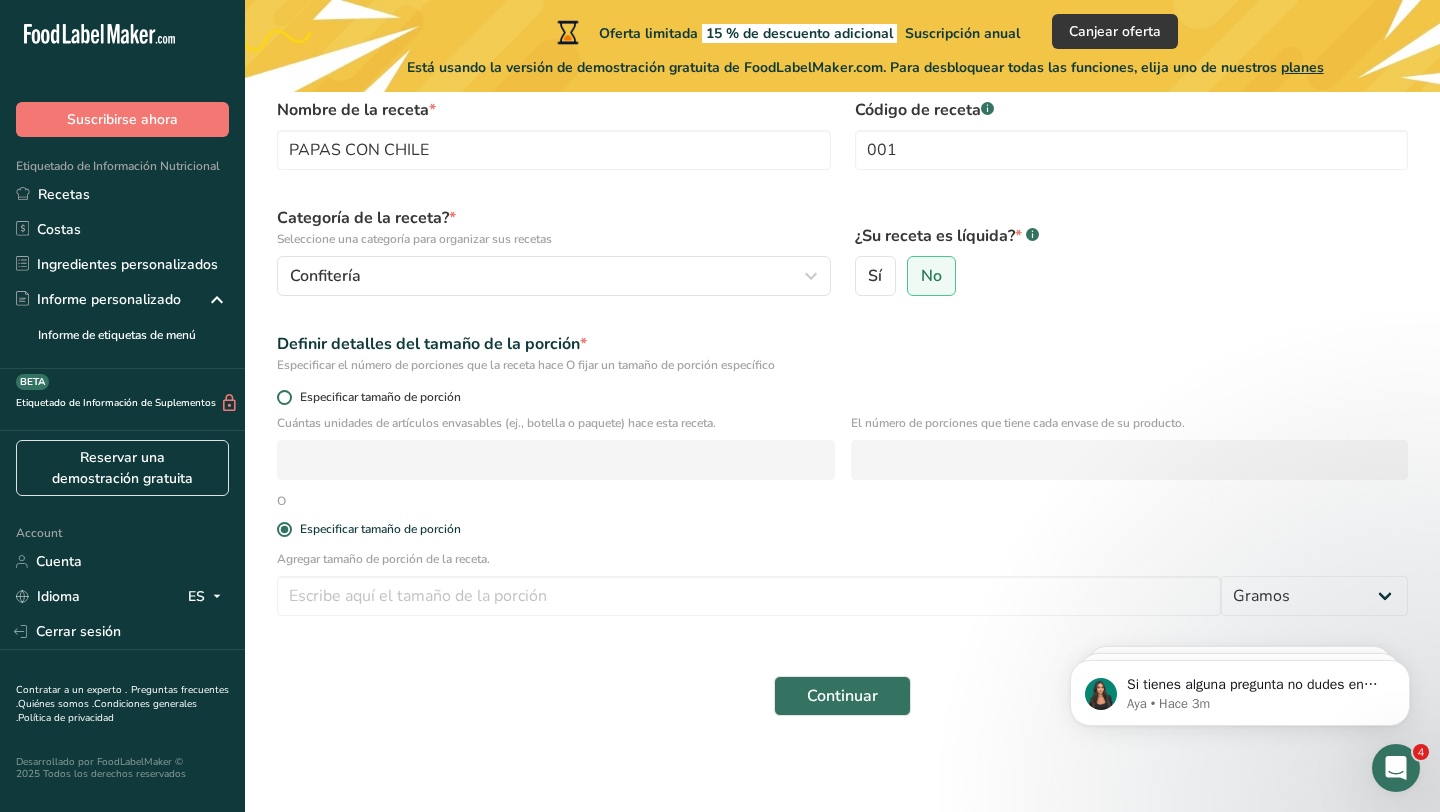 click at bounding box center [284, 397] 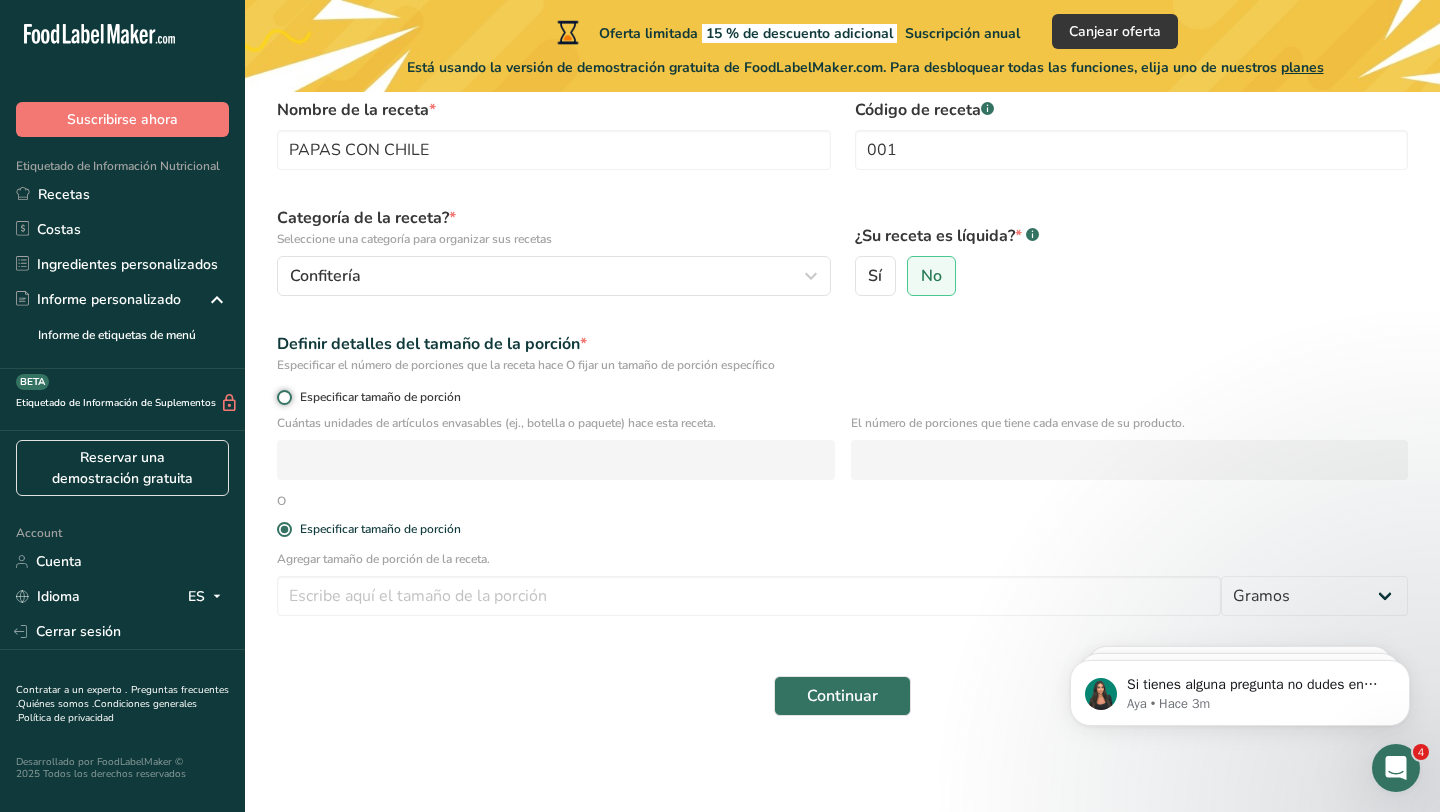 click on "Especificar tamaño de porción" at bounding box center (283, 397) 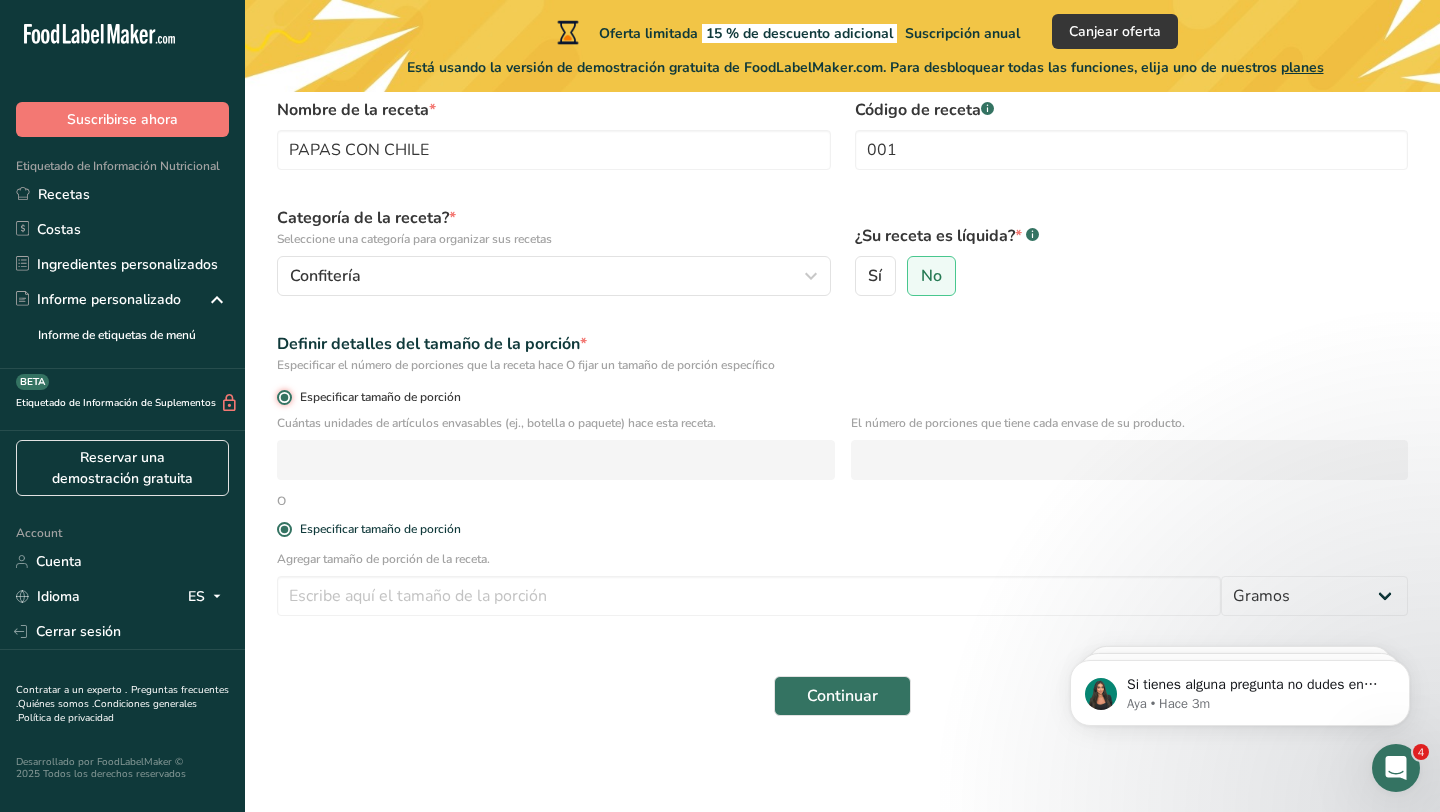 radio on "false" 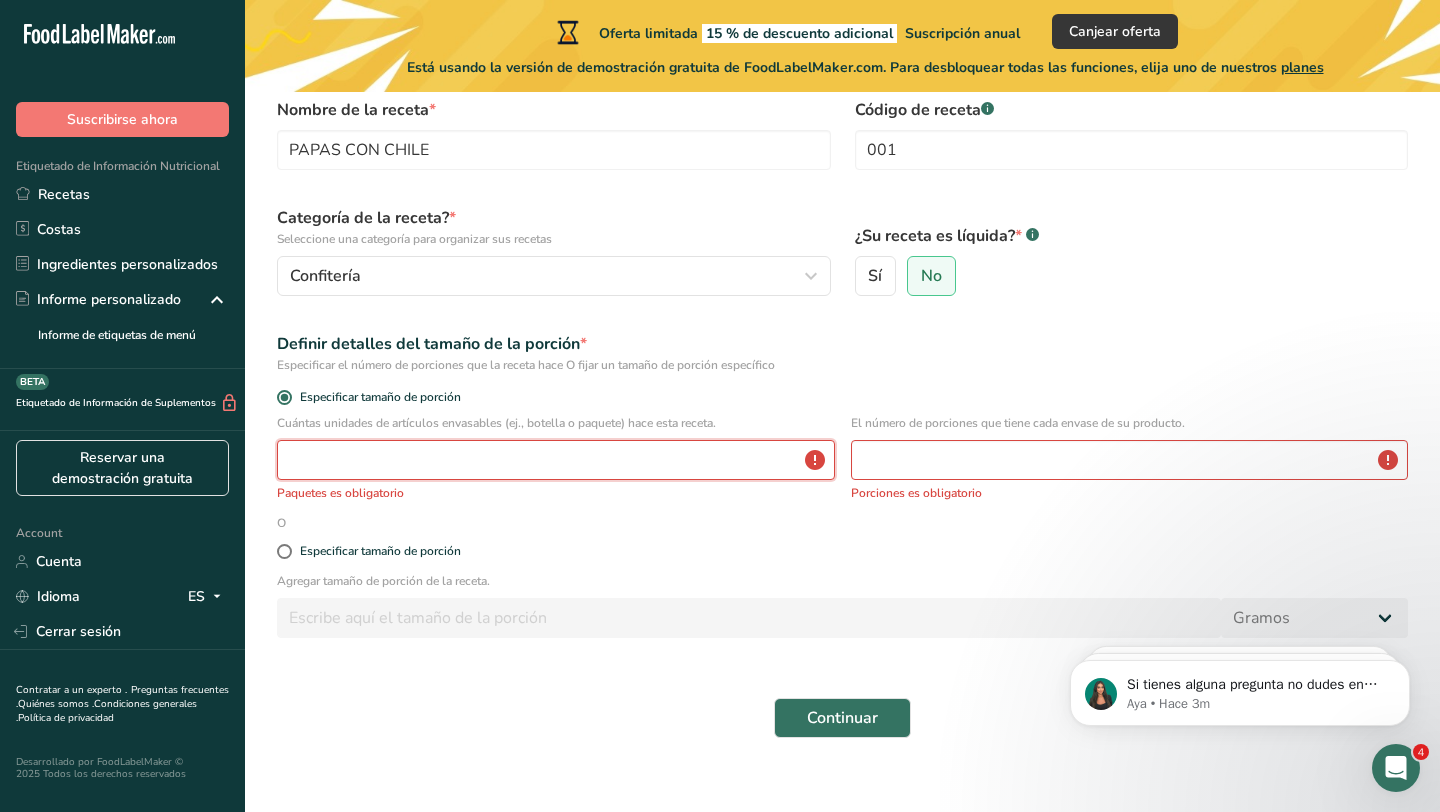 click at bounding box center (556, 460) 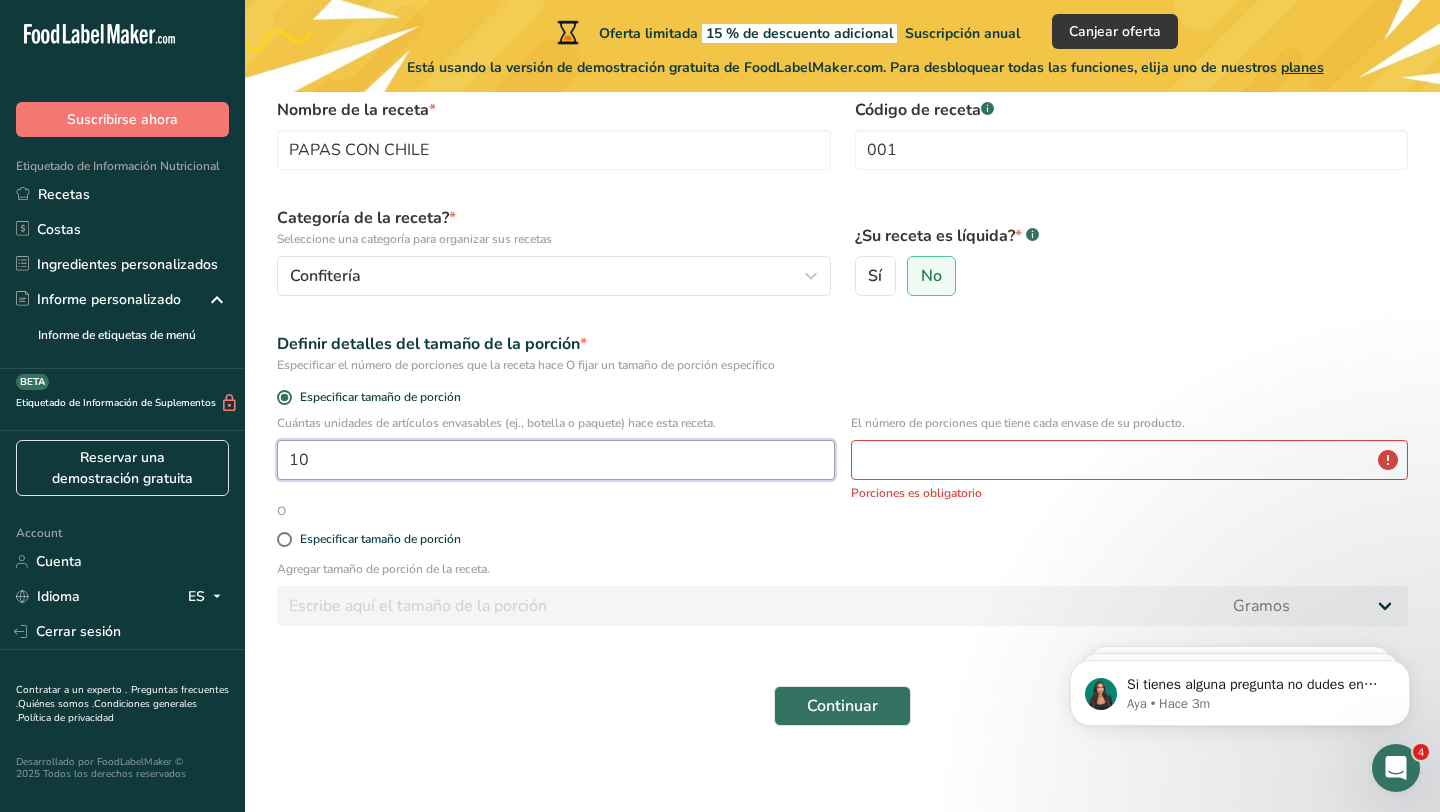 type on "10" 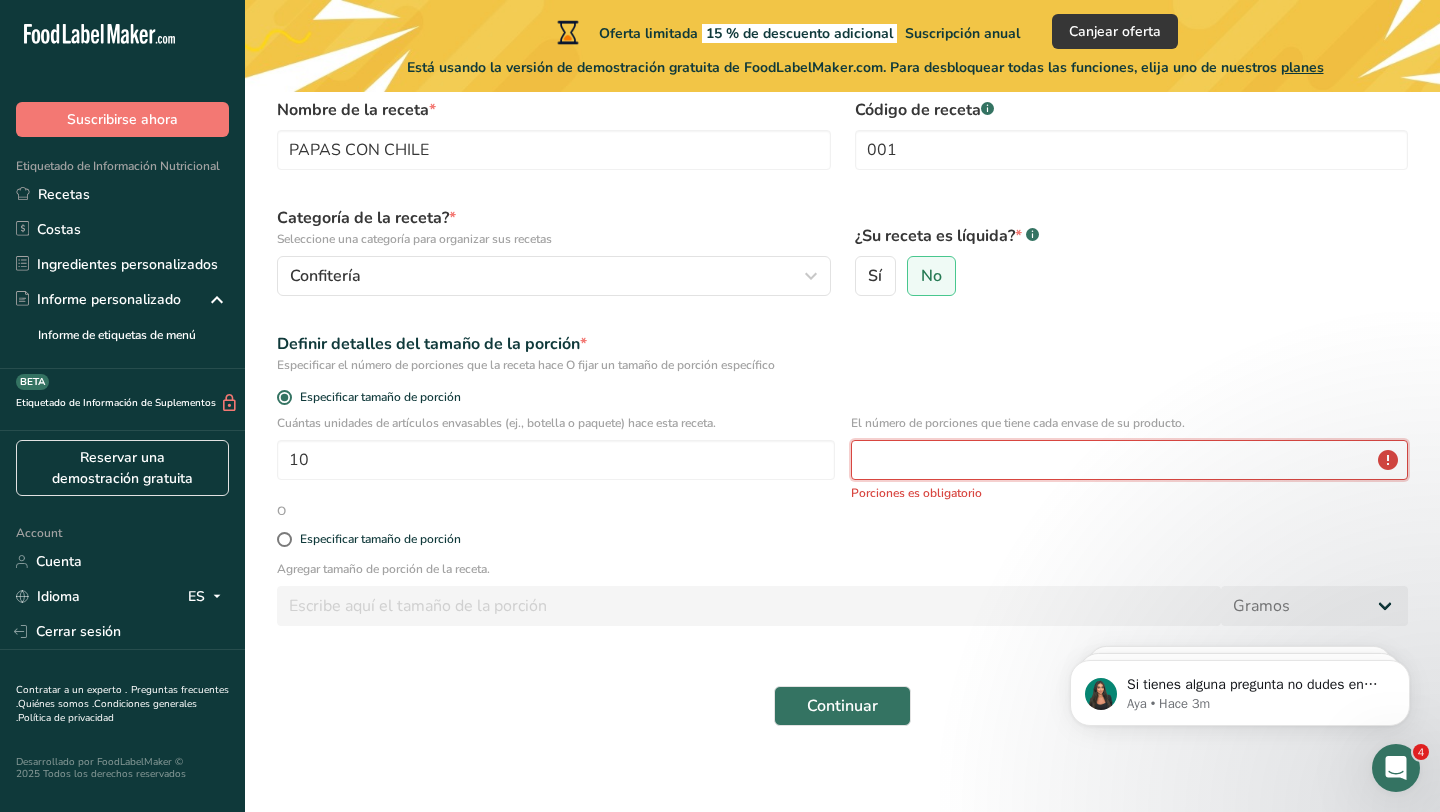 click at bounding box center (1130, 460) 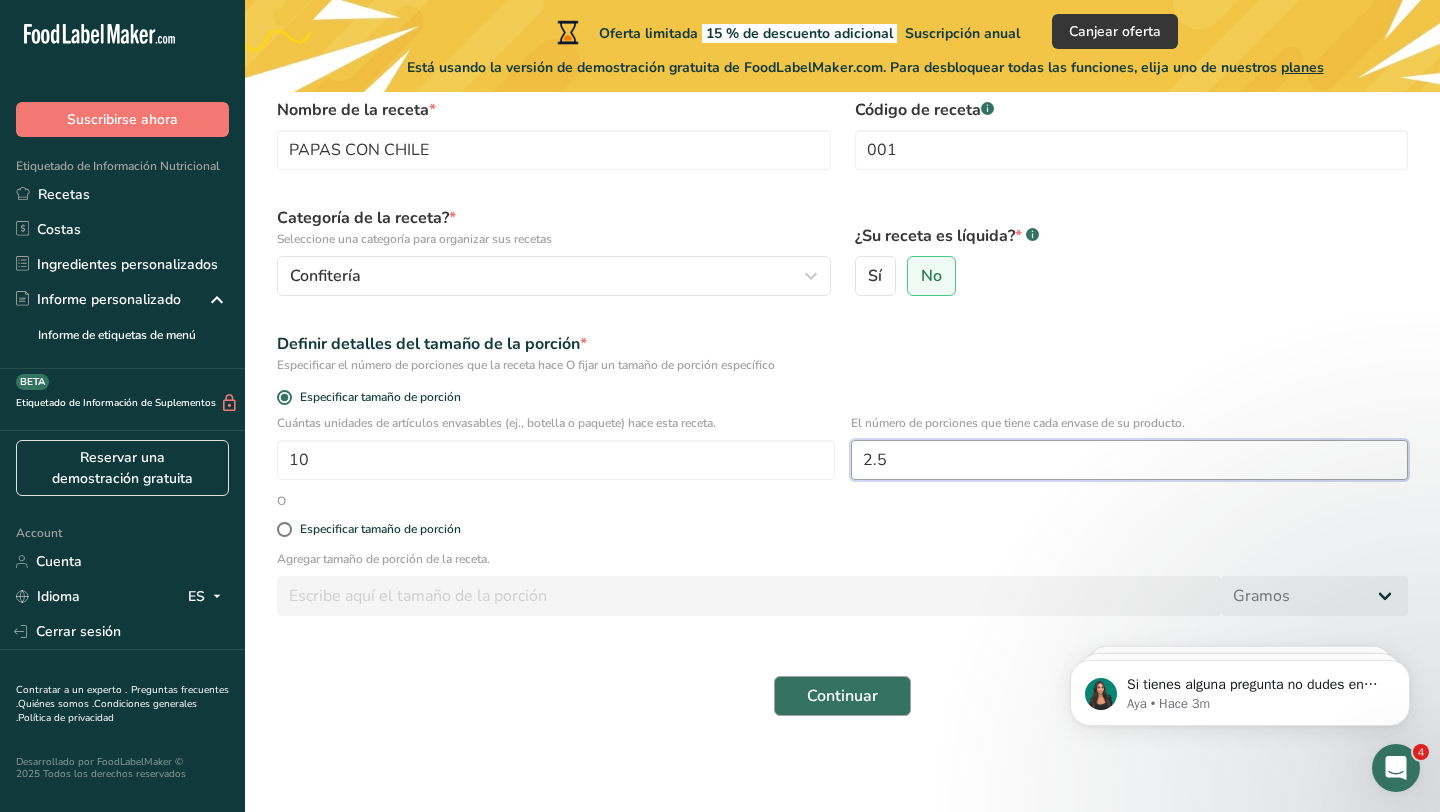 type on "2.5" 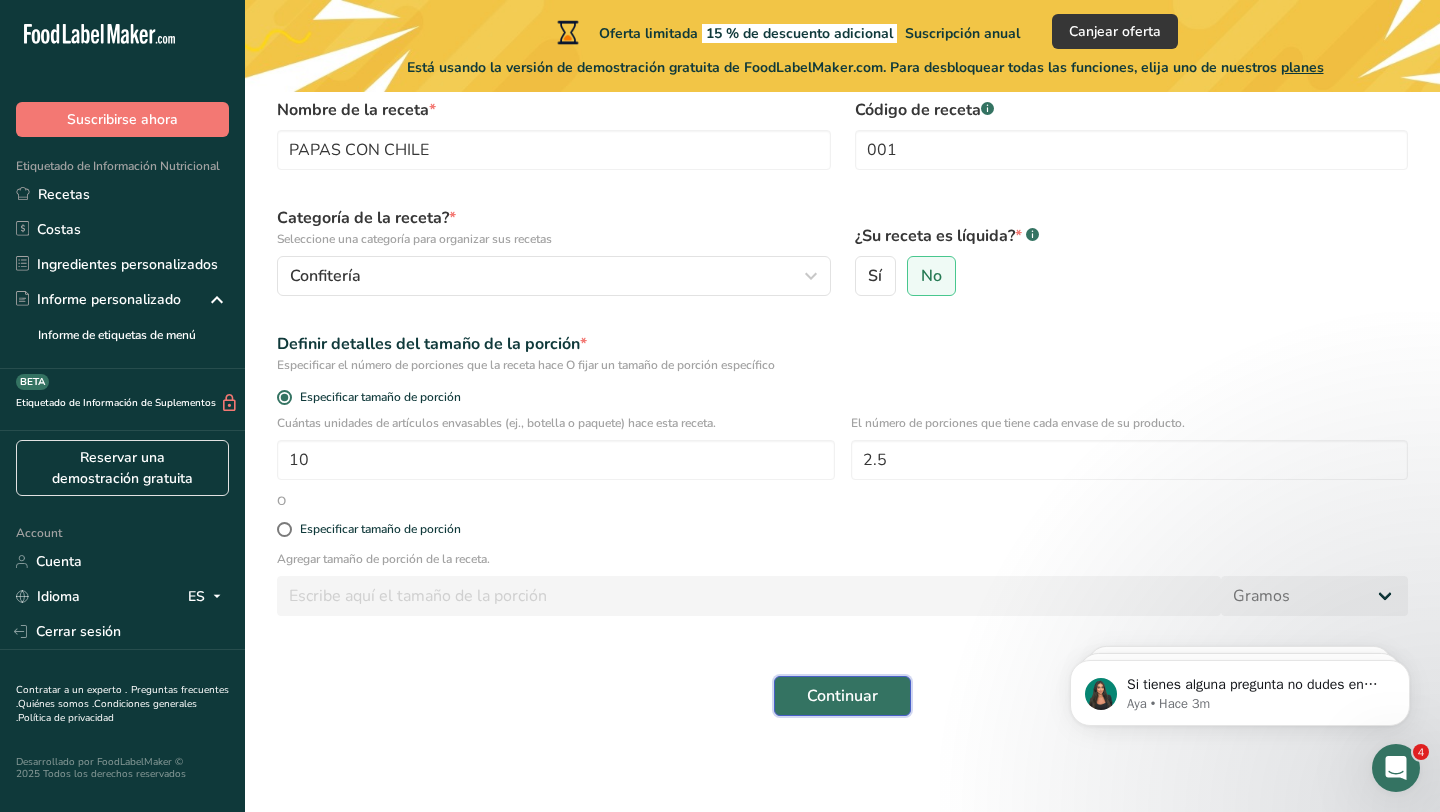 click on "Continuar" at bounding box center (842, 696) 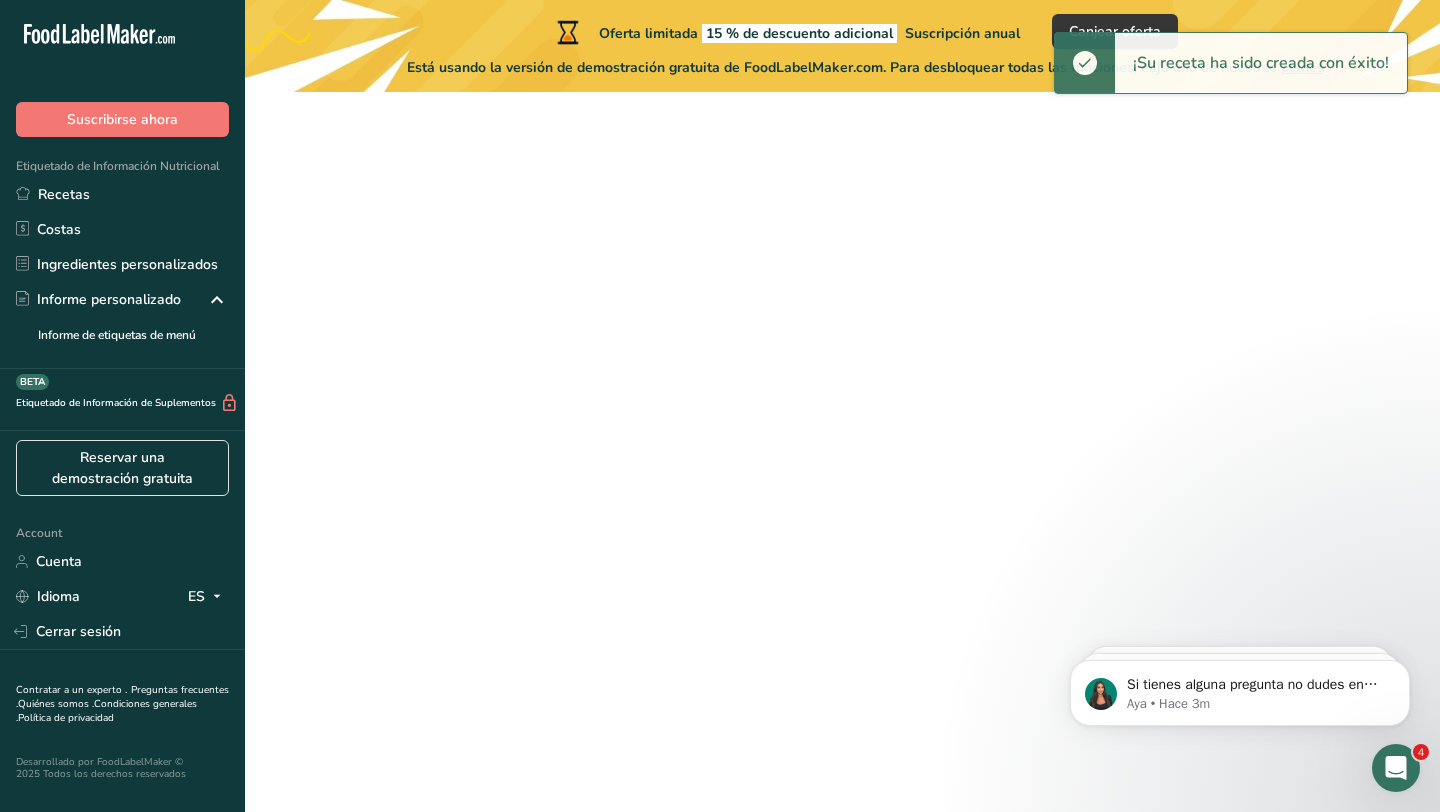 scroll, scrollTop: 0, scrollLeft: 0, axis: both 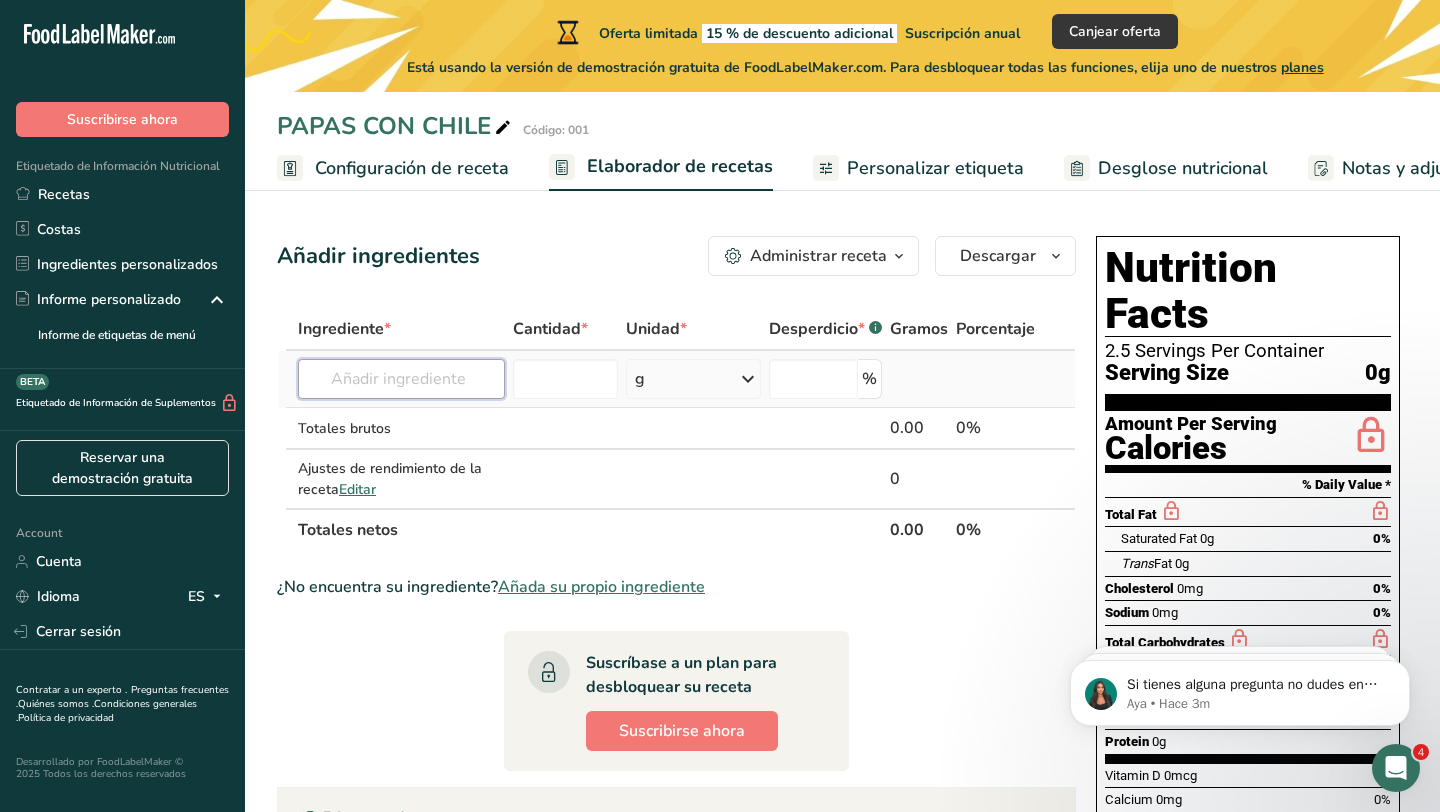 click at bounding box center (401, 379) 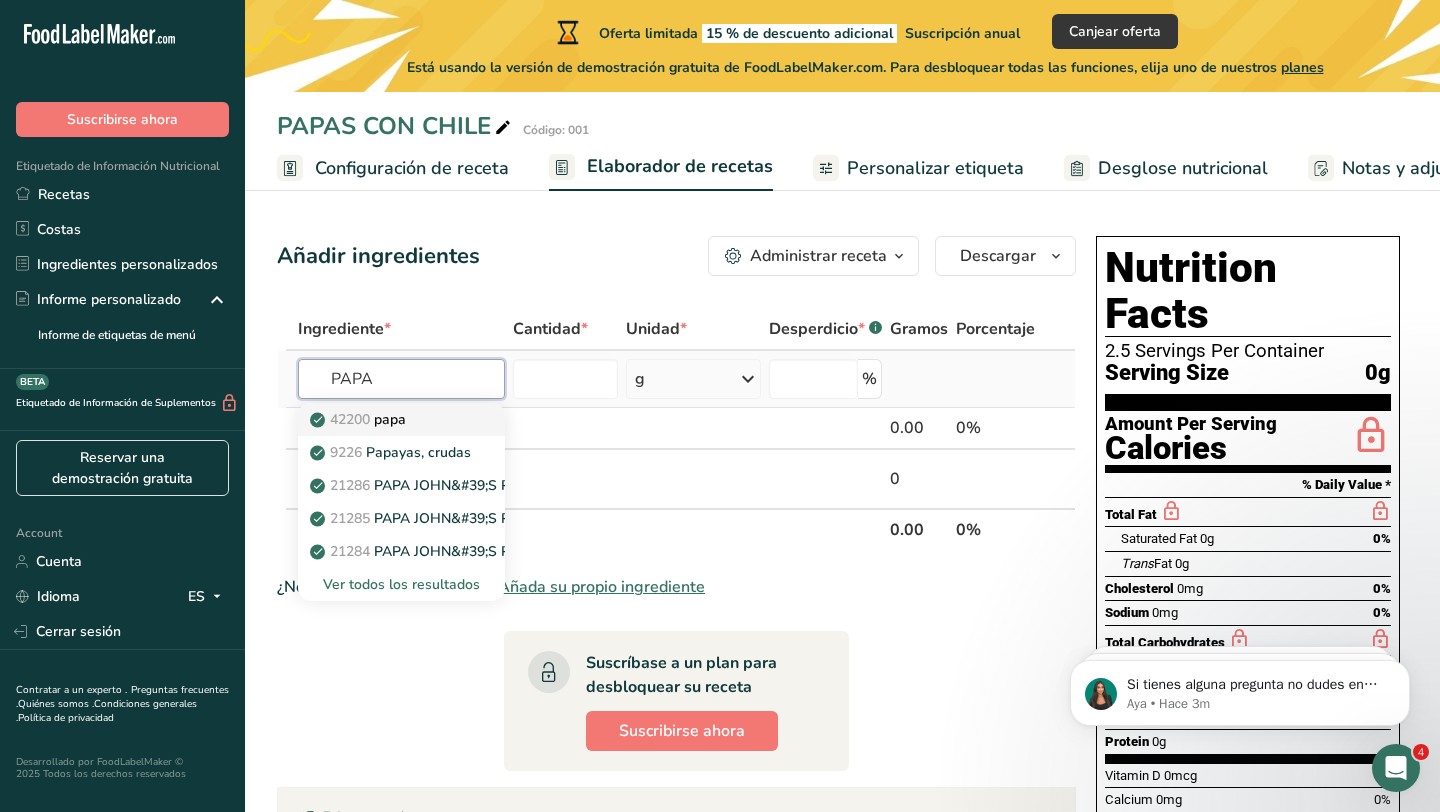 type on "PAPA" 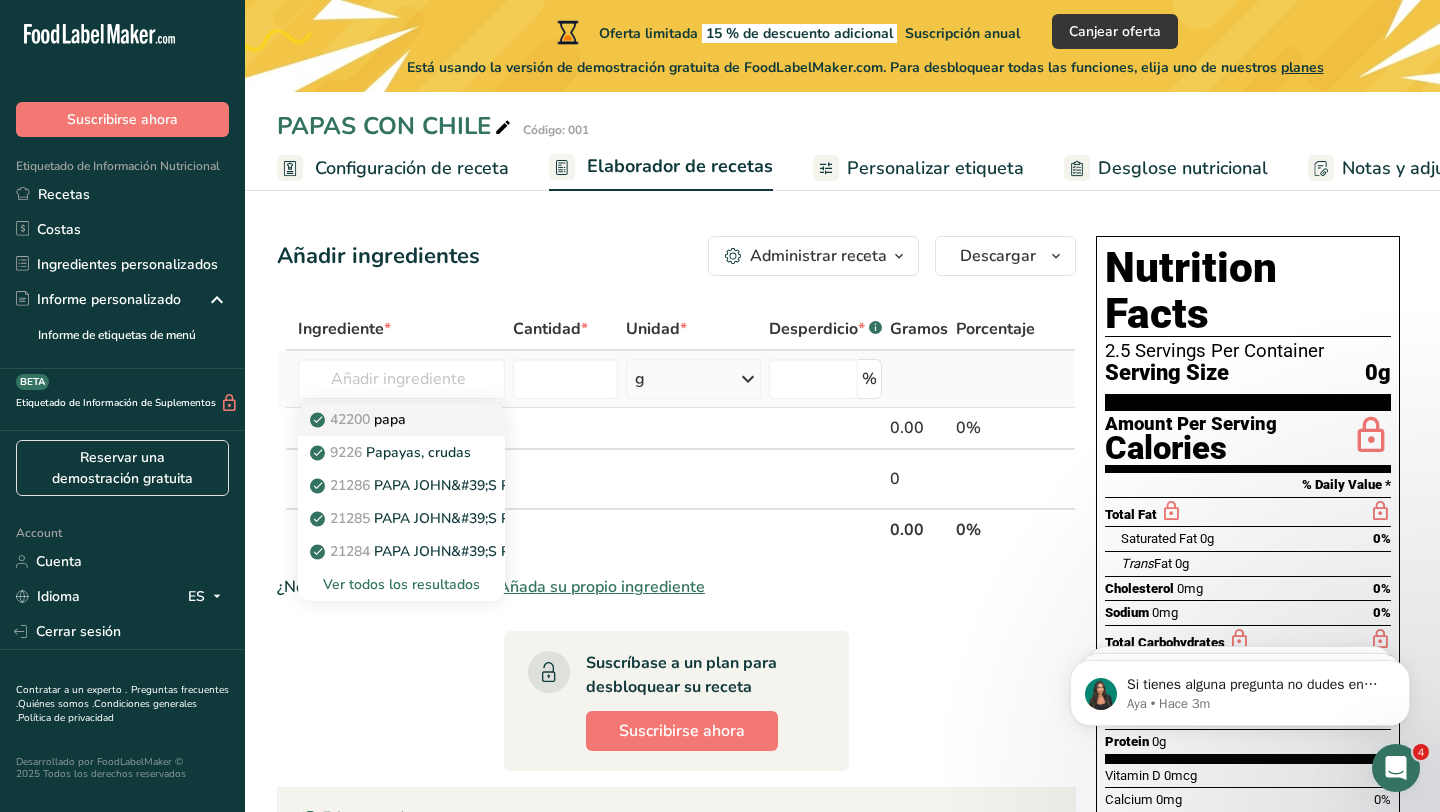 click on "42200
papa" at bounding box center (360, 419) 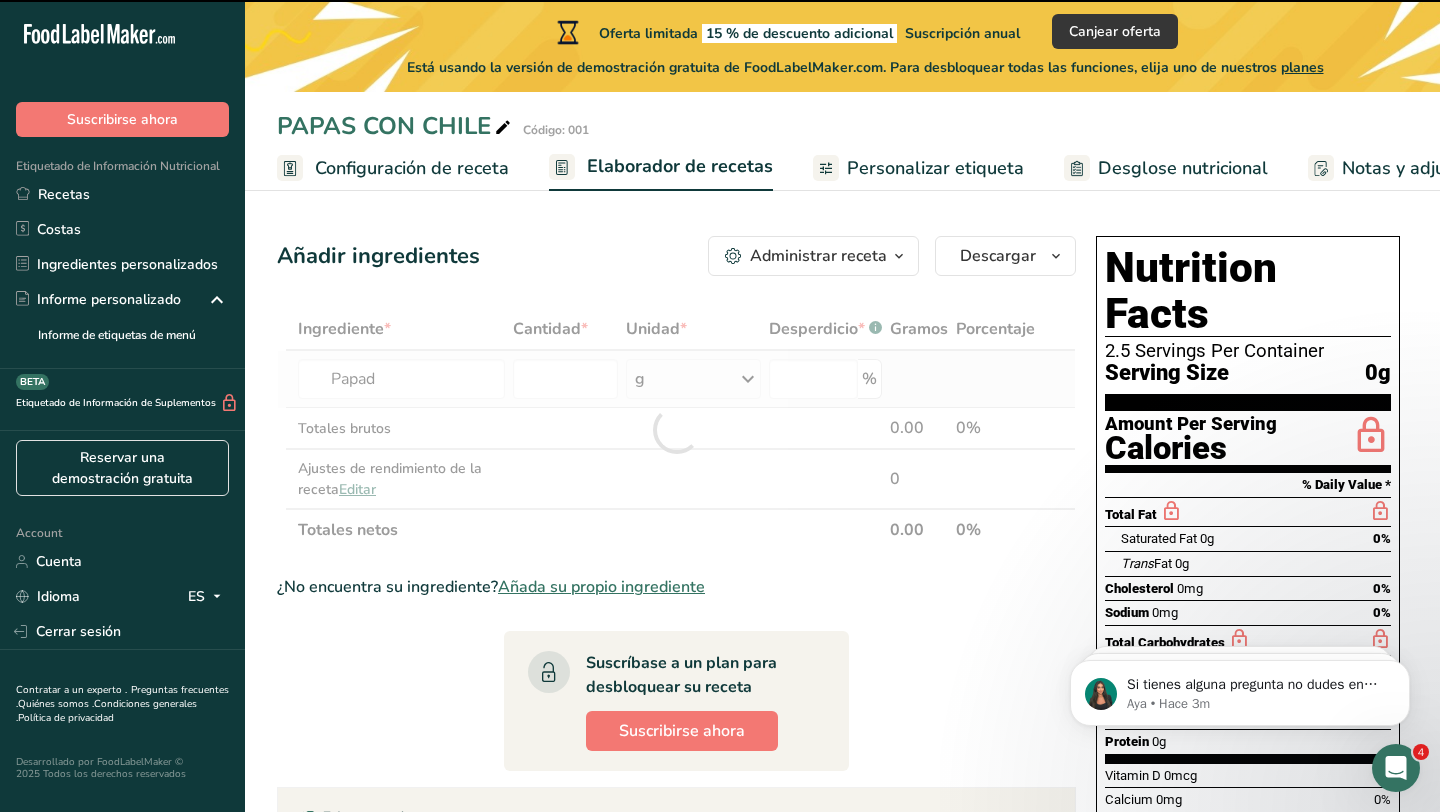 type on "0" 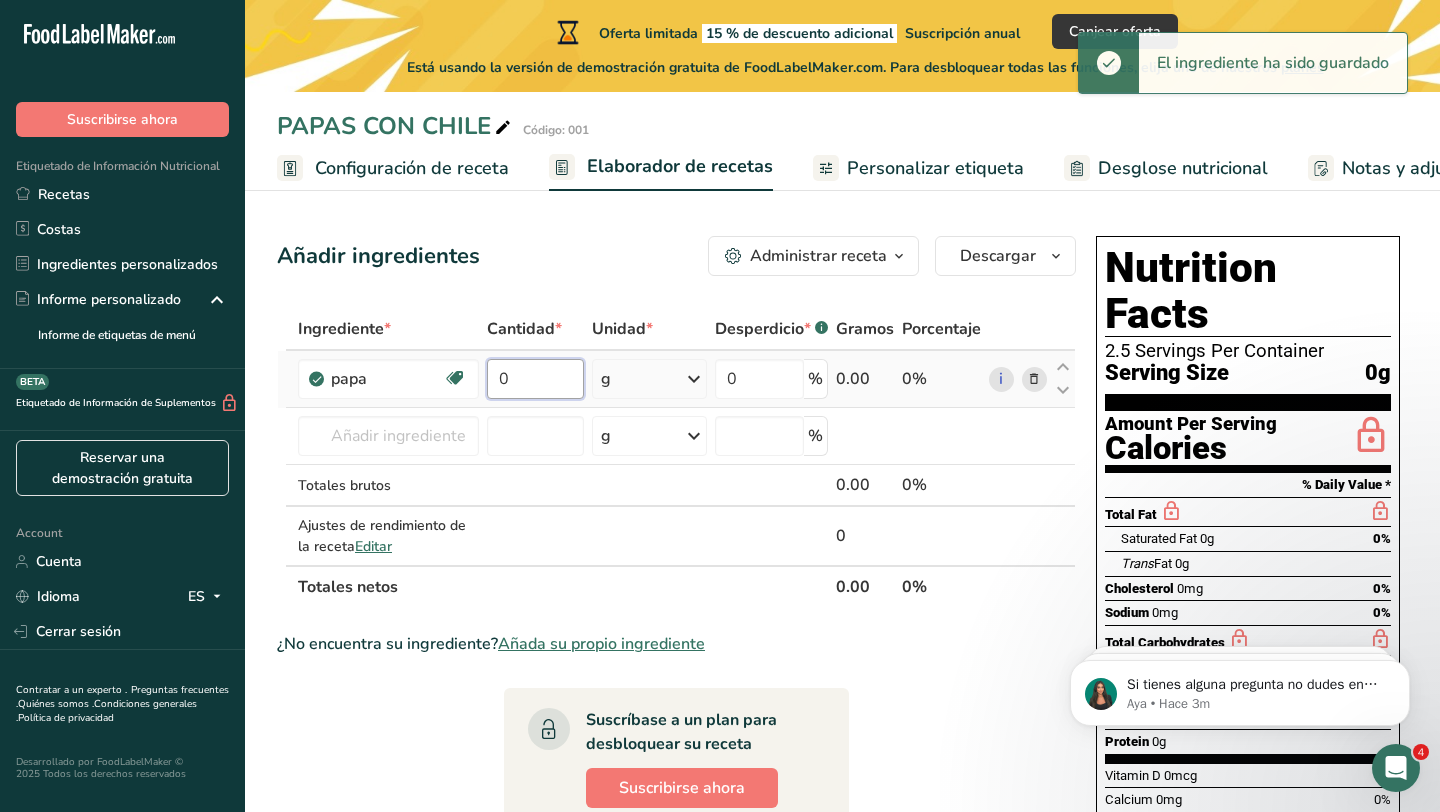 click on "0" at bounding box center (535, 379) 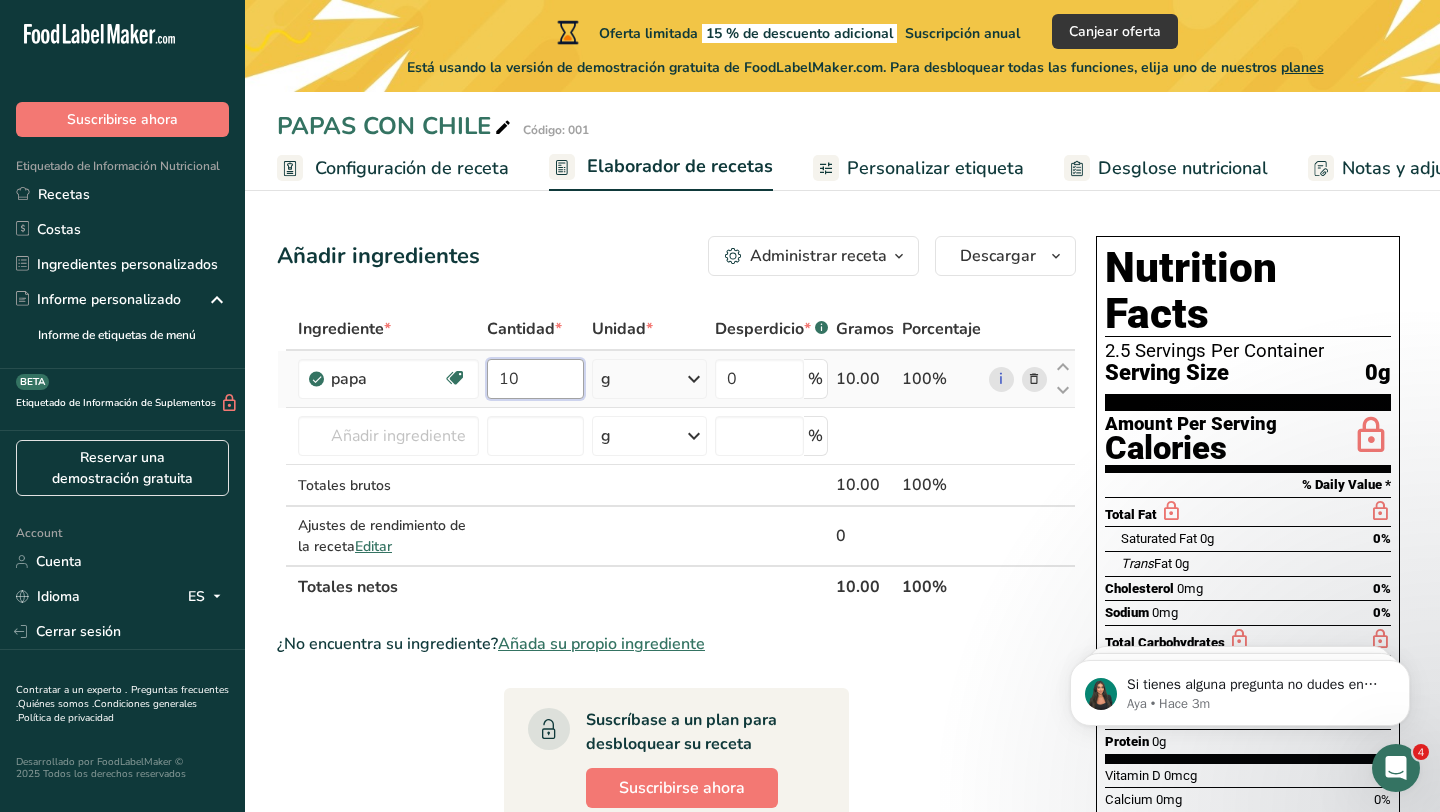 type on "1" 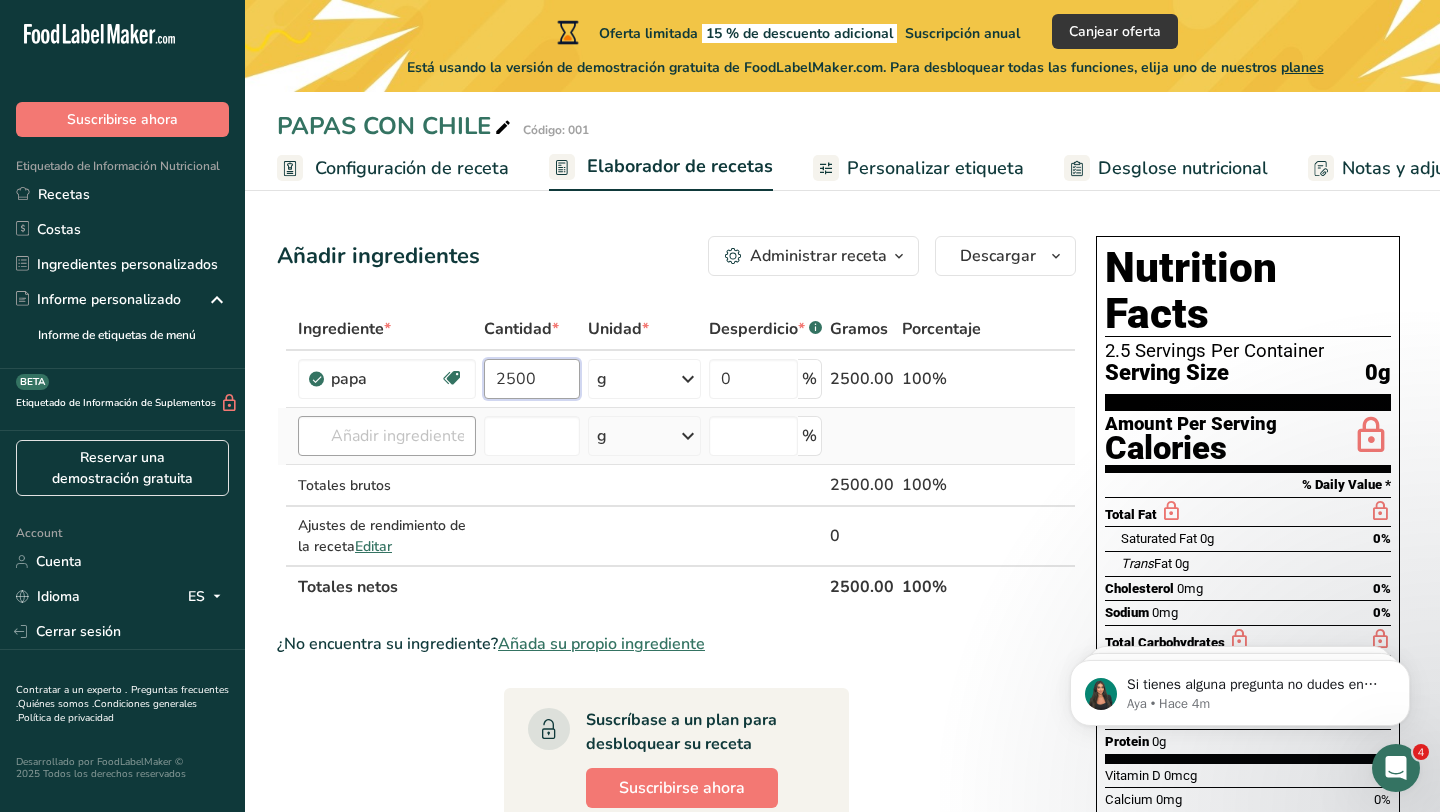 type on "2500" 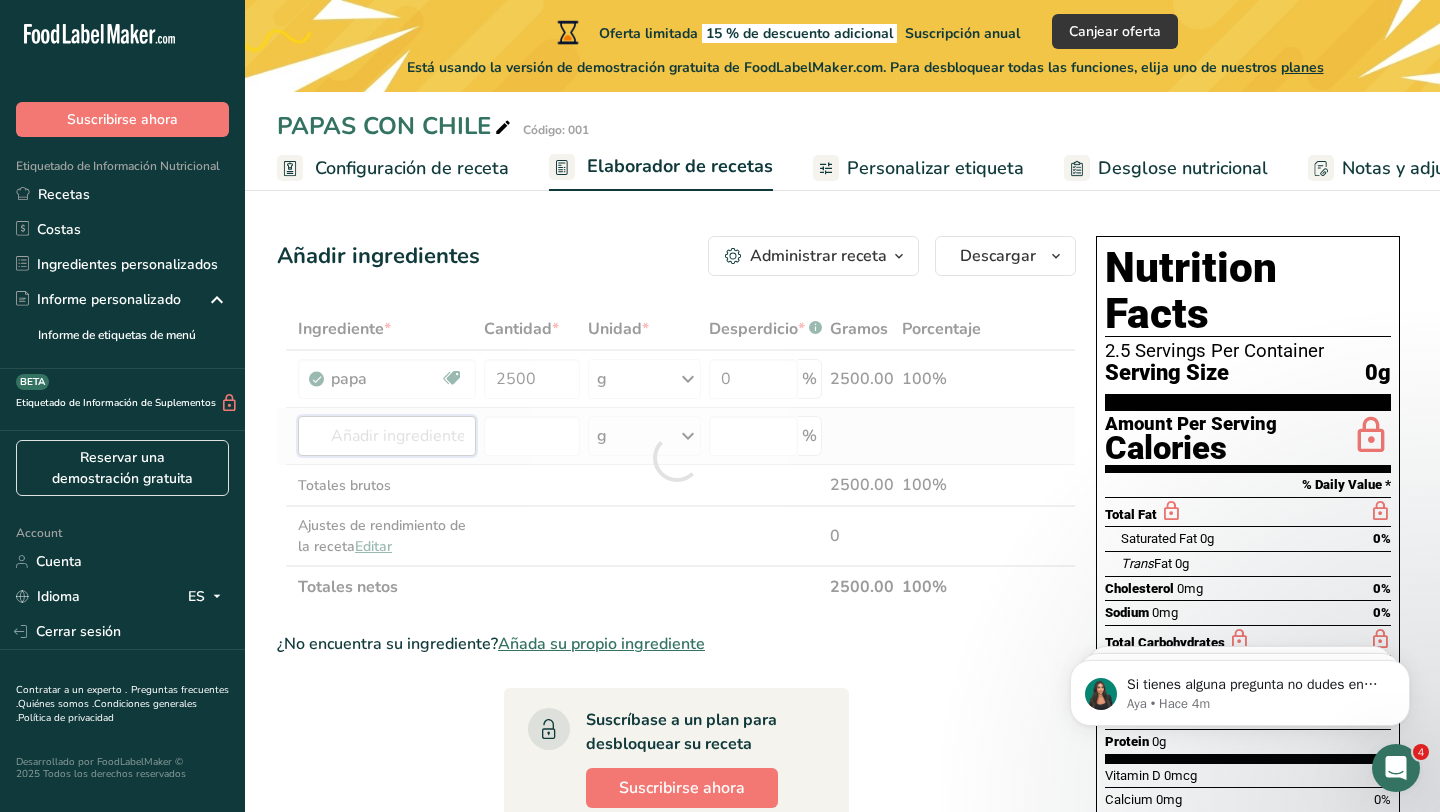 click on "Ingrediente *
Cantidad *
Unidad *
Desperdicio *   .a-a{fill:#347362;}.b-a{fill:#fff;}          Gramos
Porcentaje
papa
Libre de lácteos
Vegano
Vegetariano
Libre de soja
2500
g
Unidades de peso
g
kg
mg
Ver más
Unidades de volumen
litro
Las unidades de volumen requieren una conversión de densidad. Si conoce la densidad de su ingrediente, introdúzcala a continuación. De lo contrario, haga clic en "RIA", nuestra asistente regulatoria de IA, quien podrá ayudarle.
lb/pie³
g/cm³
Confirmar
mL
lb/pie³" at bounding box center [676, 458] 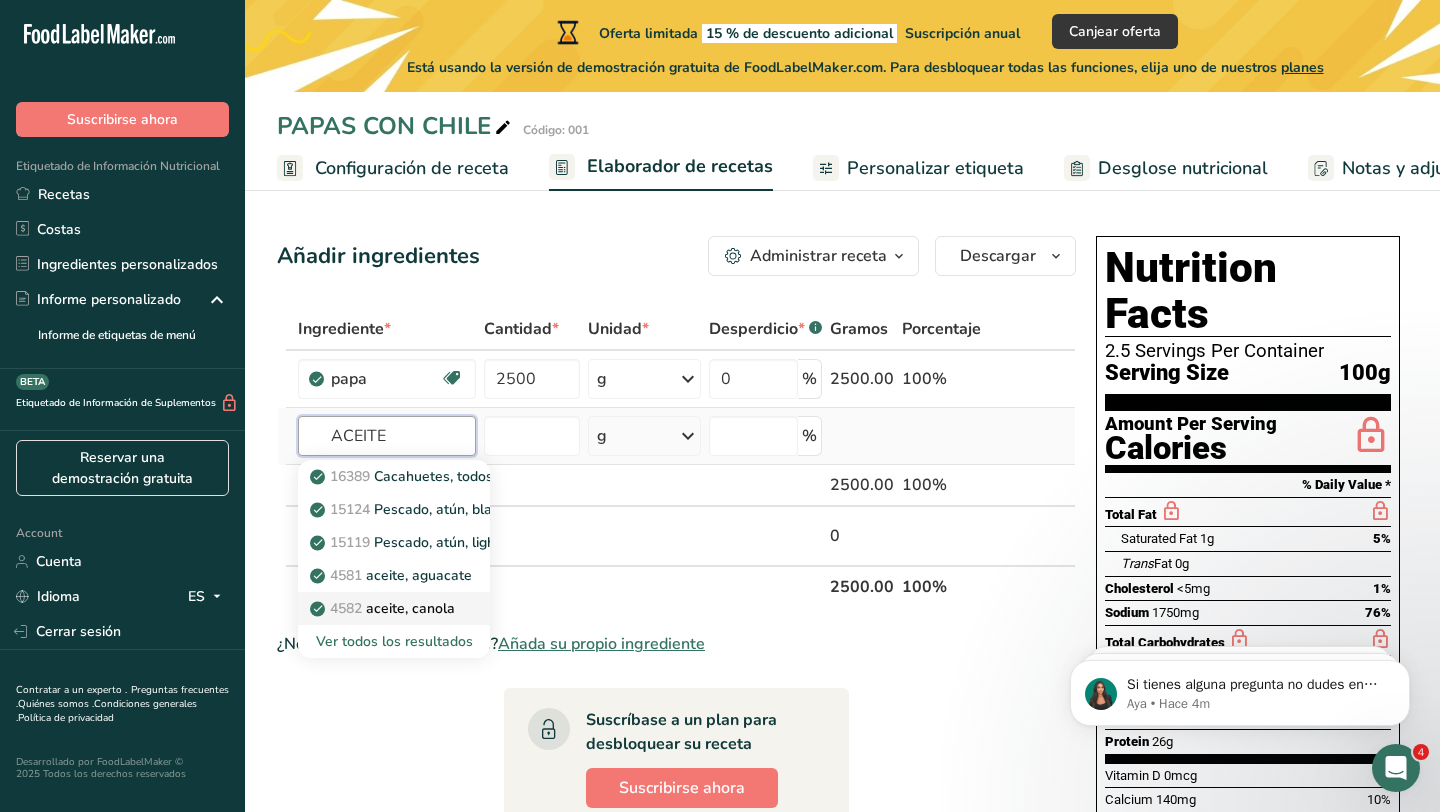 type on "ACEITE" 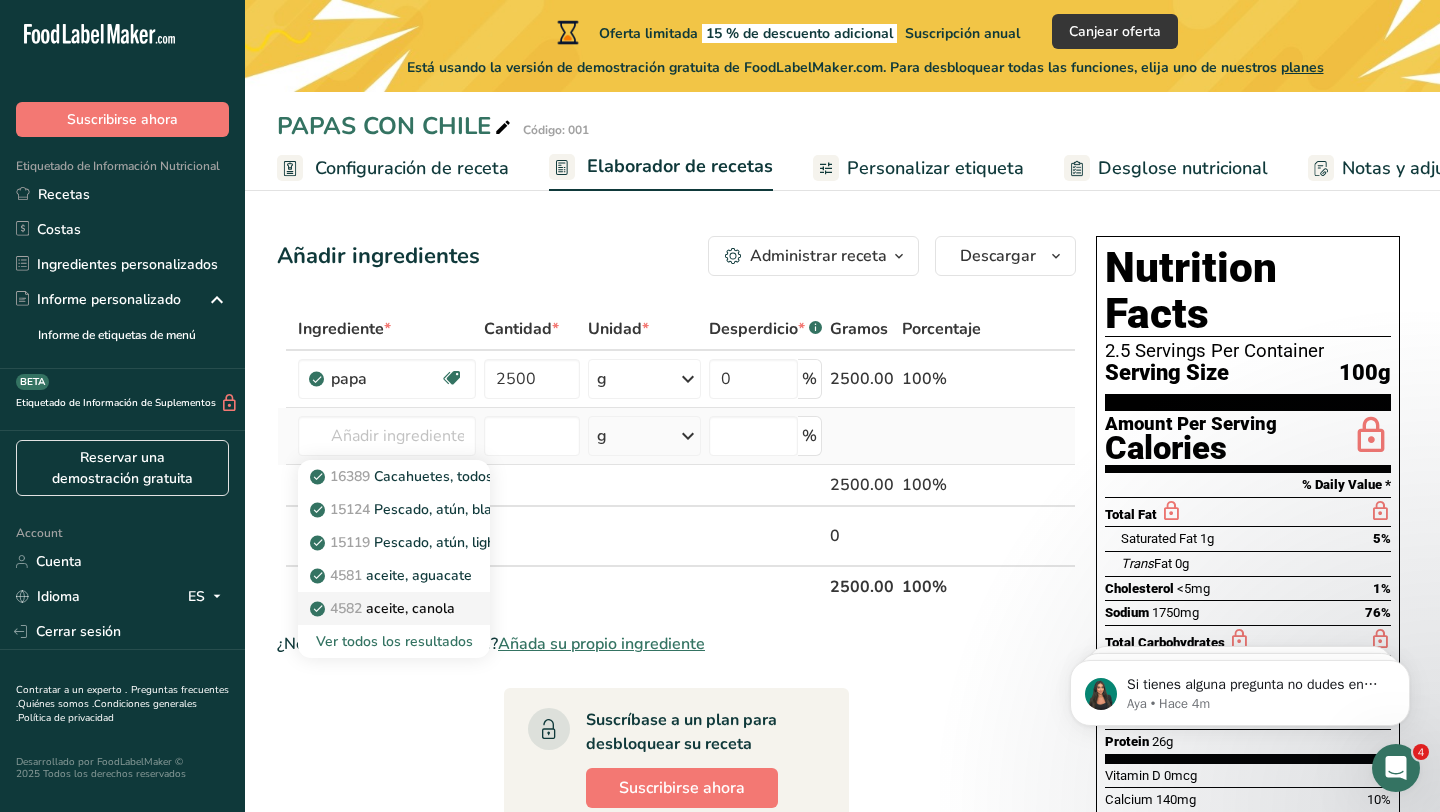 click on "4582
aceite, canola" at bounding box center (384, 608) 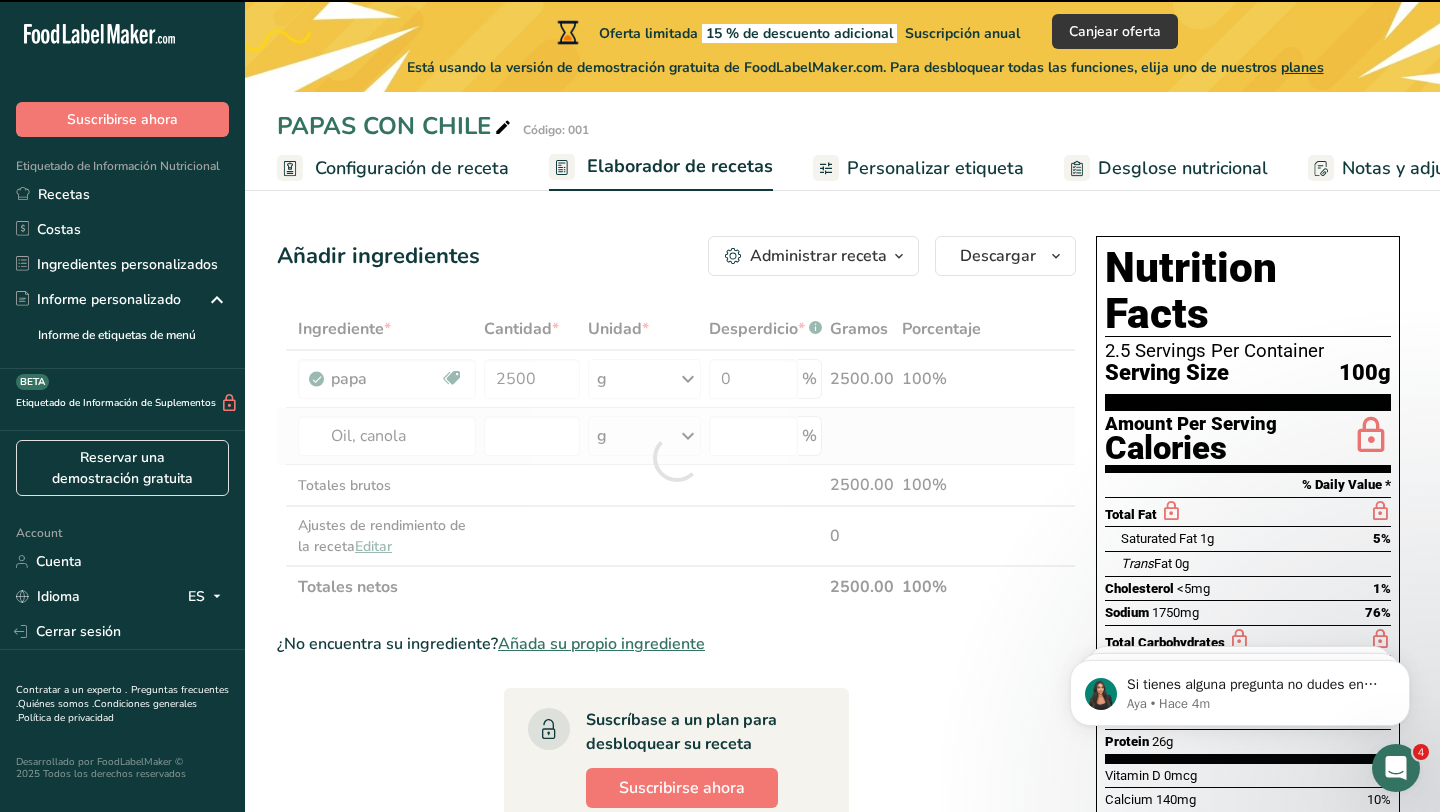 type on "0" 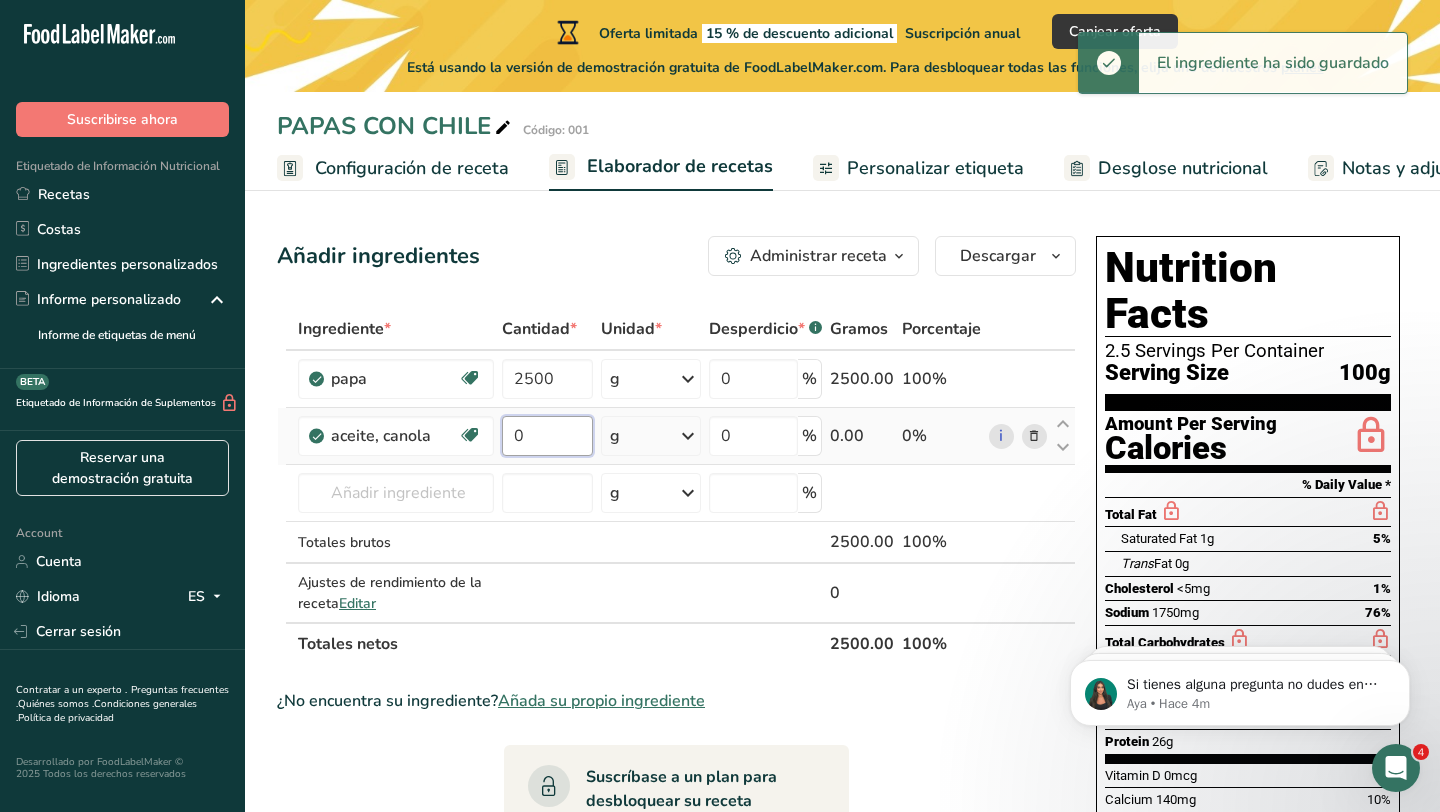 click on "0" at bounding box center (547, 436) 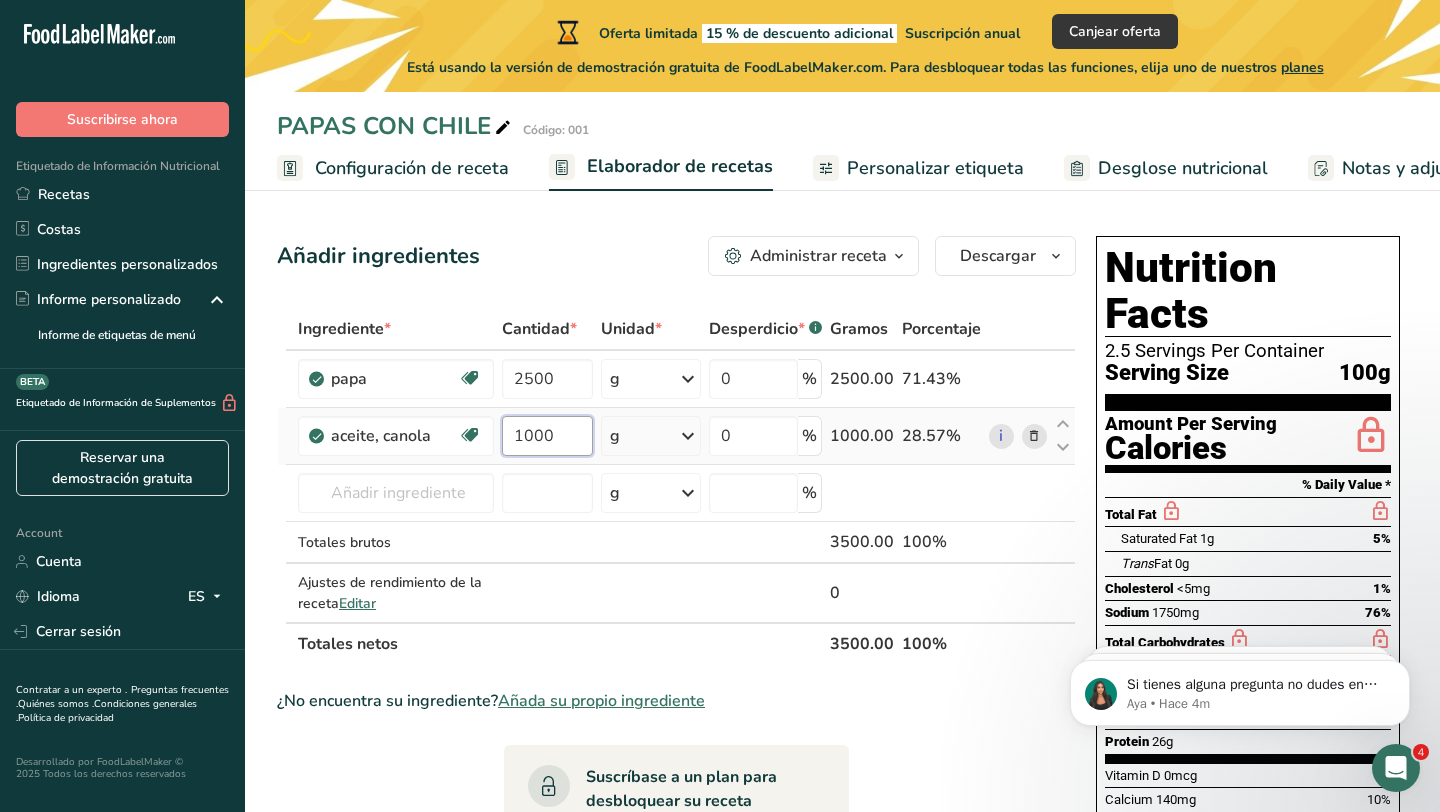 type on "1000" 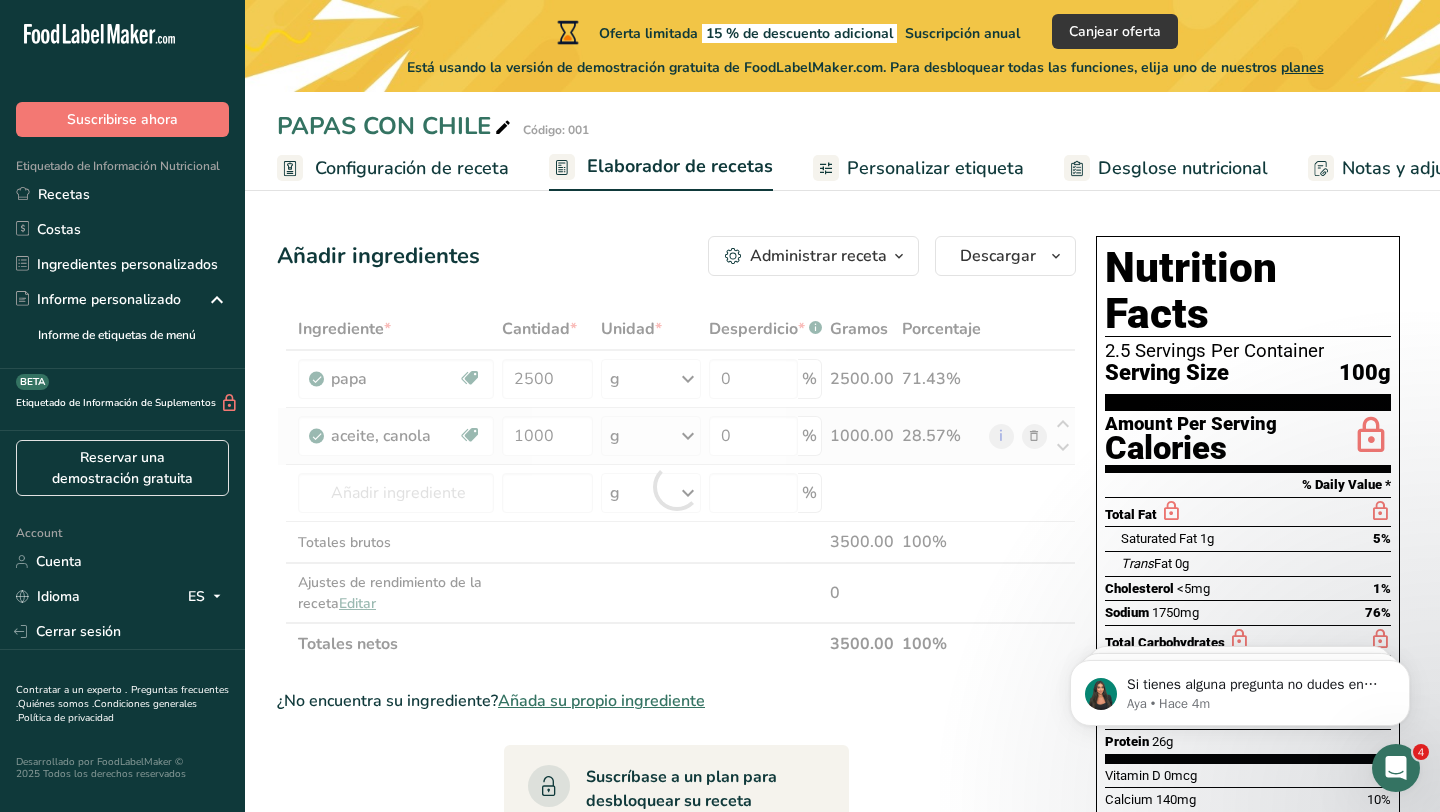 click on "Ingrediente *
Cantidad *
Unidad *
Desperdicio *   .a-a{fill:#347362;}.b-a{fill:#fff;}          Gramos
Porcentaje
papa
Libre de lácteos
Vegano
Vegetariano
Libre de soja
2500
g
Unidades de peso
g
kg
mg
Ver más
Unidades de volumen
litro
Las unidades de volumen requieren una conversión de densidad. Si conoce la densidad de su ingrediente, introdúzcala a continuación. De lo contrario, haga clic en "RIA", nuestra asistente regulatoria de IA, quien podrá ayudarle.
lb/pie³
g/cm³
Confirmar
mL
lb/pie³" at bounding box center [676, 486] 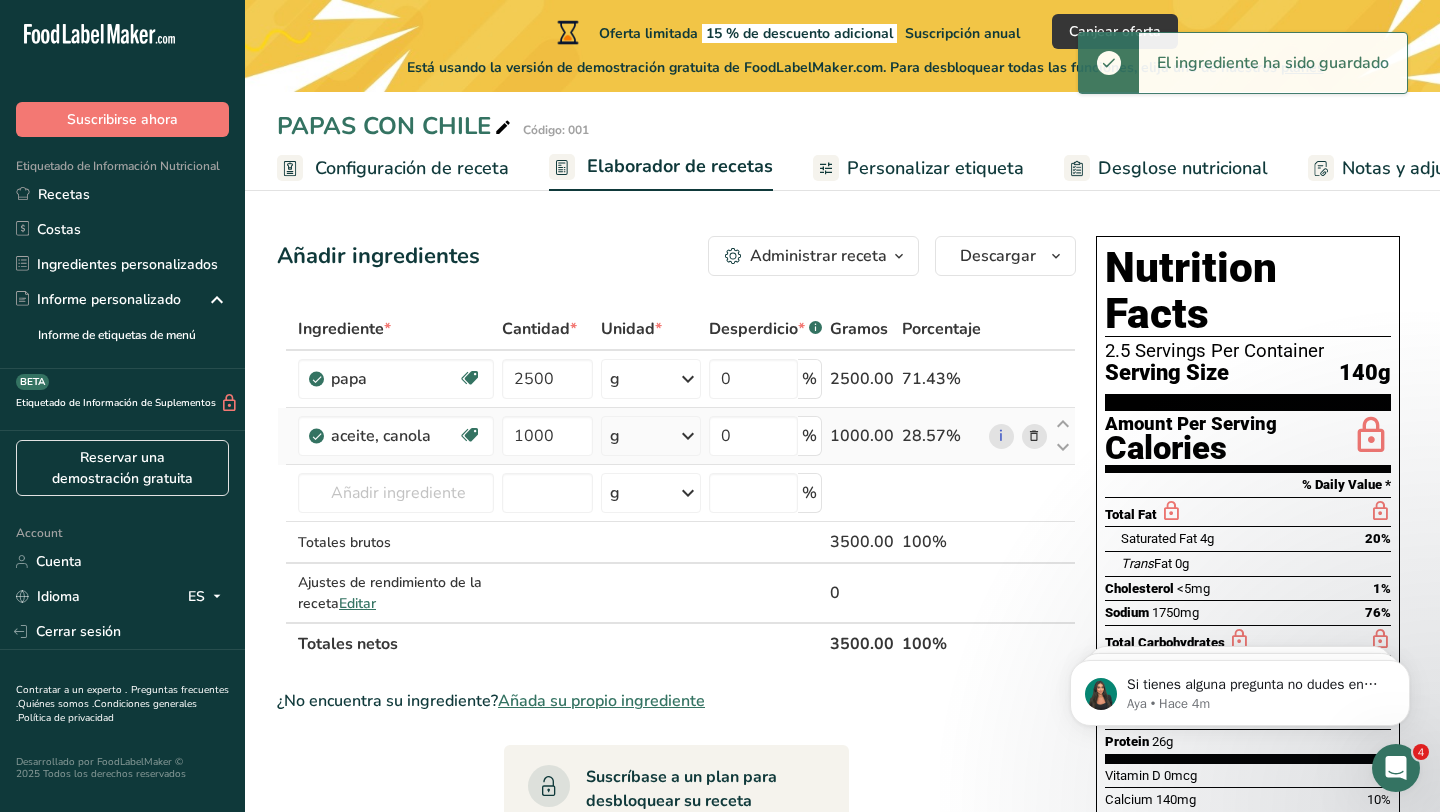 click at bounding box center (688, 436) 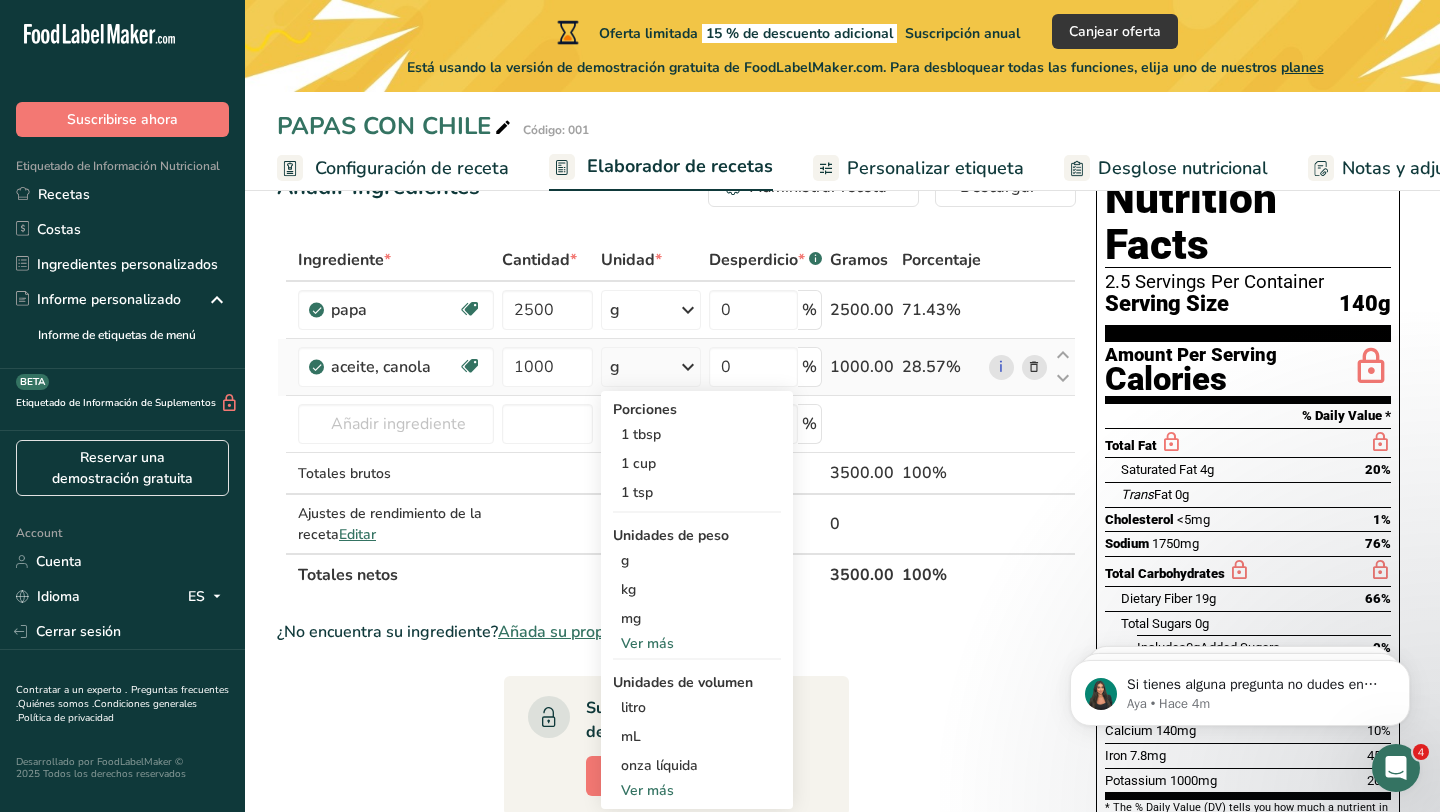 scroll, scrollTop: 72, scrollLeft: 0, axis: vertical 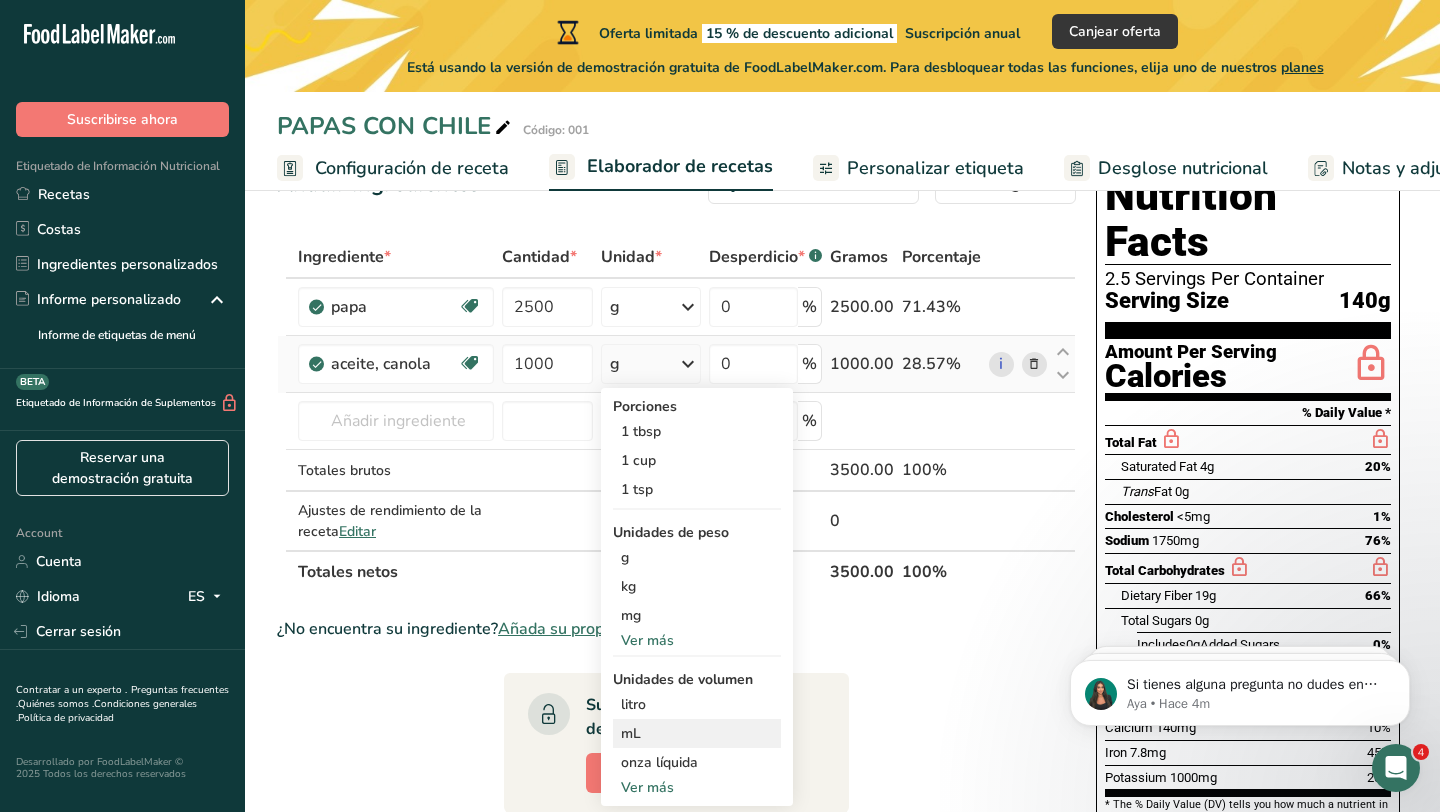 click on "mL" at bounding box center (697, 733) 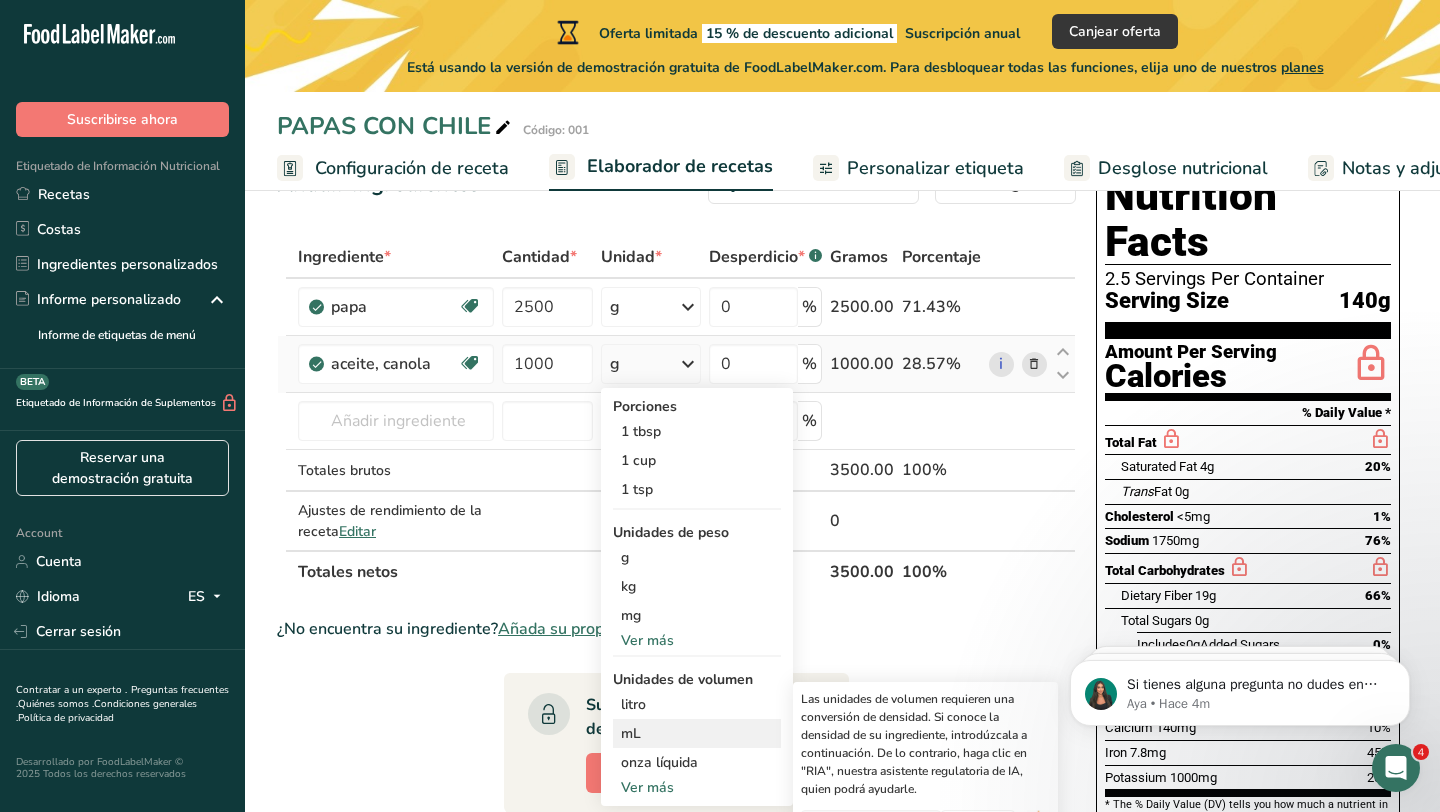 click on "mL" at bounding box center (697, 733) 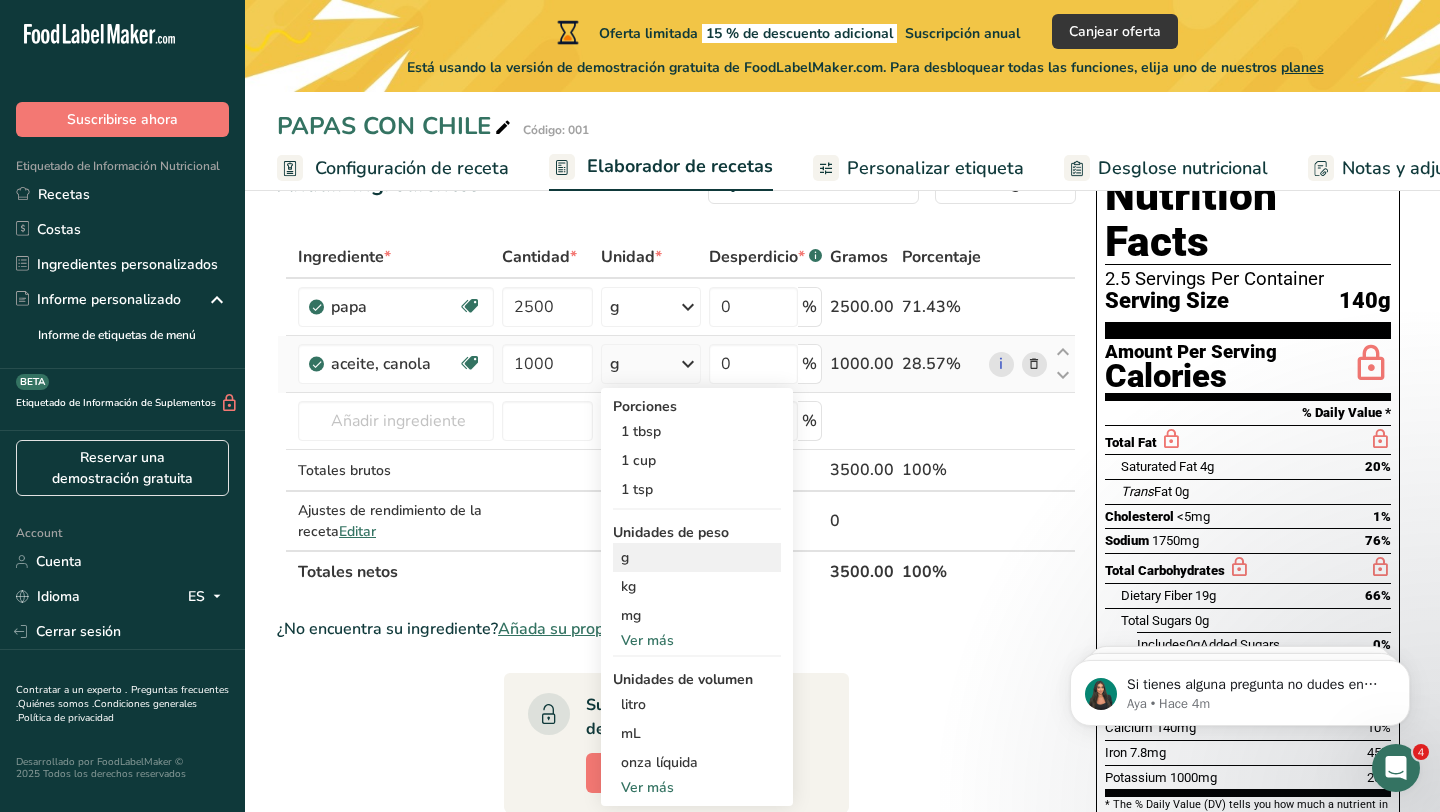 click on "g" at bounding box center [697, 557] 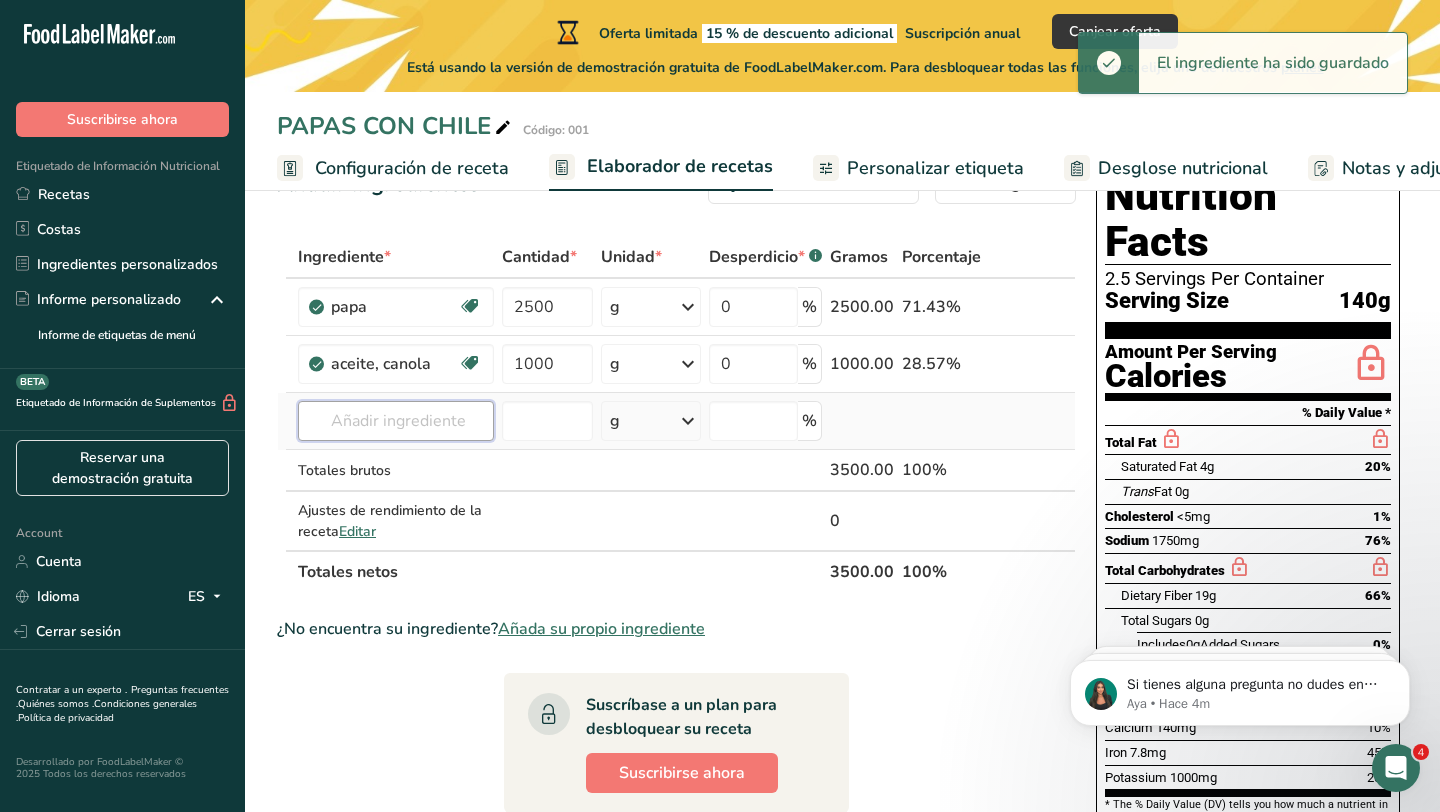 click at bounding box center [396, 421] 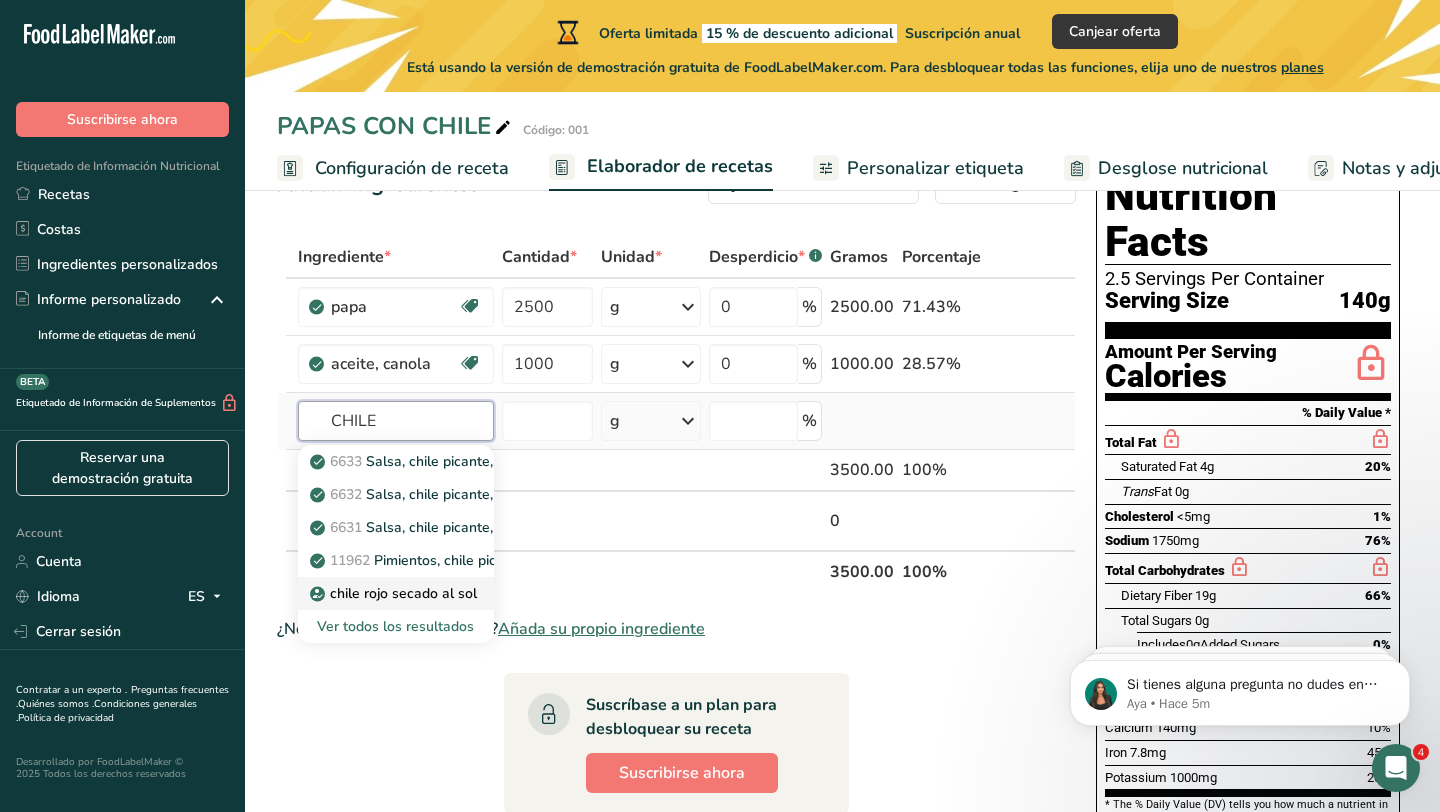 type on "CHILE" 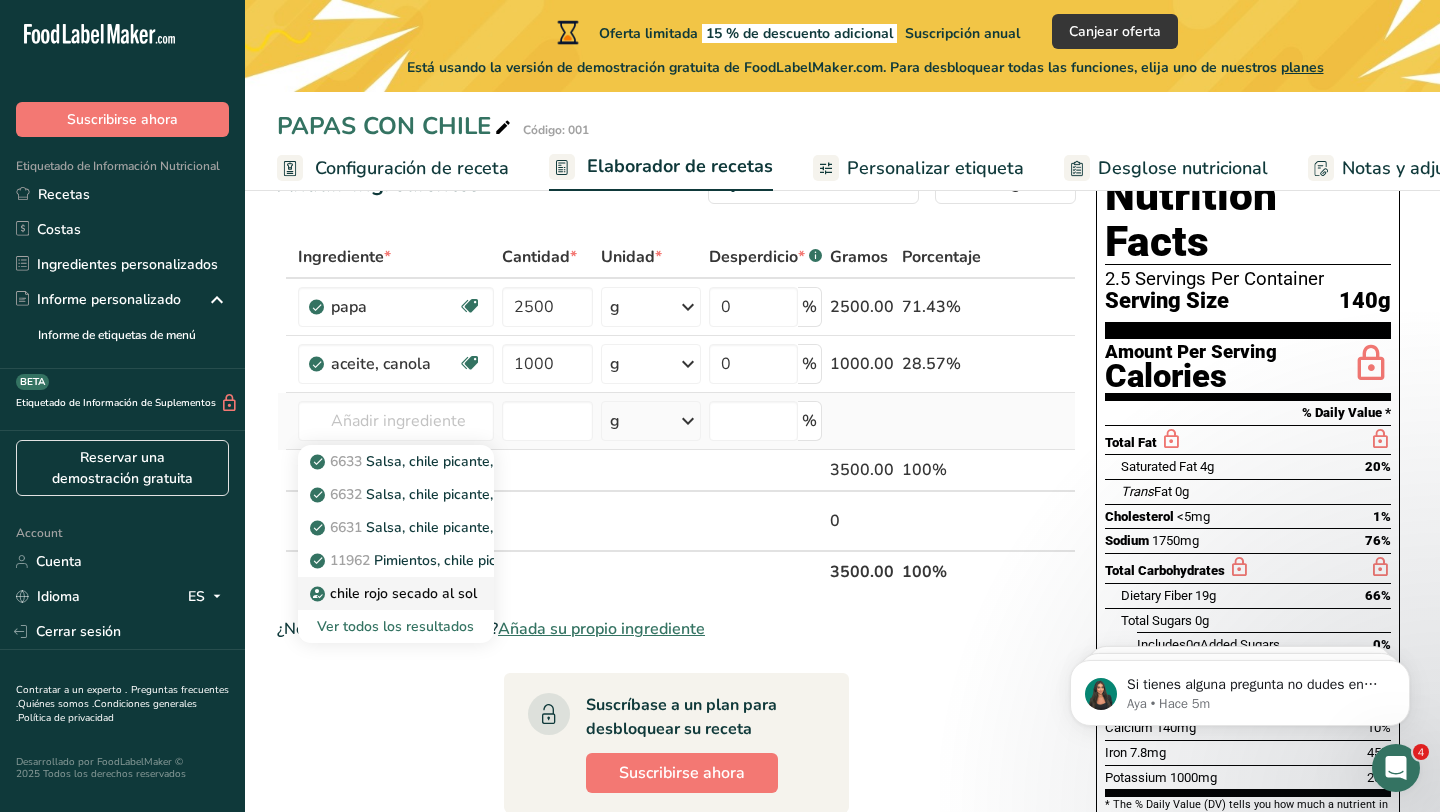 click on "chile rojo secado al sol" at bounding box center (395, 593) 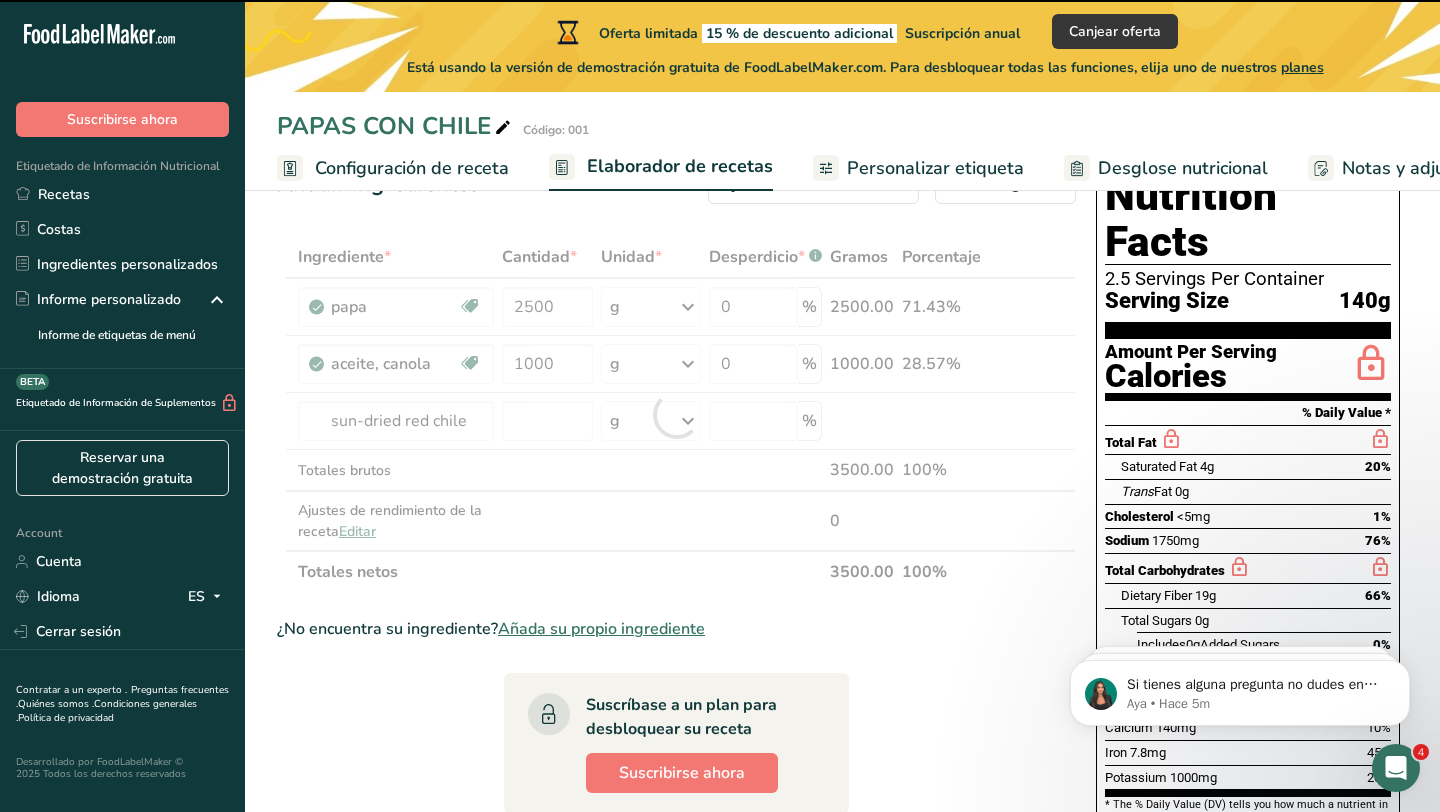 type on "0" 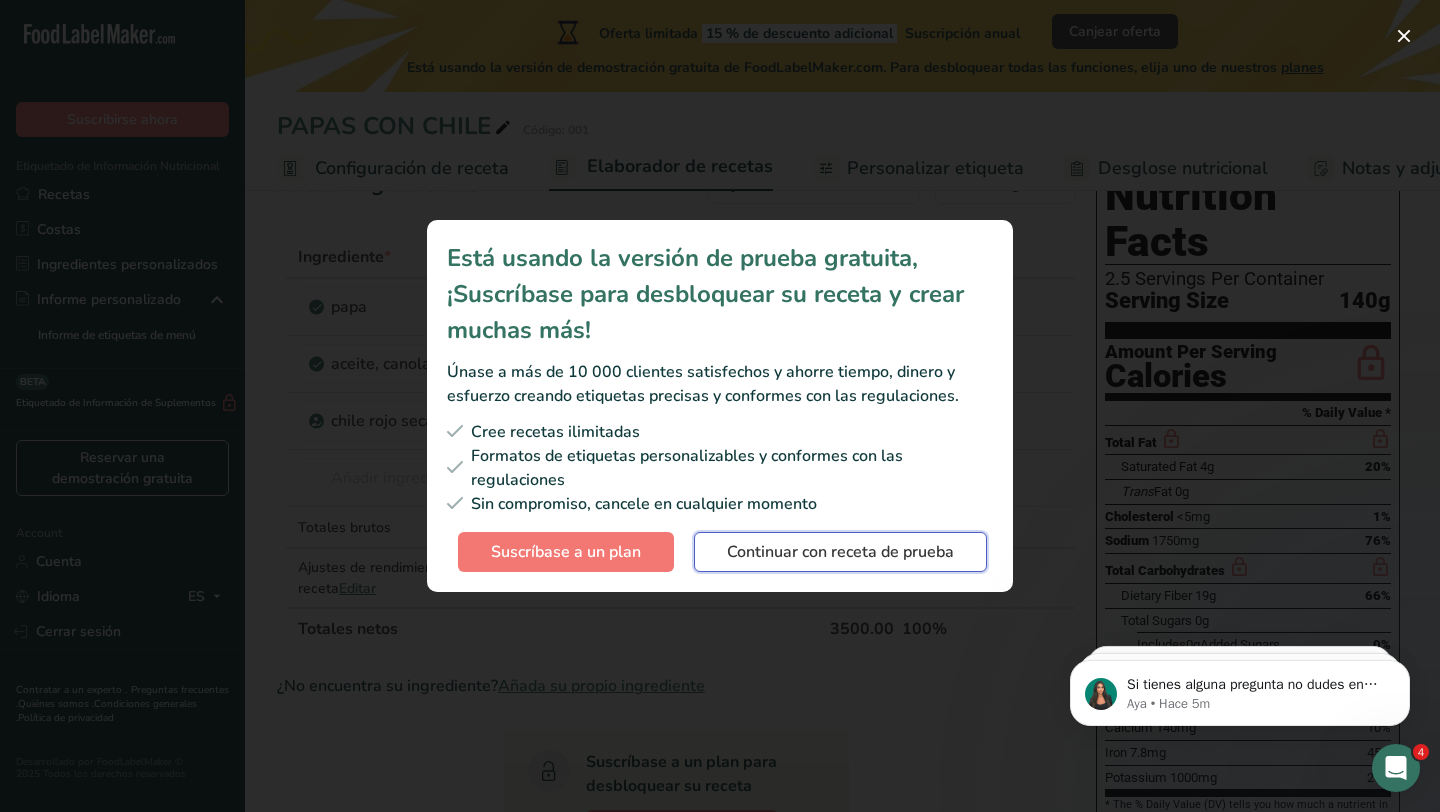 click on "Continuar con receta de prueba" at bounding box center [840, 552] 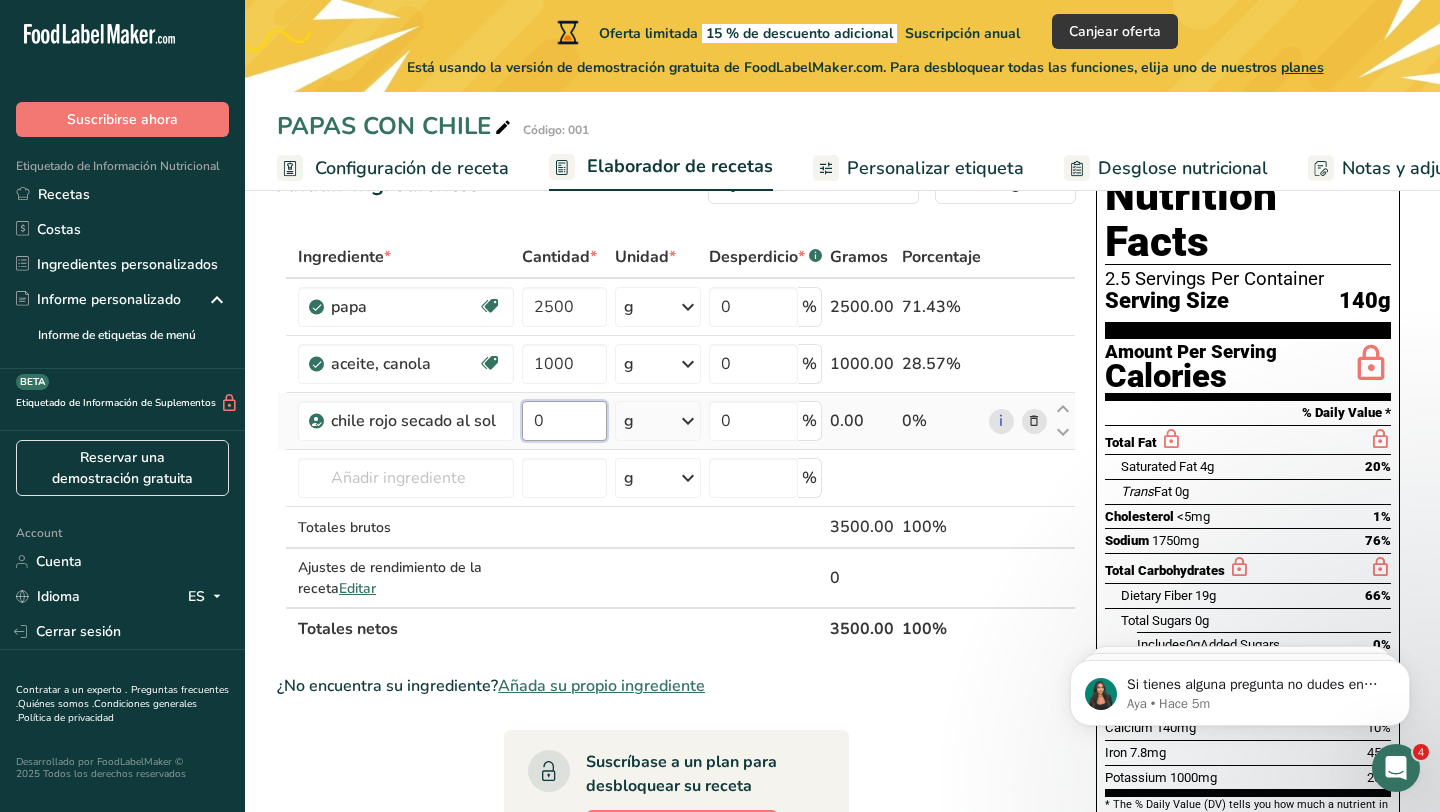 click on "0" at bounding box center [564, 421] 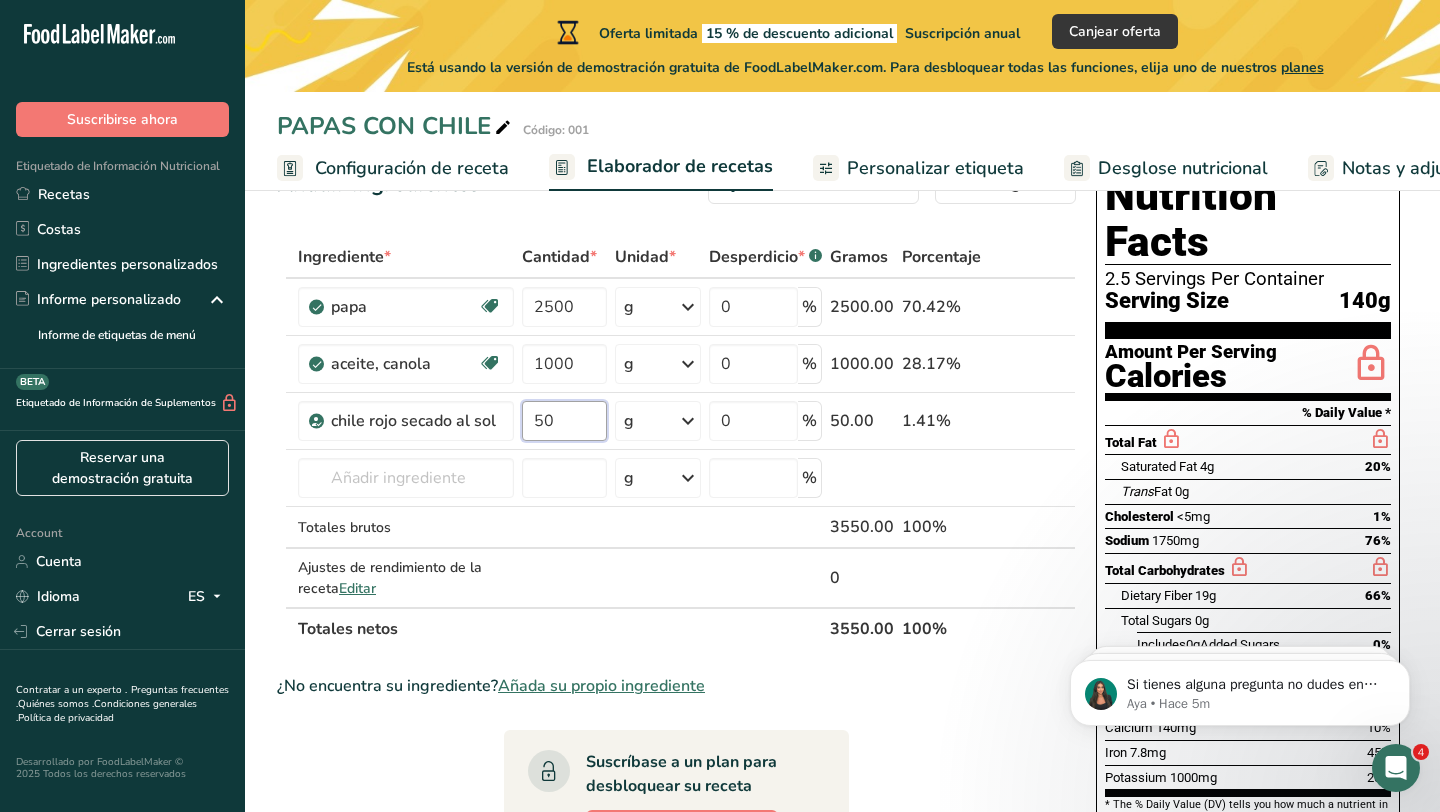 type on "50" 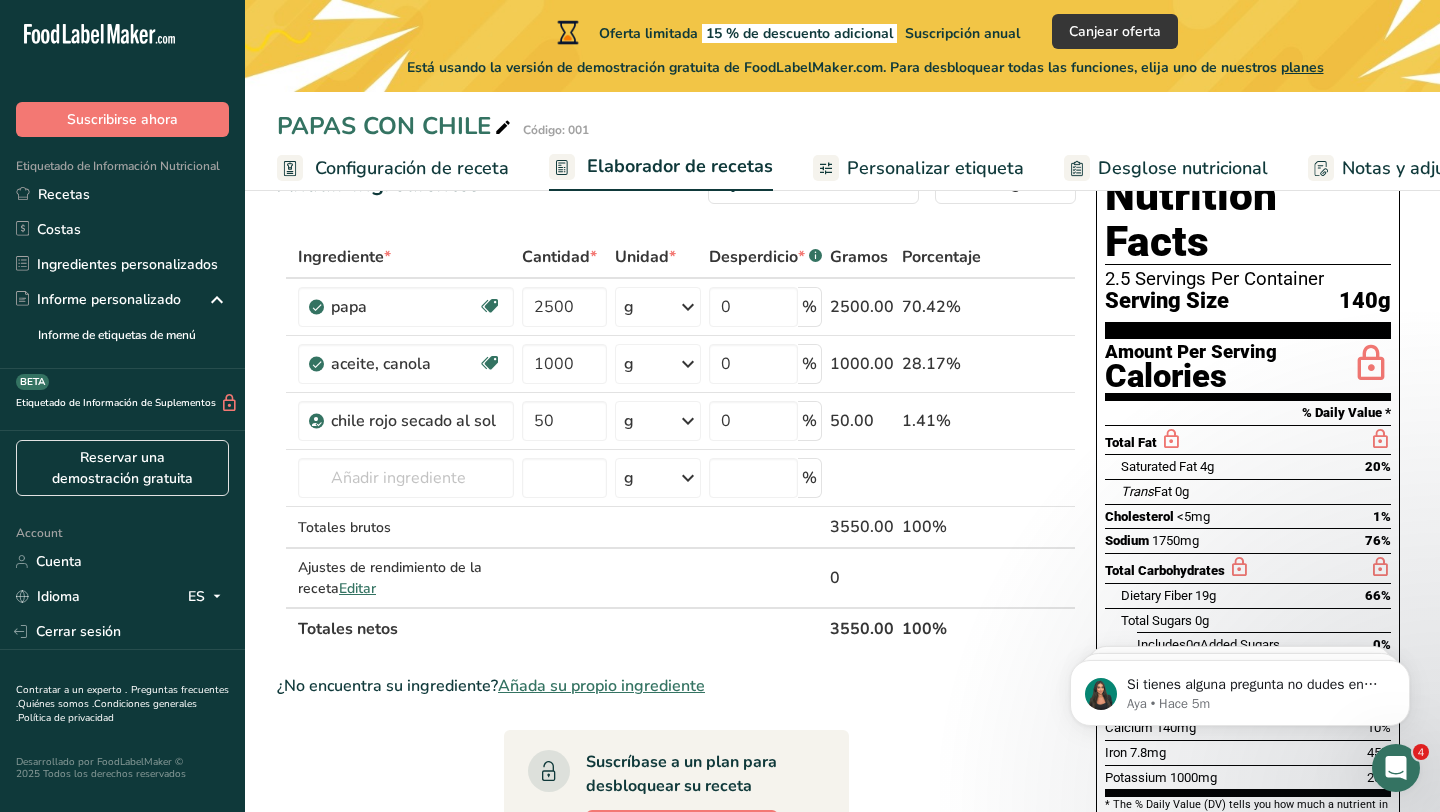 click on "Ingrediente *
Cantidad *
Unidad *
Desperdicio *   .a-a{fill:#347362;}.b-a{fill:#fff;}          Gramos
Porcentaje
papa
Libre de lácteos
Vegano
Vegetariano
Libre de soja
2500
g
Unidades de peso
g
kg
mg
Ver más
Unidades de volumen
litro
Las unidades de volumen requieren una conversión de densidad. Si conoce la densidad de su ingrediente, introdúzcala a continuación. De lo contrario, haga clic en "RIA", nuestra asistente regulatoria de IA, quien podrá ayudarle.
lb/pie³
g/cm³
Confirmar
mL
lb/pie³" at bounding box center [676, 814] 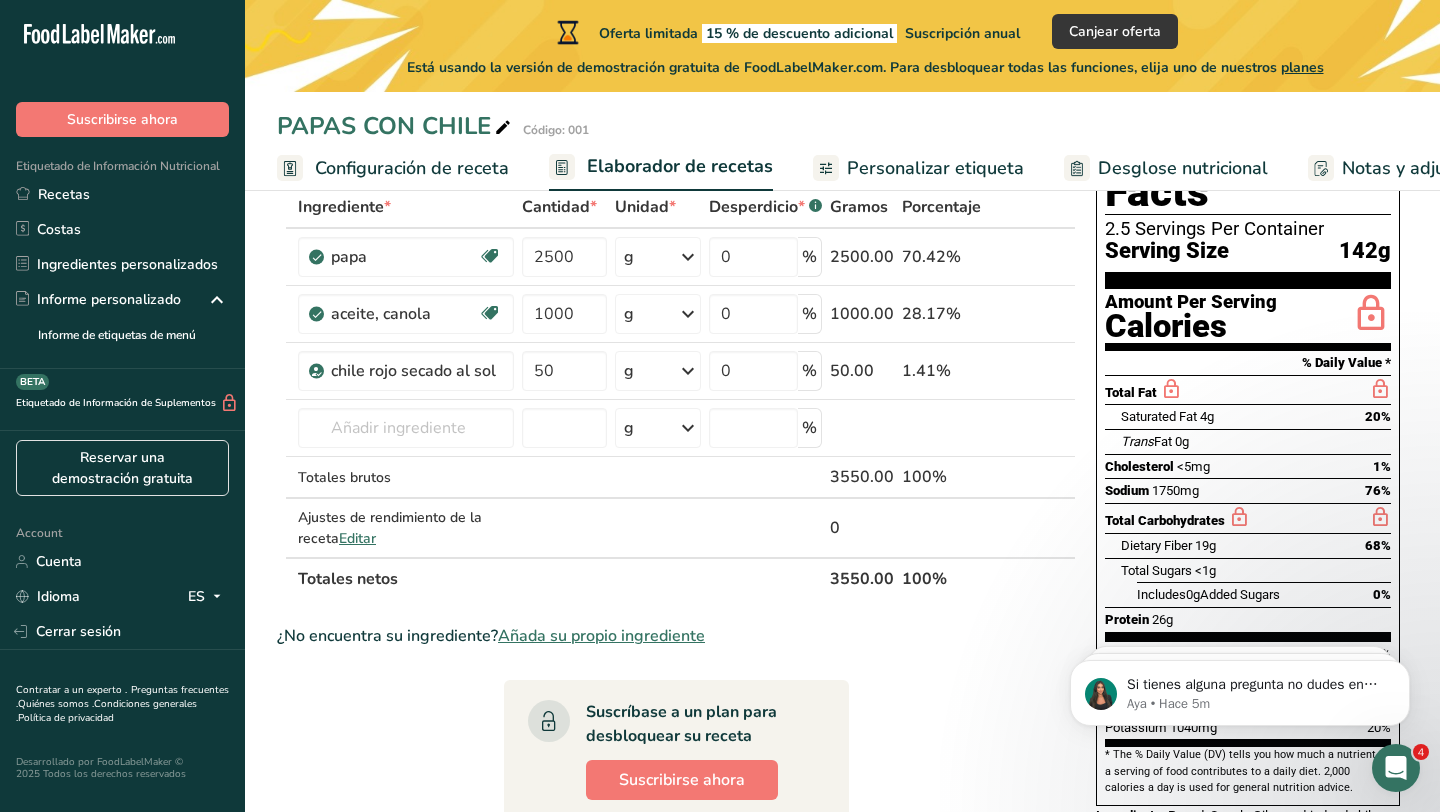 scroll, scrollTop: 116, scrollLeft: 0, axis: vertical 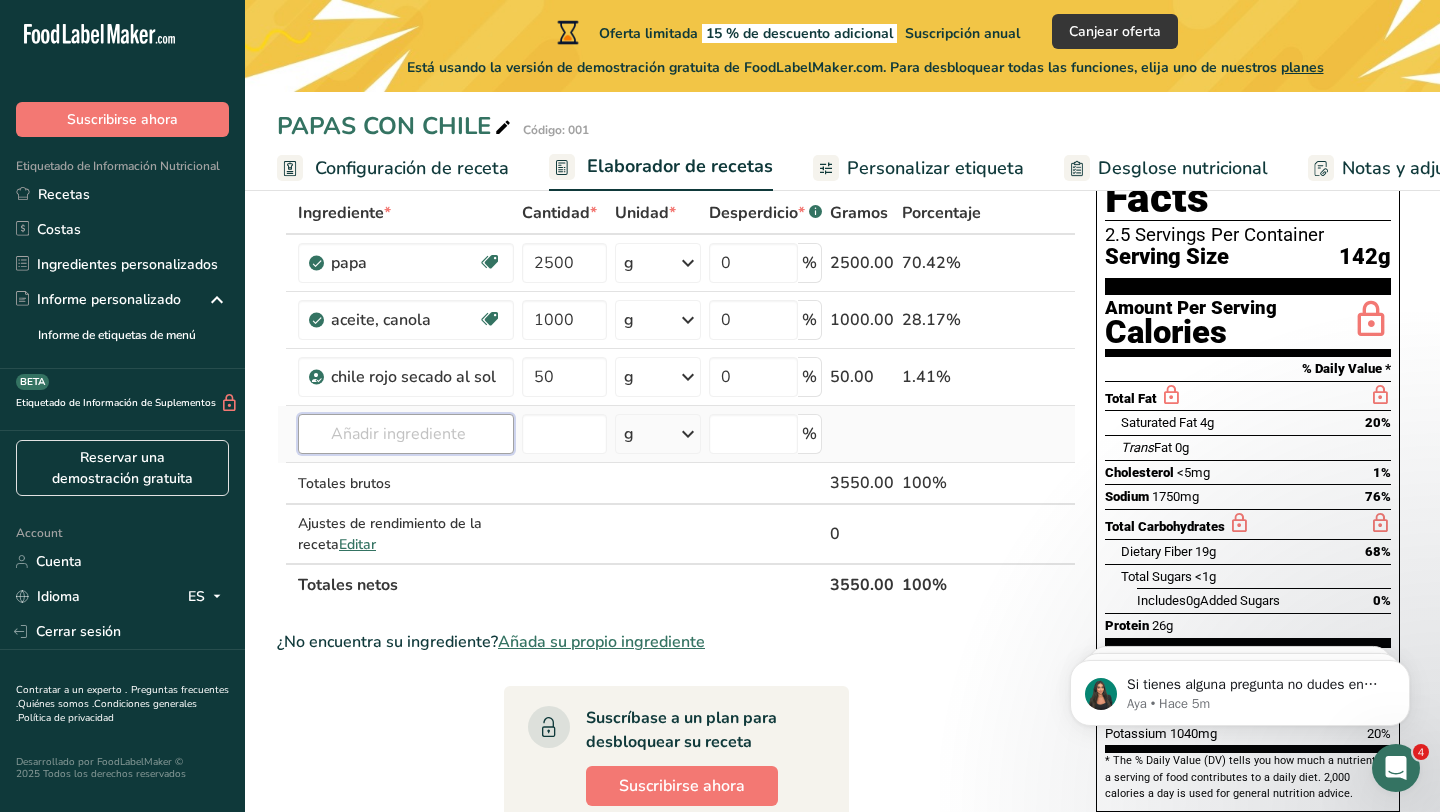 click at bounding box center [406, 434] 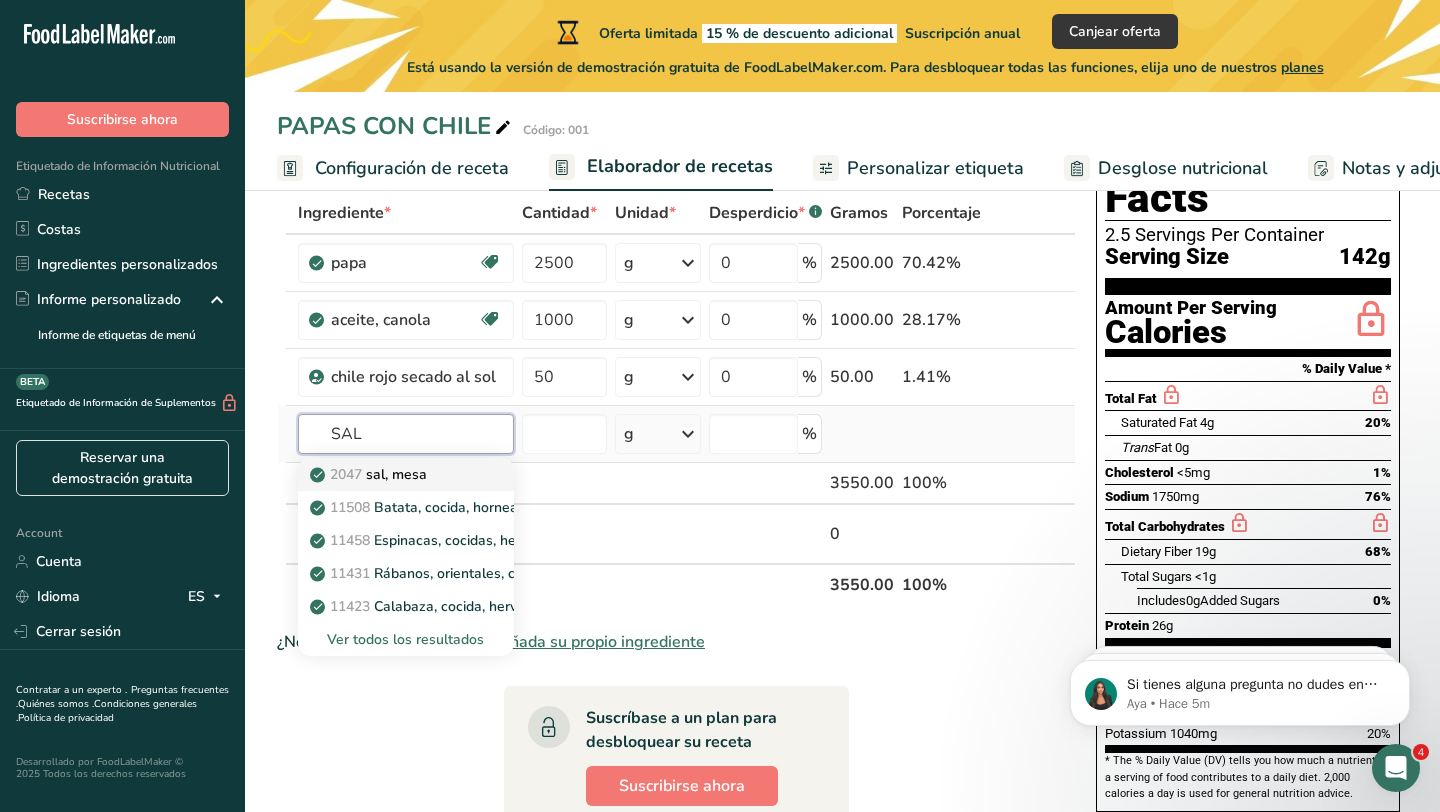 type on "SAL" 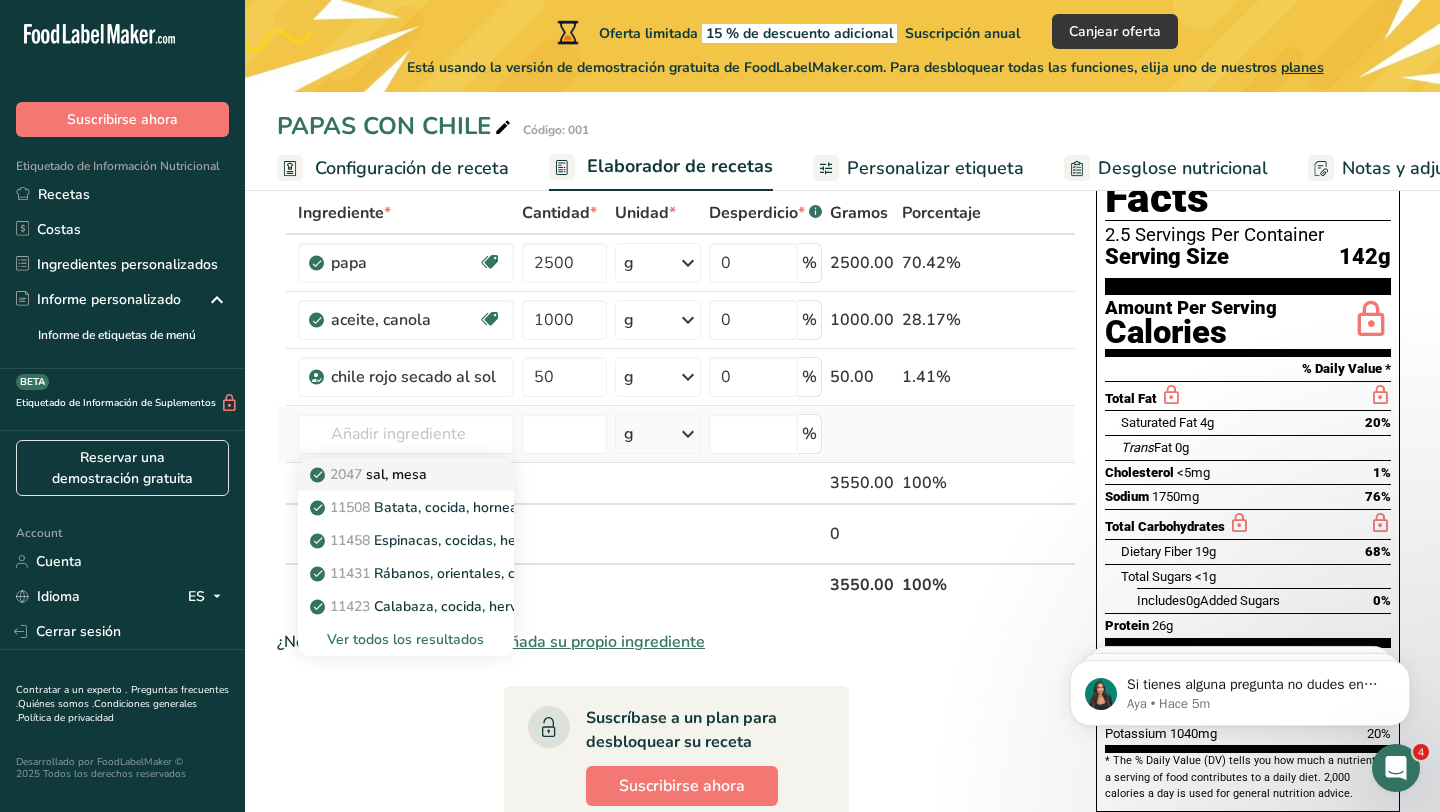 click on "2047
sal, mesa" at bounding box center [390, 474] 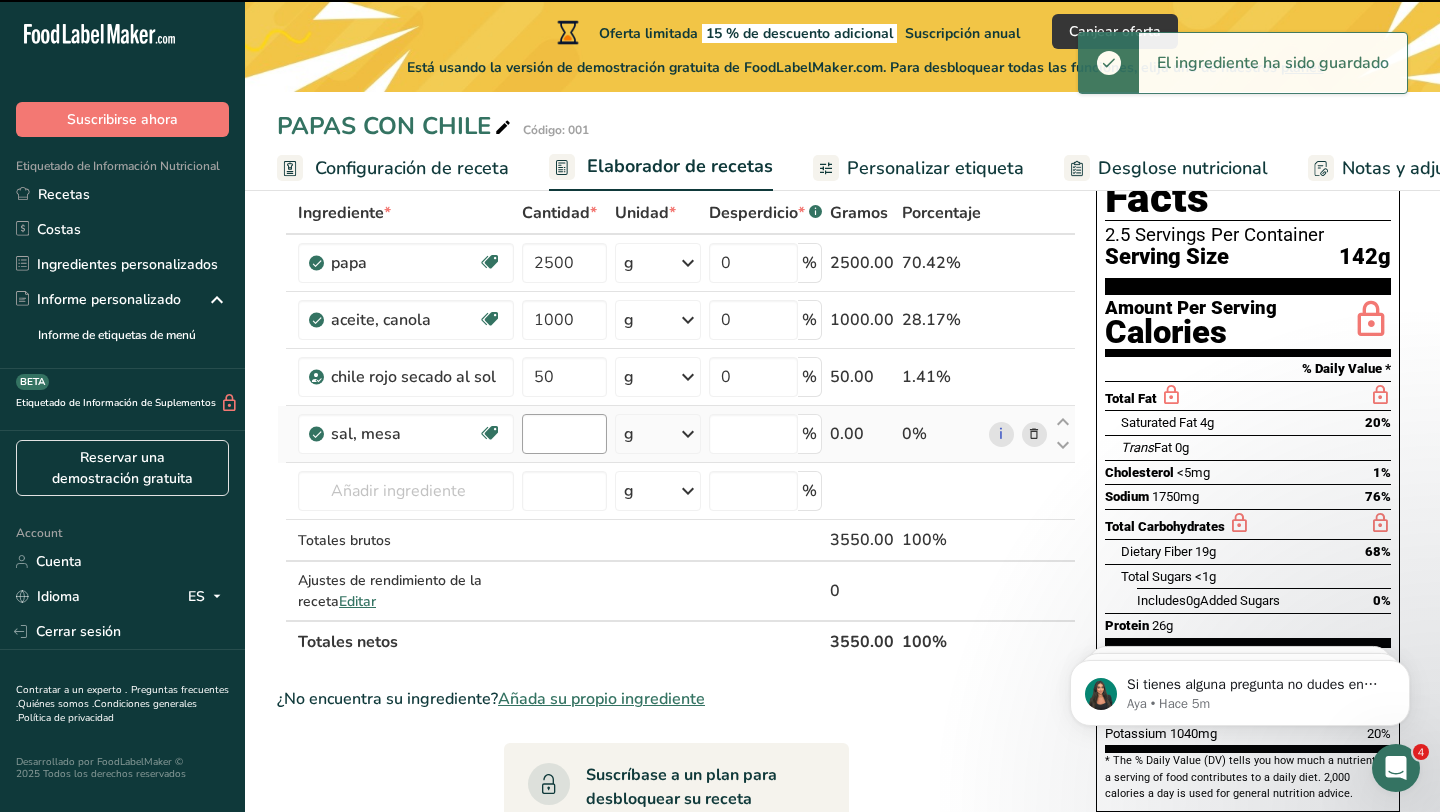type on "0" 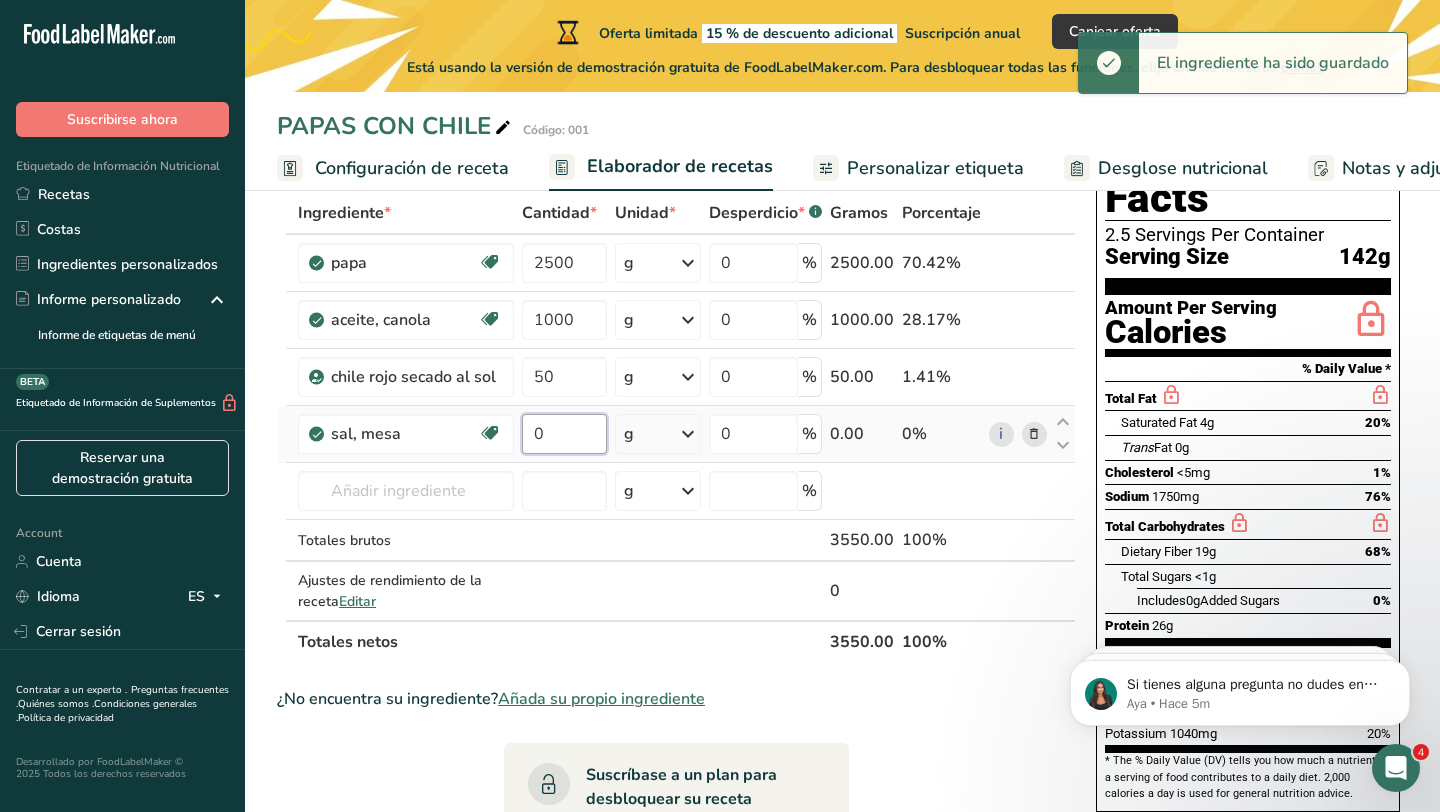 click on "0" at bounding box center (564, 434) 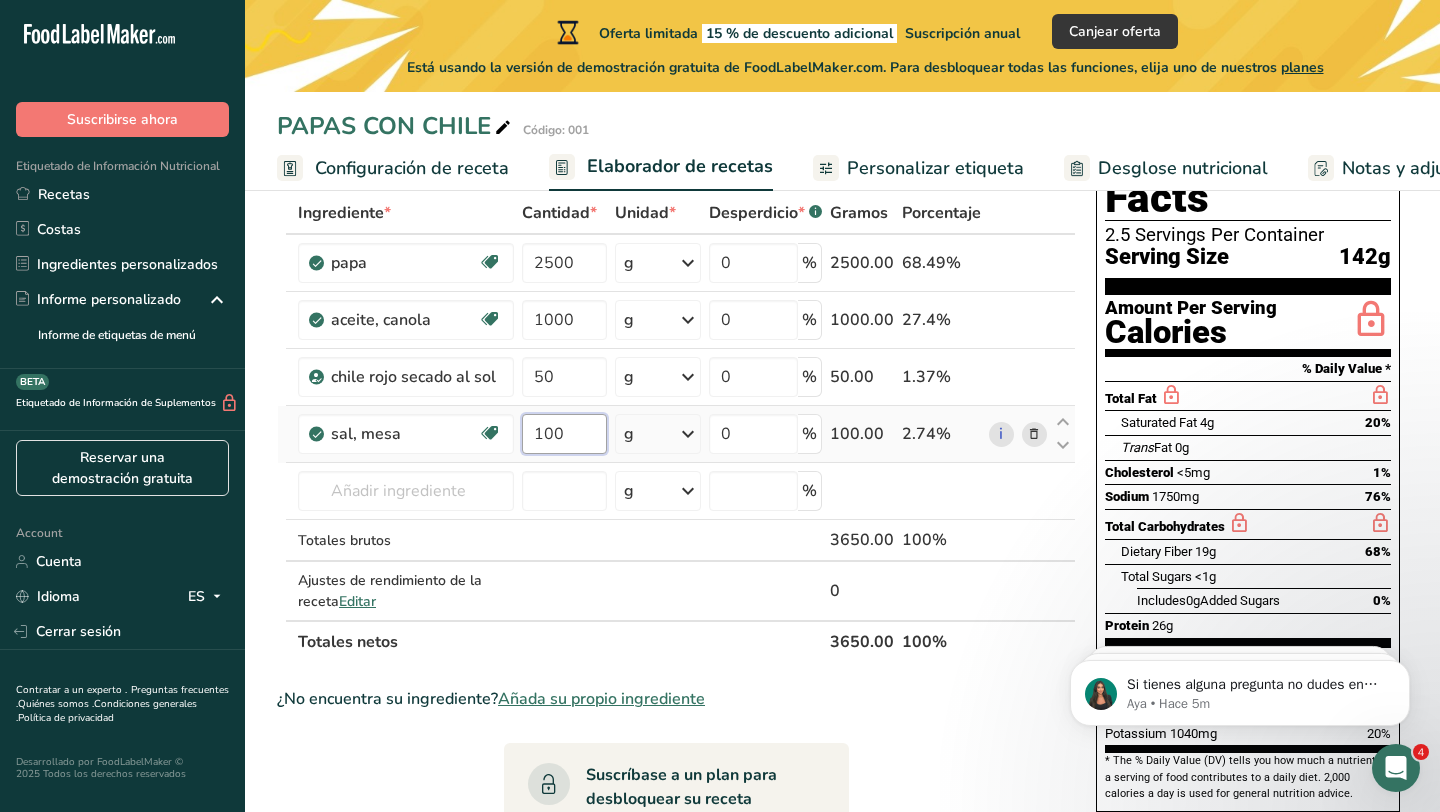 type on "100" 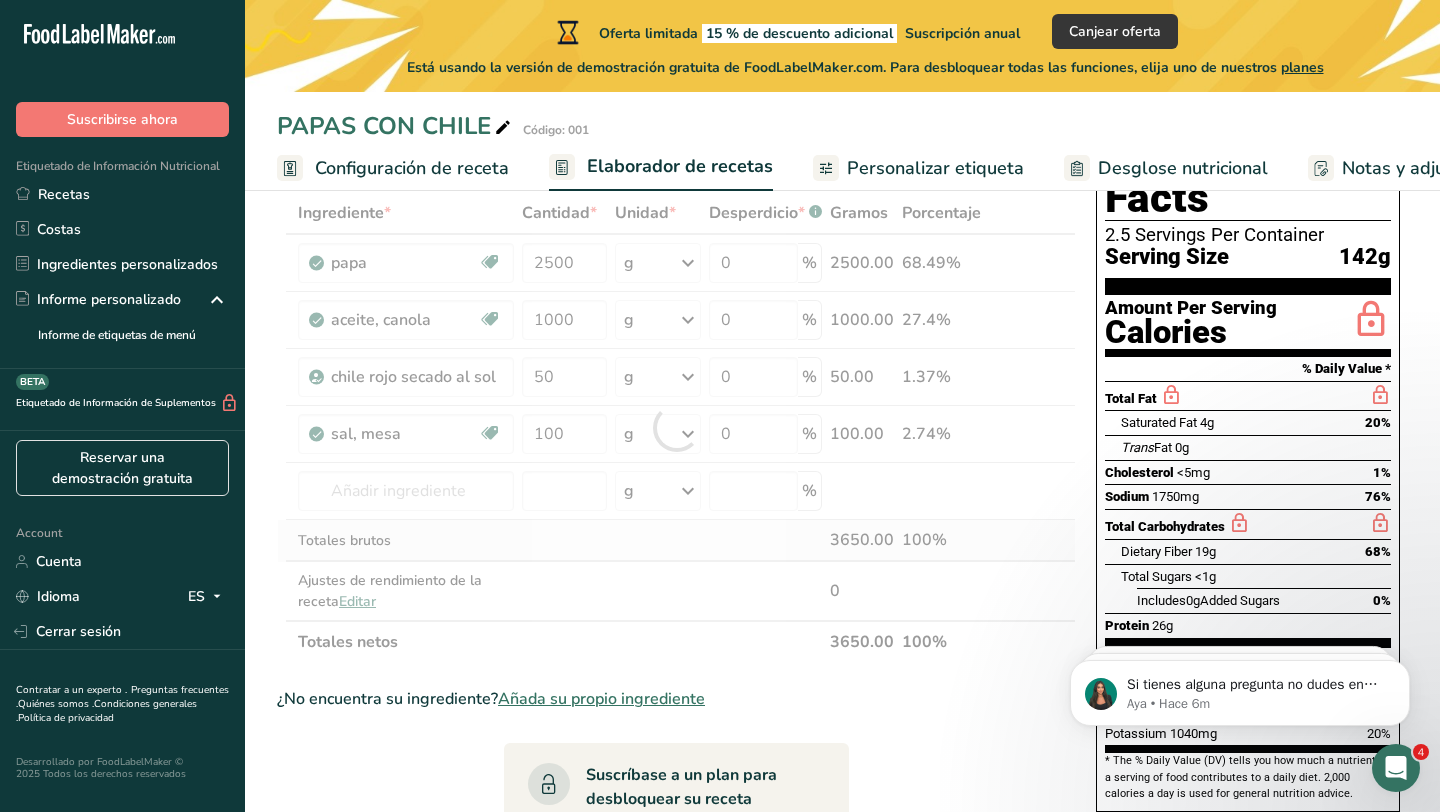 click on "Ingrediente *
Cantidad *
Unidad *
Desperdicio *   .a-a{fill:#347362;}.b-a{fill:#fff;}          Gramos
Porcentaje
papa
Libre de lácteos
Vegano
Vegetariano
Libre de soja
2500
g
Unidades de peso
g
kg
mg
Ver más
Unidades de volumen
litro
Las unidades de volumen requieren una conversión de densidad. Si conoce la densidad de su ingrediente, introdúzcala a continuación. De lo contrario, haga clic en "RIA", nuestra asistente regulatoria de IA, quien podrá ayudarle.
lb/pie³
g/cm³
Confirmar
mL
lb/pie³" at bounding box center [676, 427] 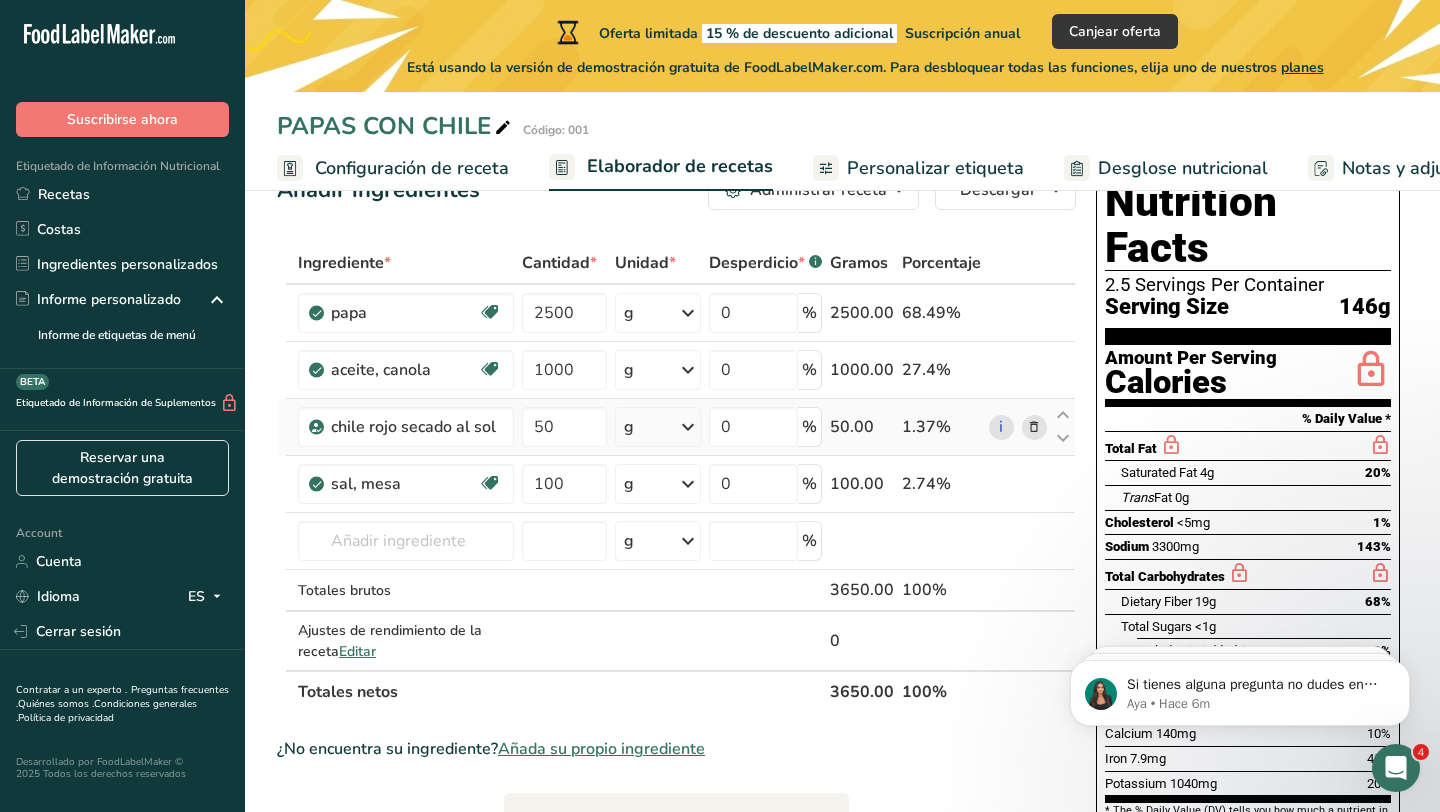 scroll, scrollTop: 0, scrollLeft: 0, axis: both 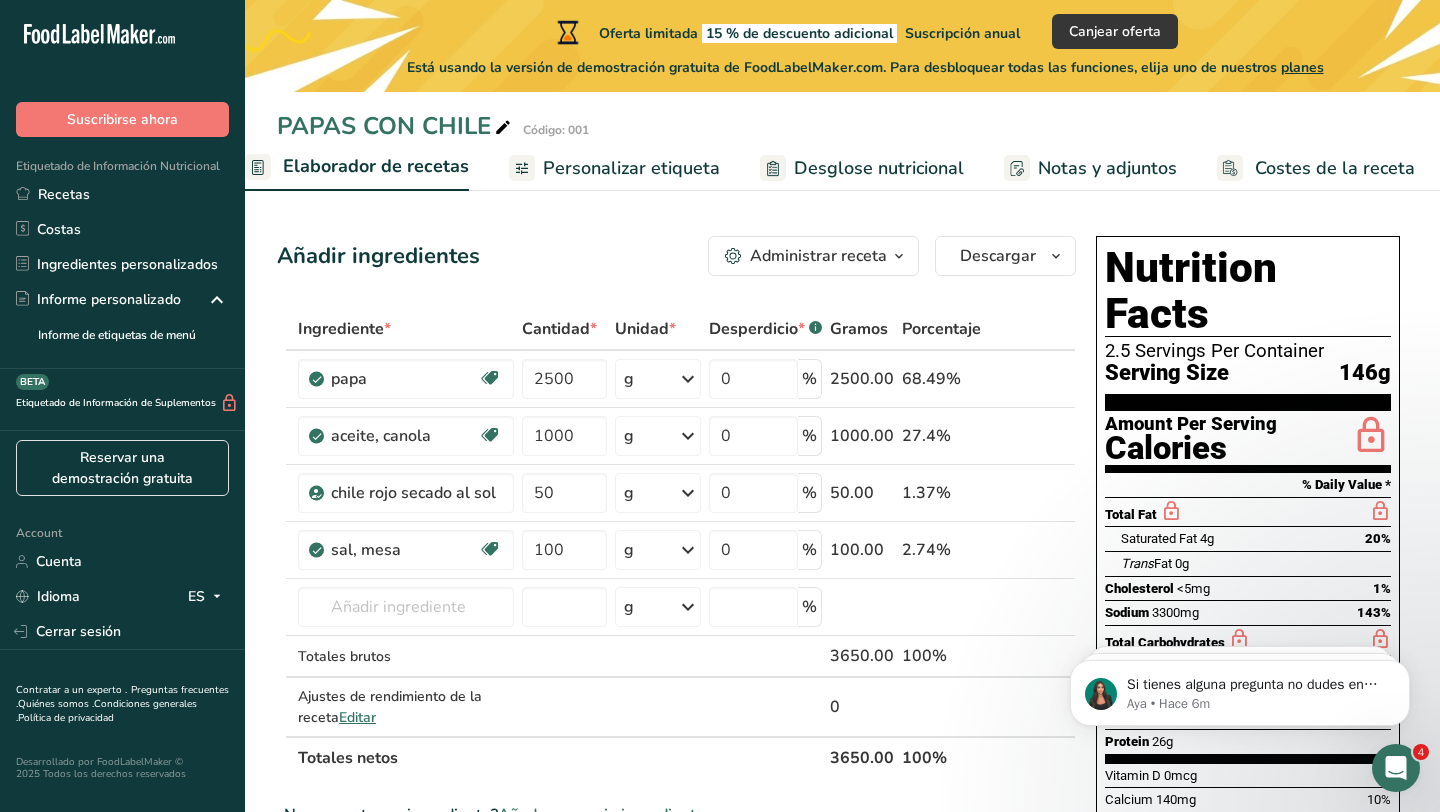 click on "Desglose nutricional" at bounding box center [879, 168] 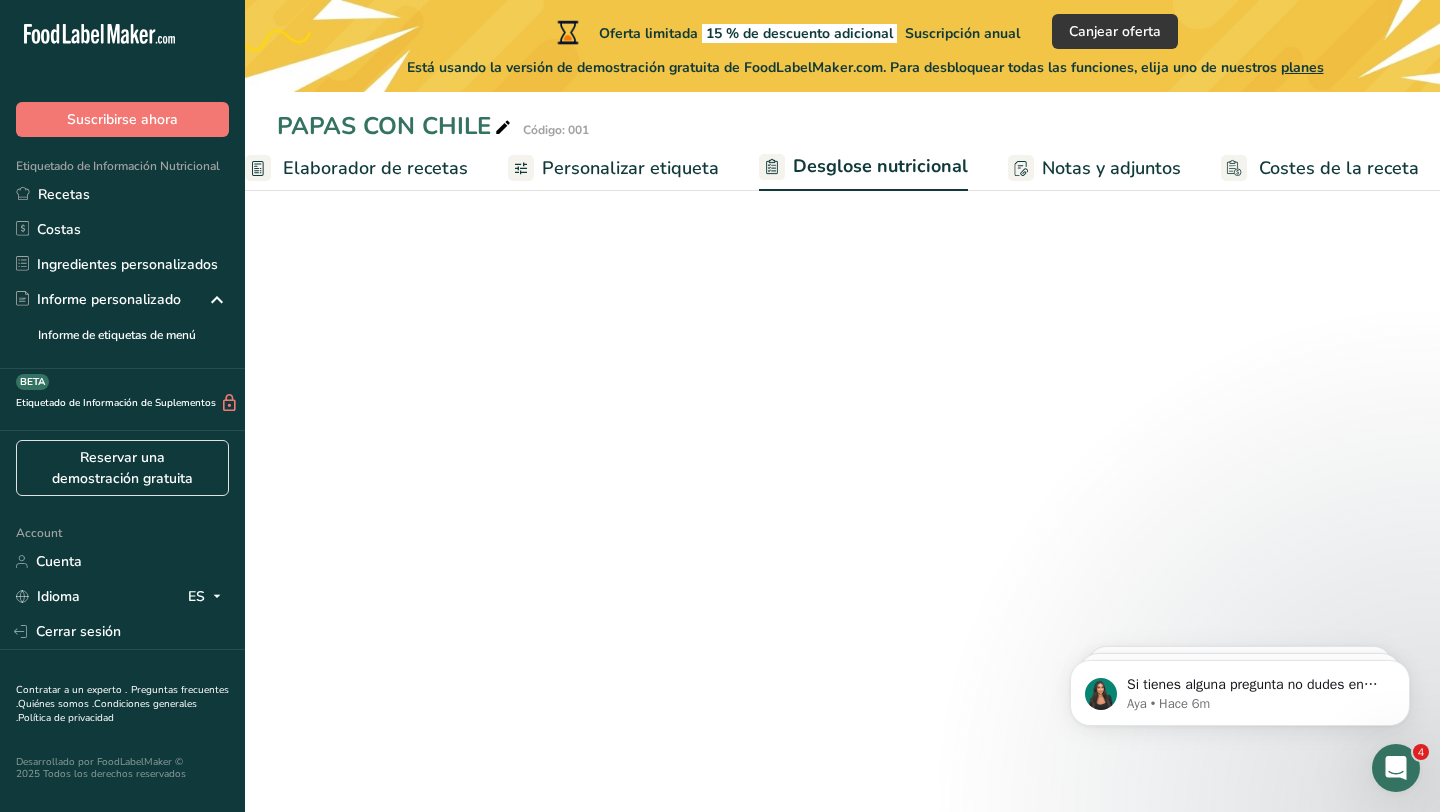 select on "Calories" 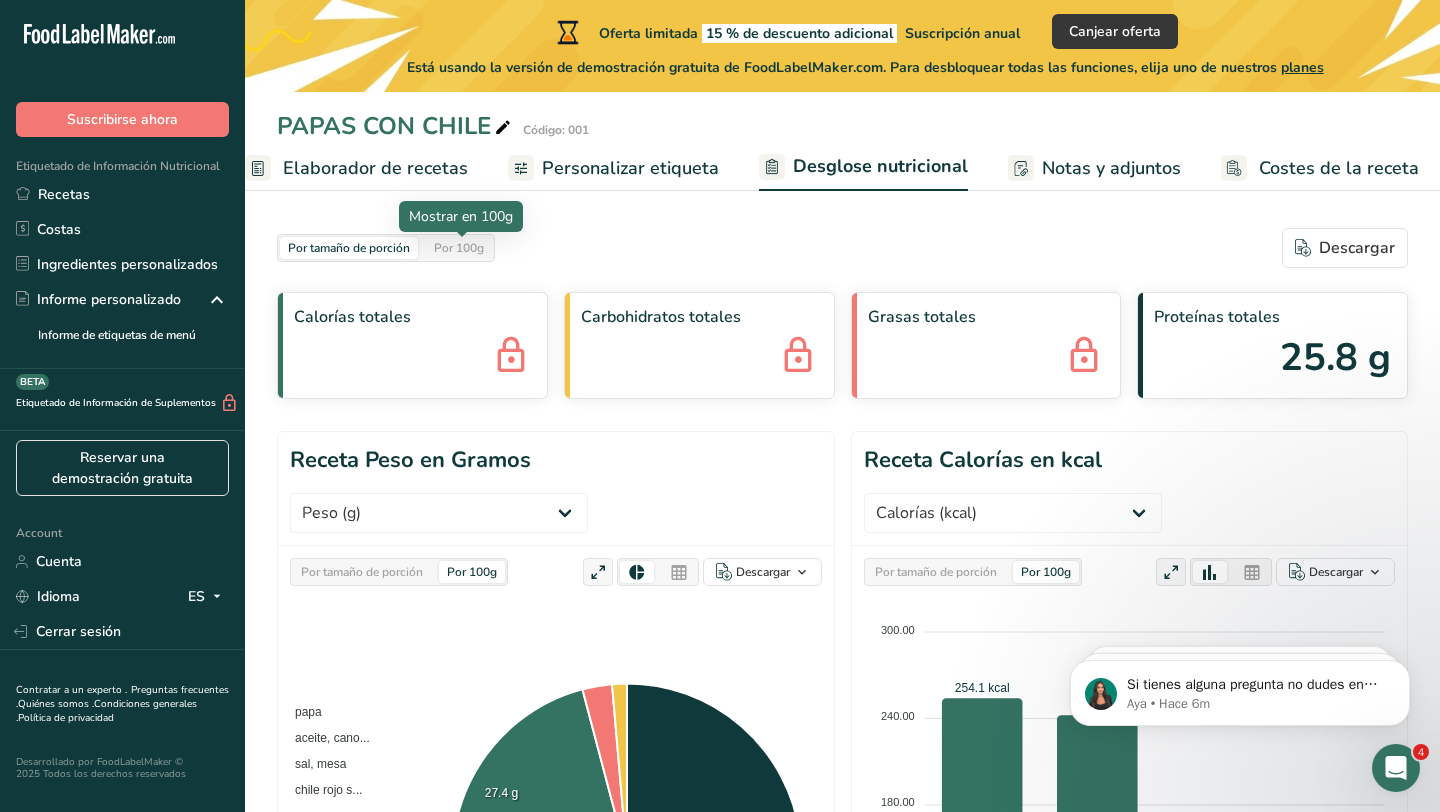 click on "Por 100g" at bounding box center (459, 248) 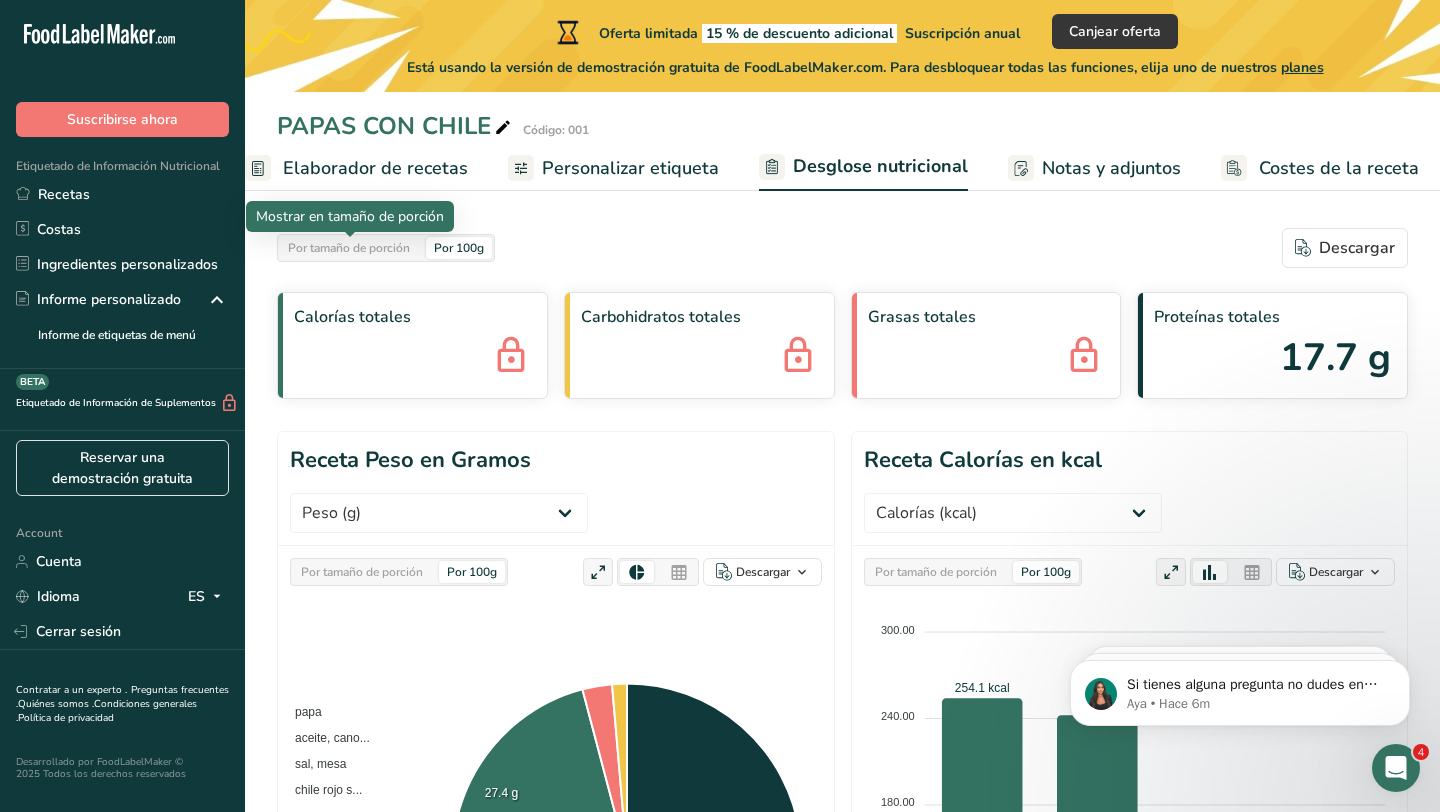 click on "Por tamaño de porción" at bounding box center [349, 248] 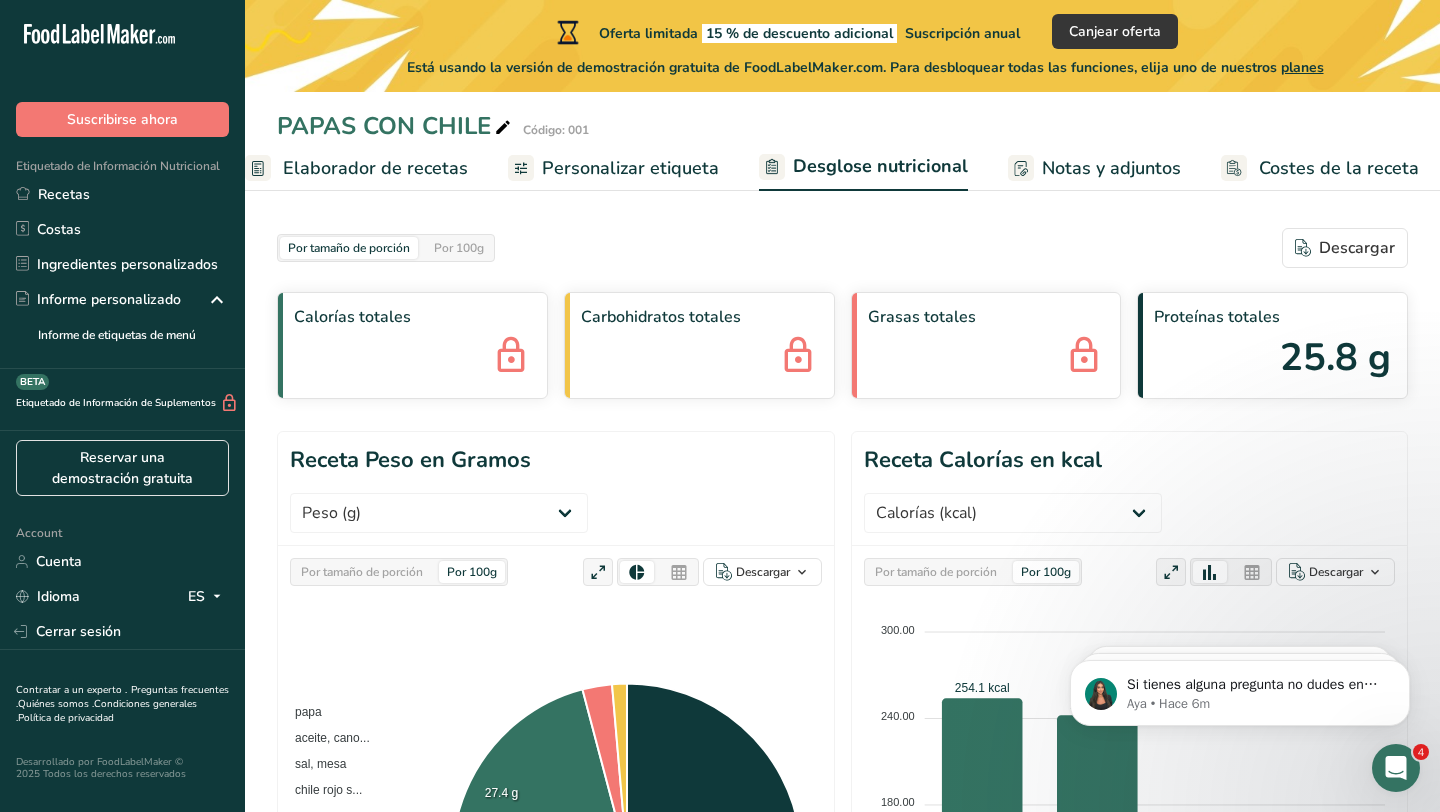 click on "Personalizar etiqueta" at bounding box center (630, 168) 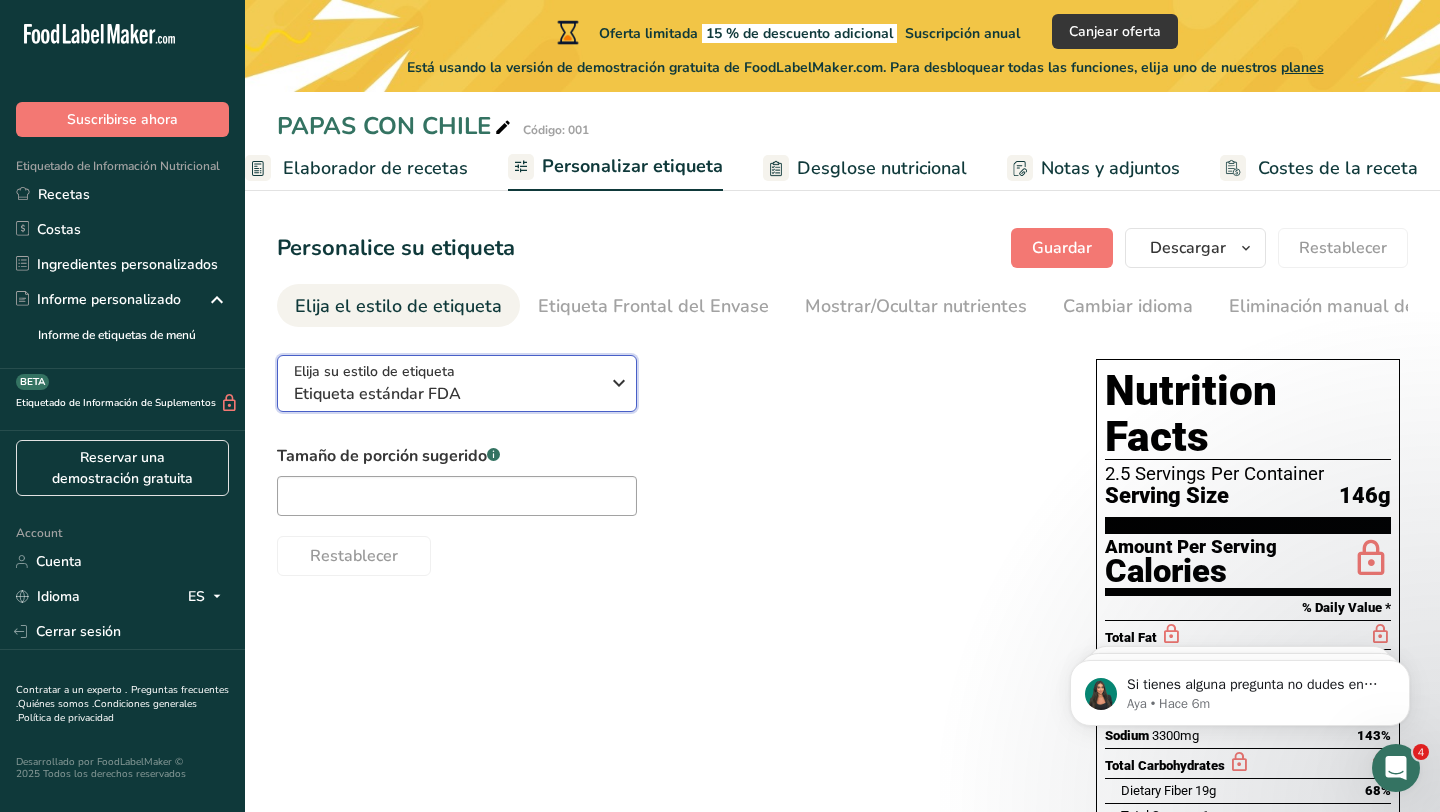 click at bounding box center [619, 383] 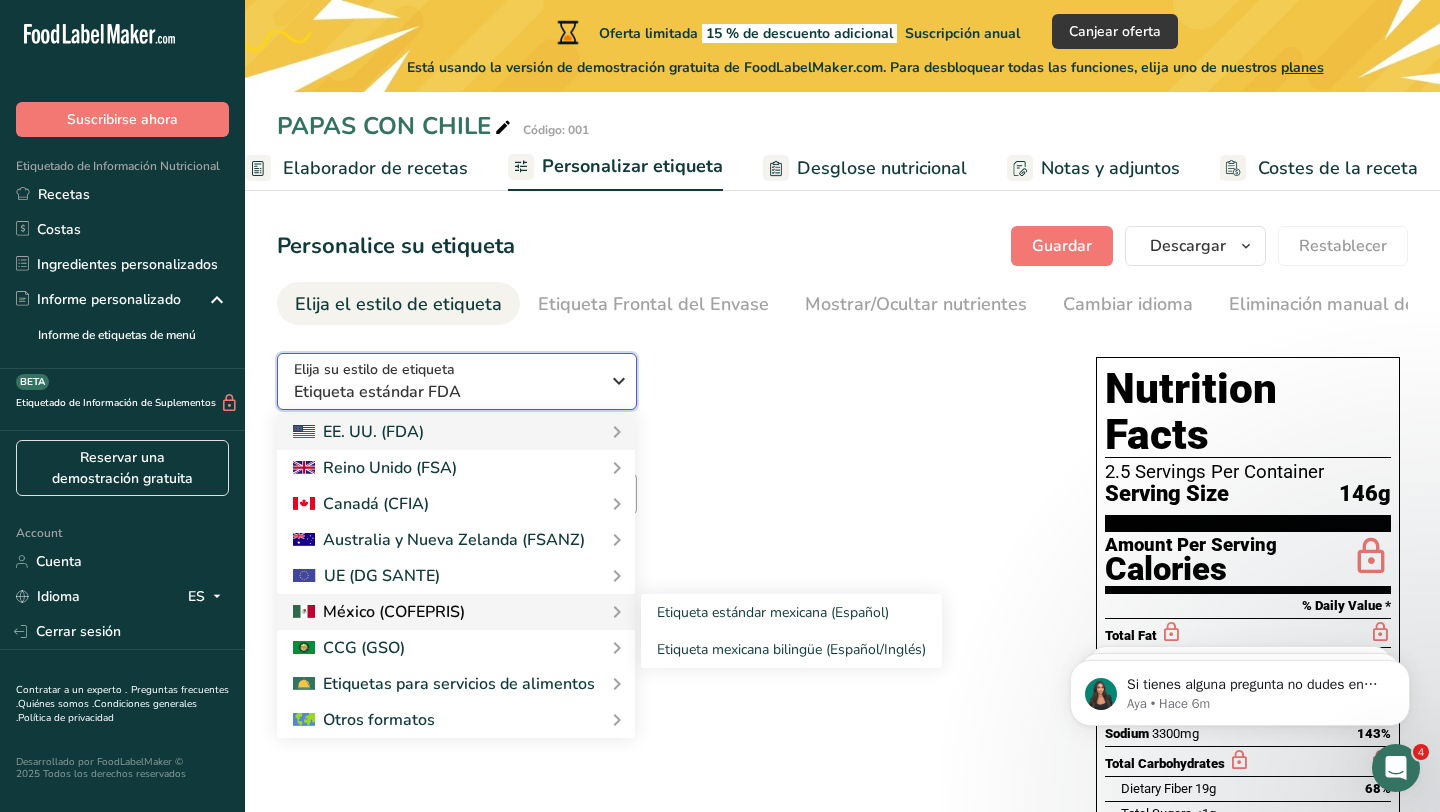 scroll, scrollTop: 0, scrollLeft: 0, axis: both 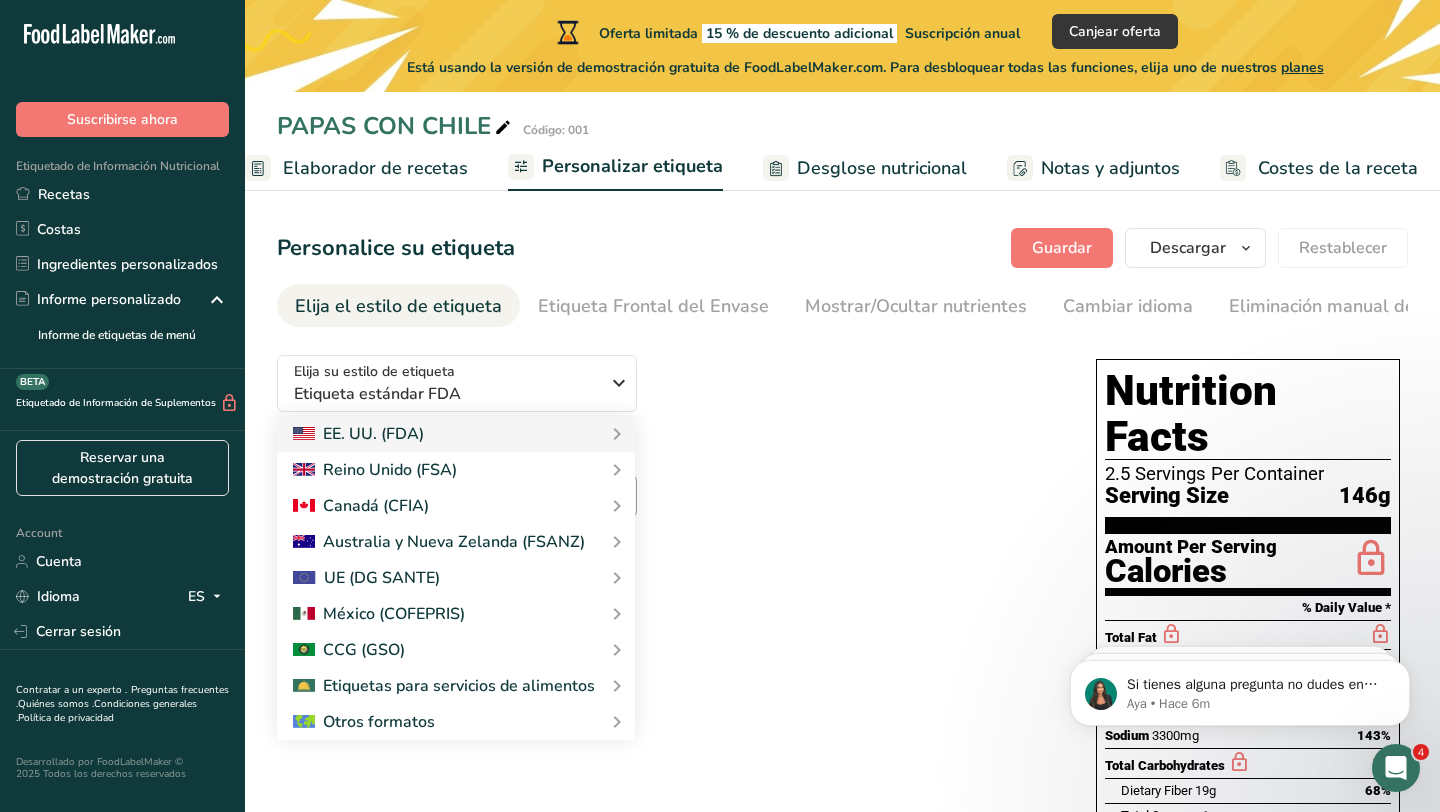 click on "Elija su estilo de etiqueta
Etiqueta estándar FDA
EE. UU. (FDA)
Etiqueta estándar FDA
Etiqueta tabular FDA
Etiqueta lineal FDA
Etiqueta simplificada FDA
Etiqueta FDA de dos columnas (Por porción/Por envase)
Etiqueta FDA de dos columnas (Tal como se vende/Tal como se prepara)
Etiqueta estándar FDA agregada
Etiqueta estándar FDA con micronutrientes listados lado a lado
Reino Unido (FSA)
Etiqueta obligatoria del Reino Unido "Parte trasera del envase"
Etiqueta de semáforo del Reino Unido "Parte frontal del envase"
Canadá (CFIA)" at bounding box center [666, 457] 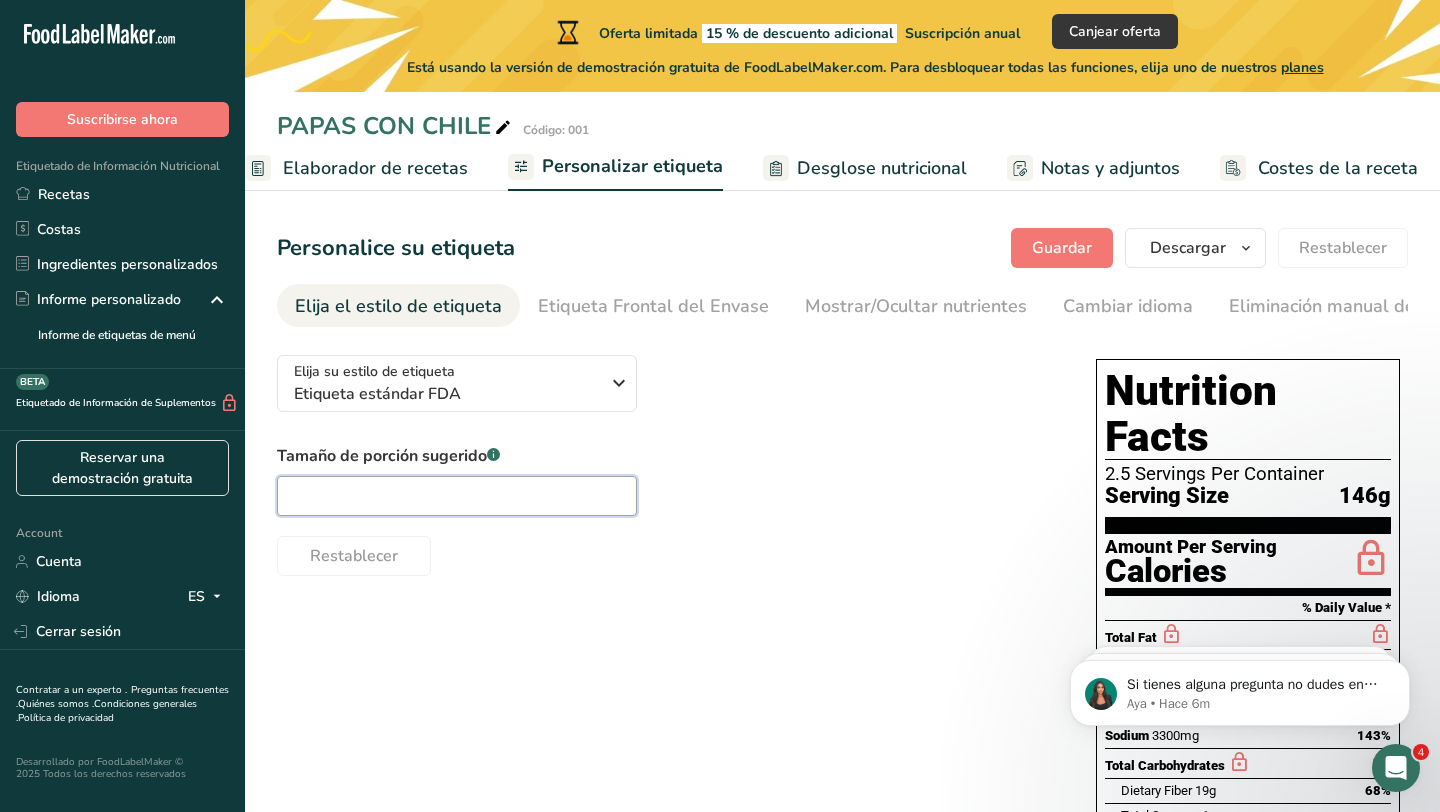 click at bounding box center [457, 496] 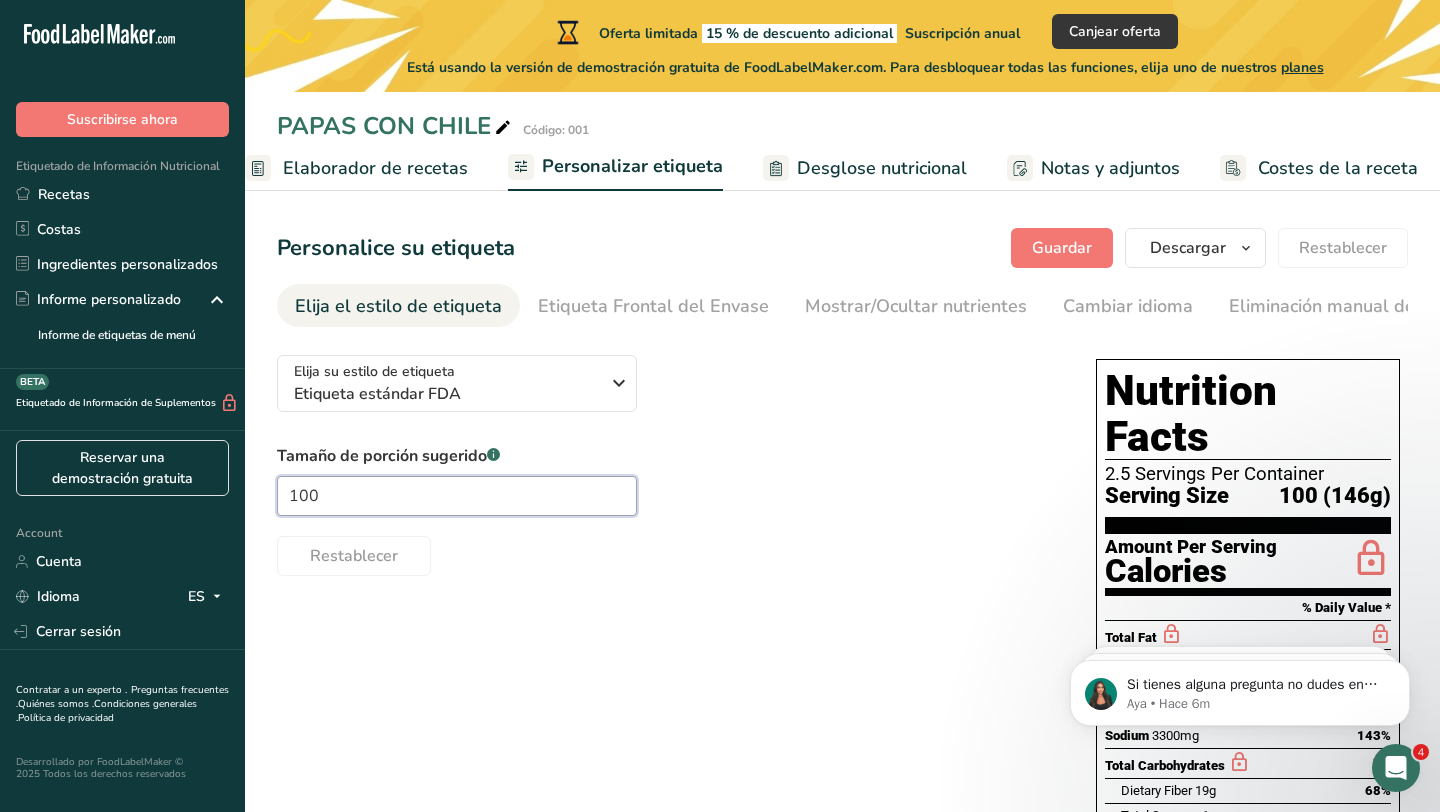 type on "100" 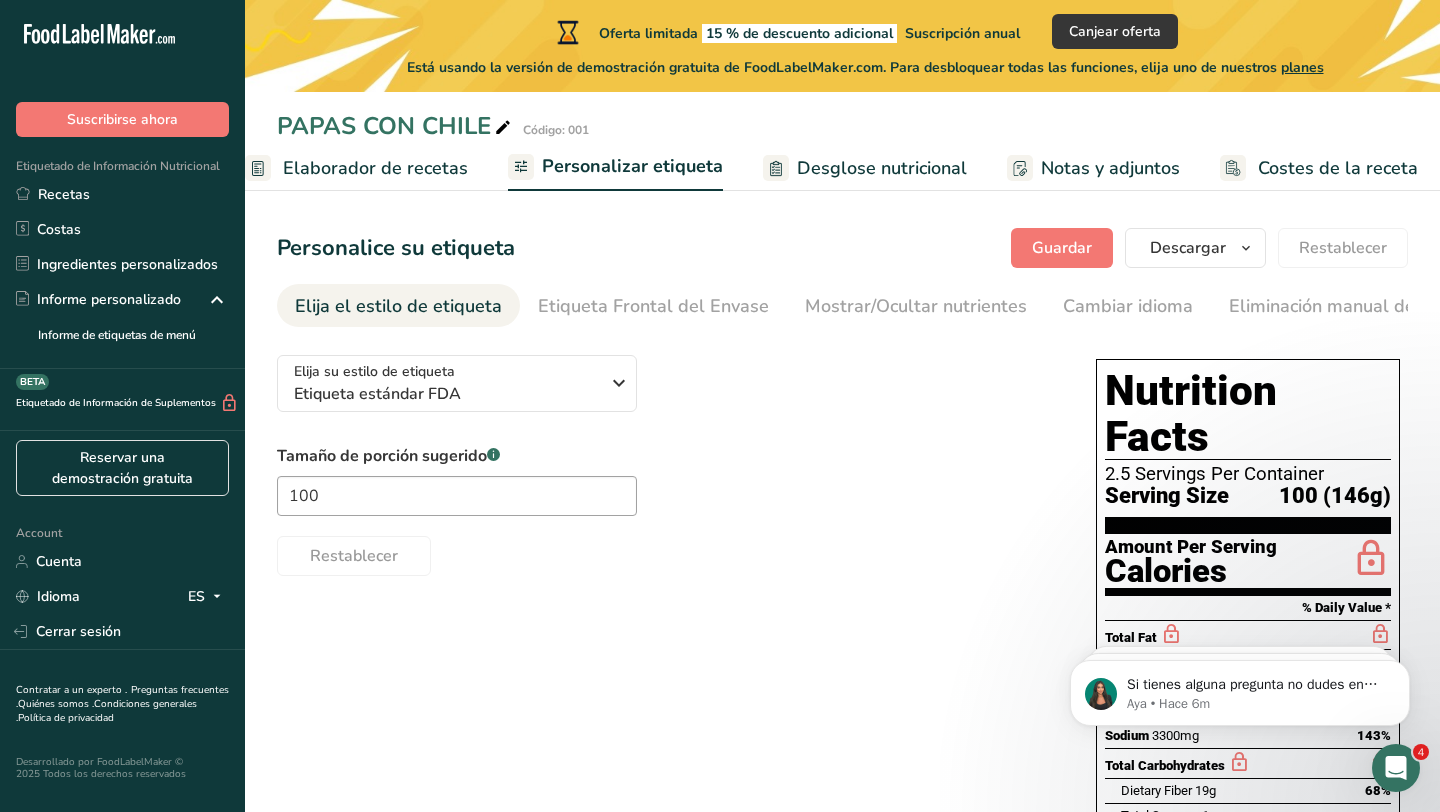 click on "Elija su estilo de etiqueta
Etiqueta estándar FDA
EE. UU. (FDA)
Etiqueta estándar FDA
Etiqueta tabular FDA
Etiqueta lineal FDA
Etiqueta simplificada FDA
Etiqueta FDA de dos columnas (Por porción/Por envase)
Etiqueta FDA de dos columnas (Tal como se vende/Tal como se prepara)
Etiqueta estándar FDA agregada
Etiqueta estándar FDA con micronutrientes listados lado a lado
Reino Unido (FSA)
Etiqueta obligatoria del Reino Unido "Parte trasera del envase"
Etiqueta de semáforo del Reino Unido "Parte frontal del envase"
Canadá (CFIA)" at bounding box center [666, 457] 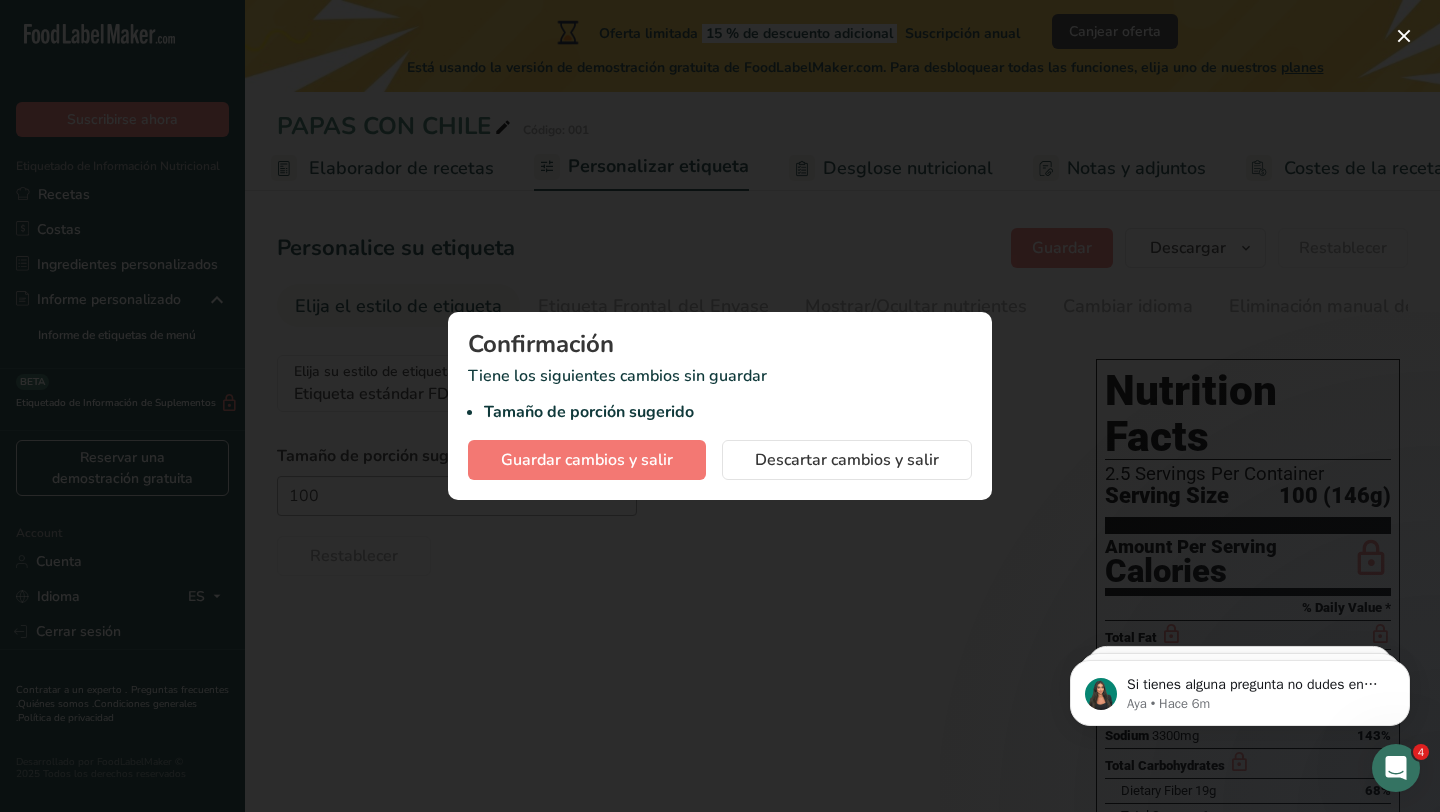 click at bounding box center (720, 406) 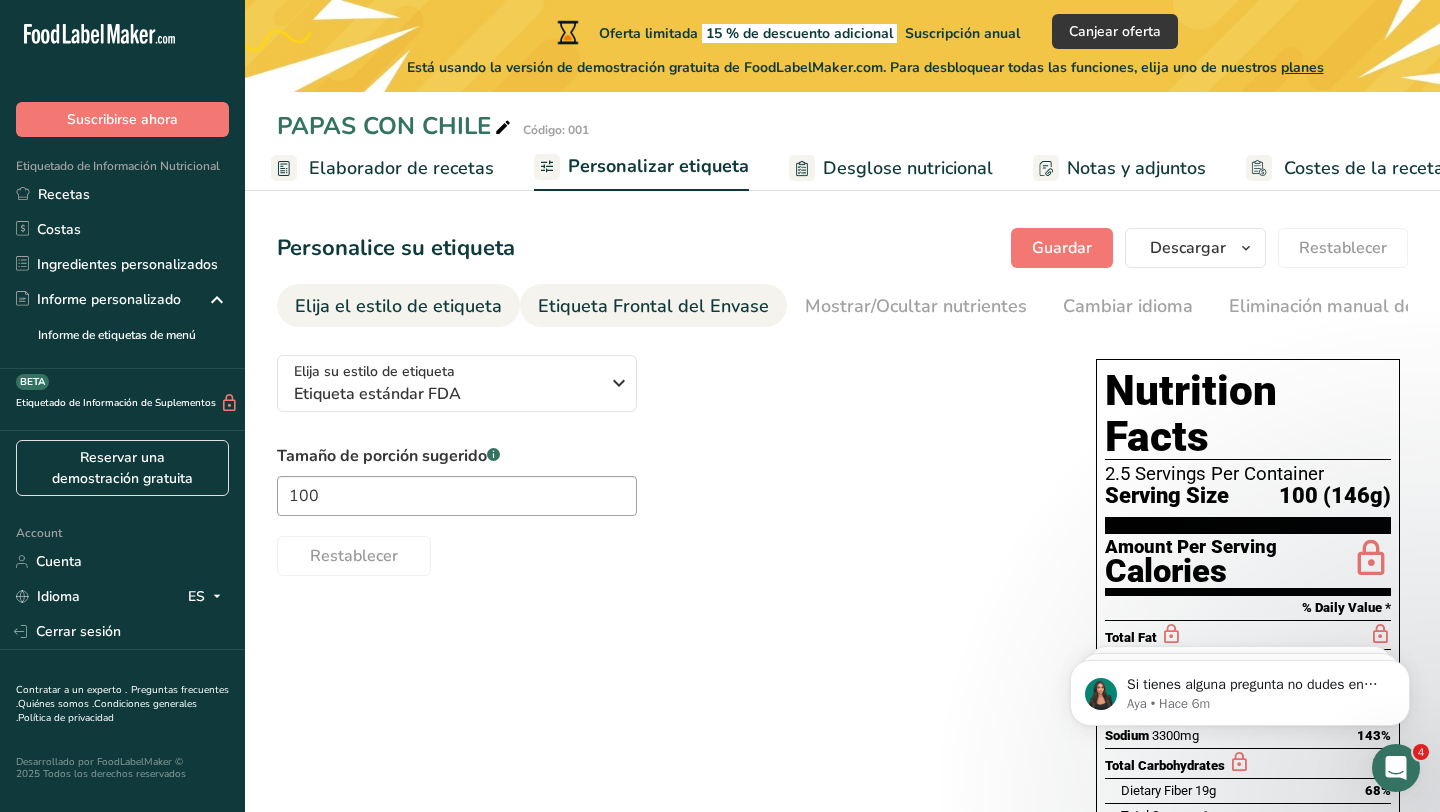 click on "Etiqueta Frontal del Envase" at bounding box center [653, 306] 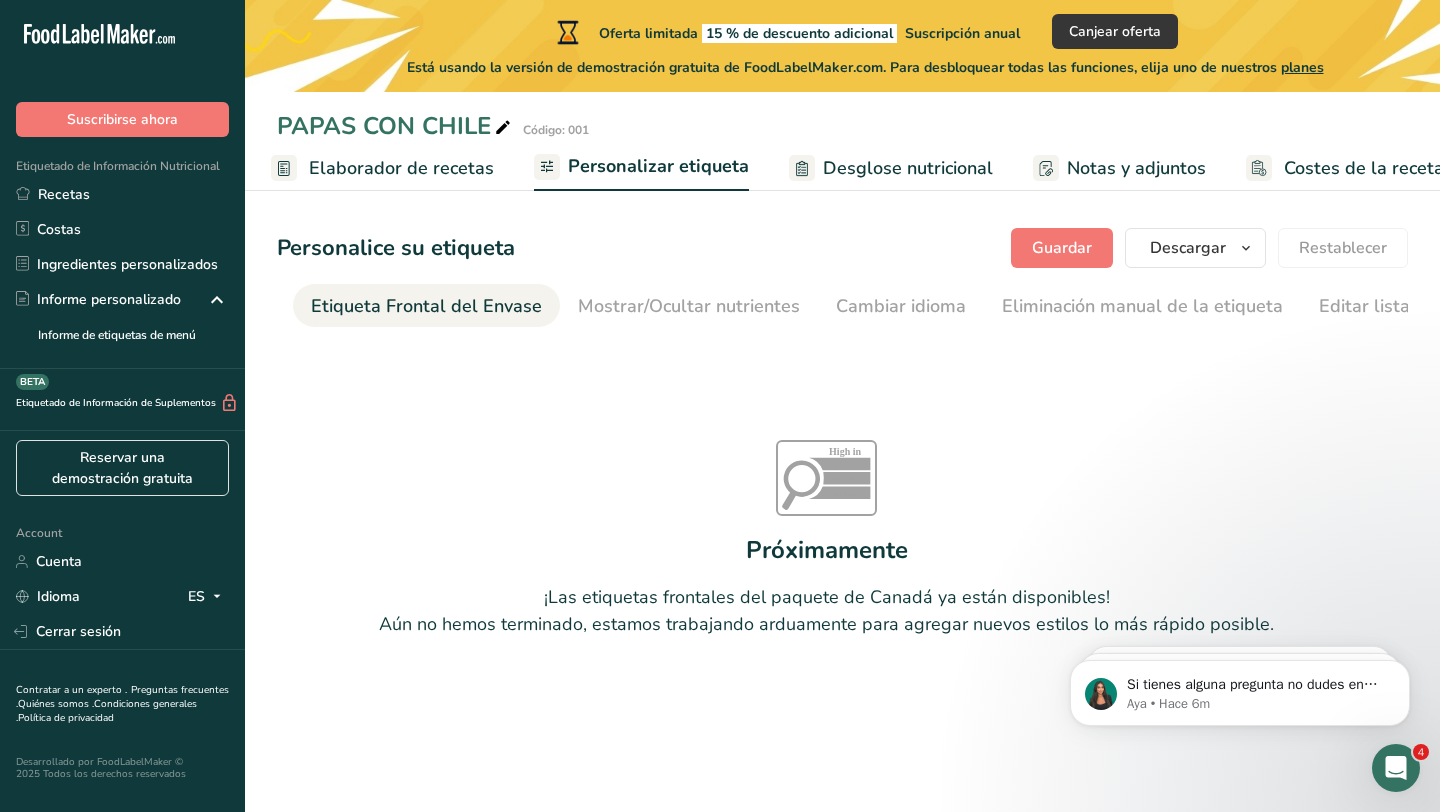 scroll, scrollTop: 0, scrollLeft: 238, axis: horizontal 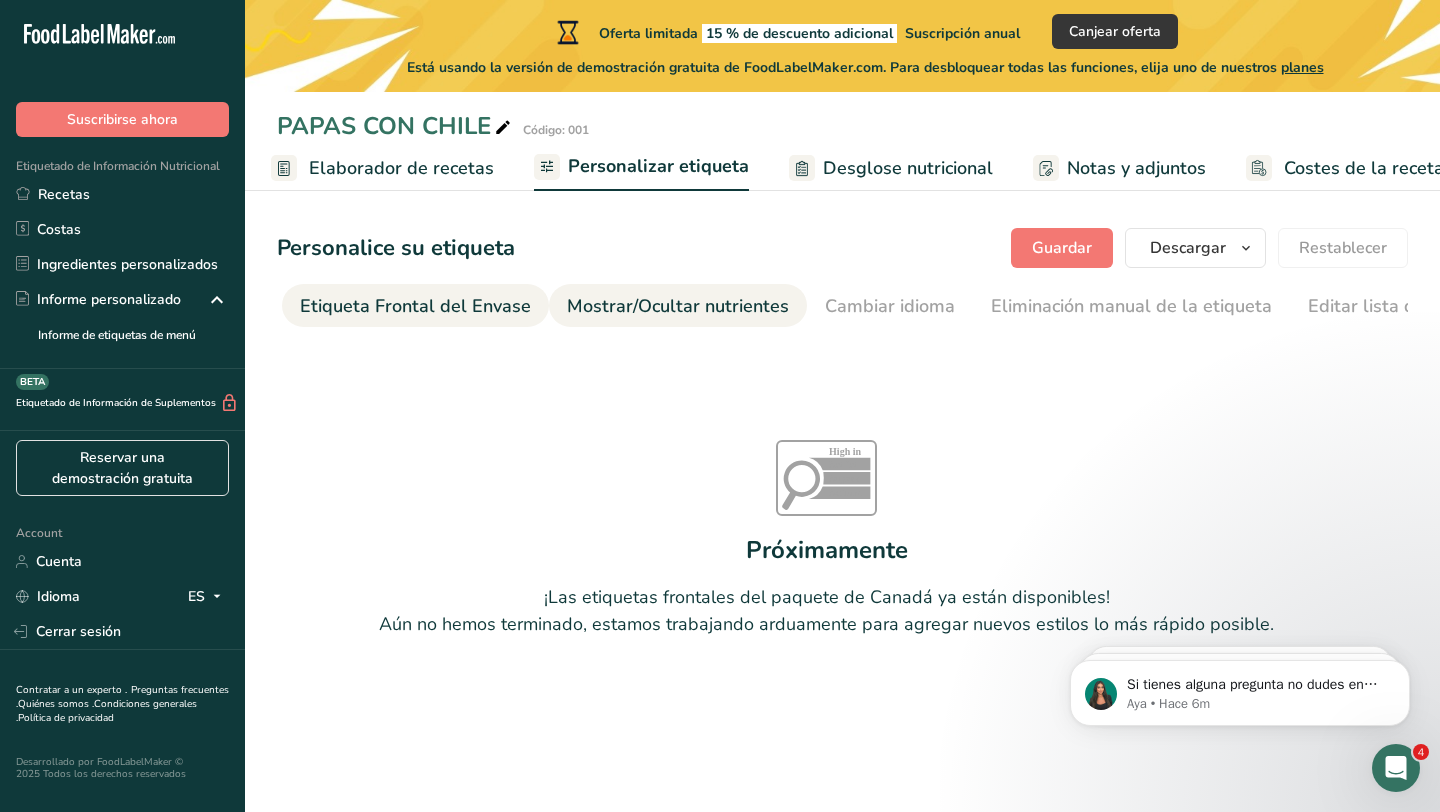 click on "Mostrar/Ocultar nutrientes" at bounding box center (678, 306) 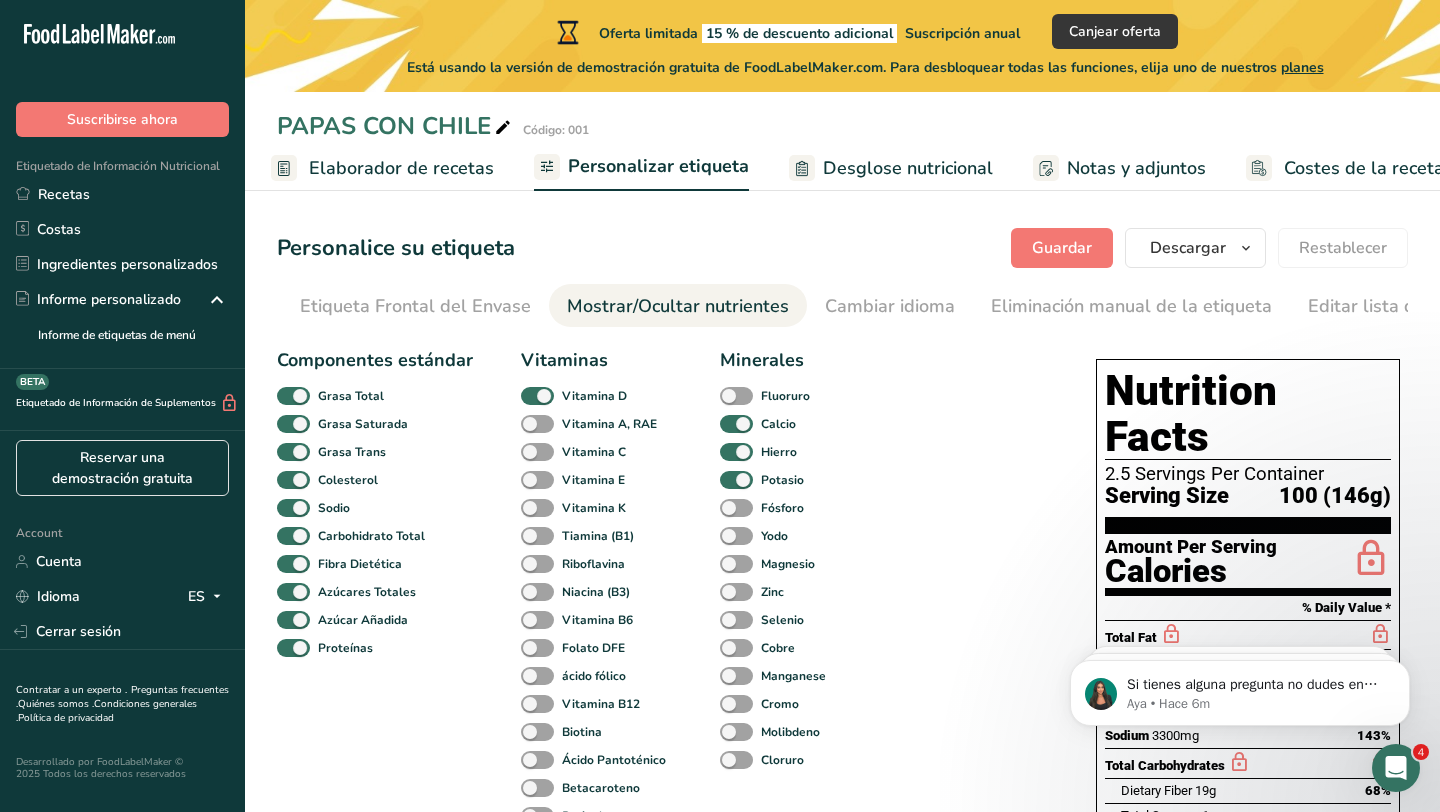 scroll, scrollTop: 0, scrollLeft: 499, axis: horizontal 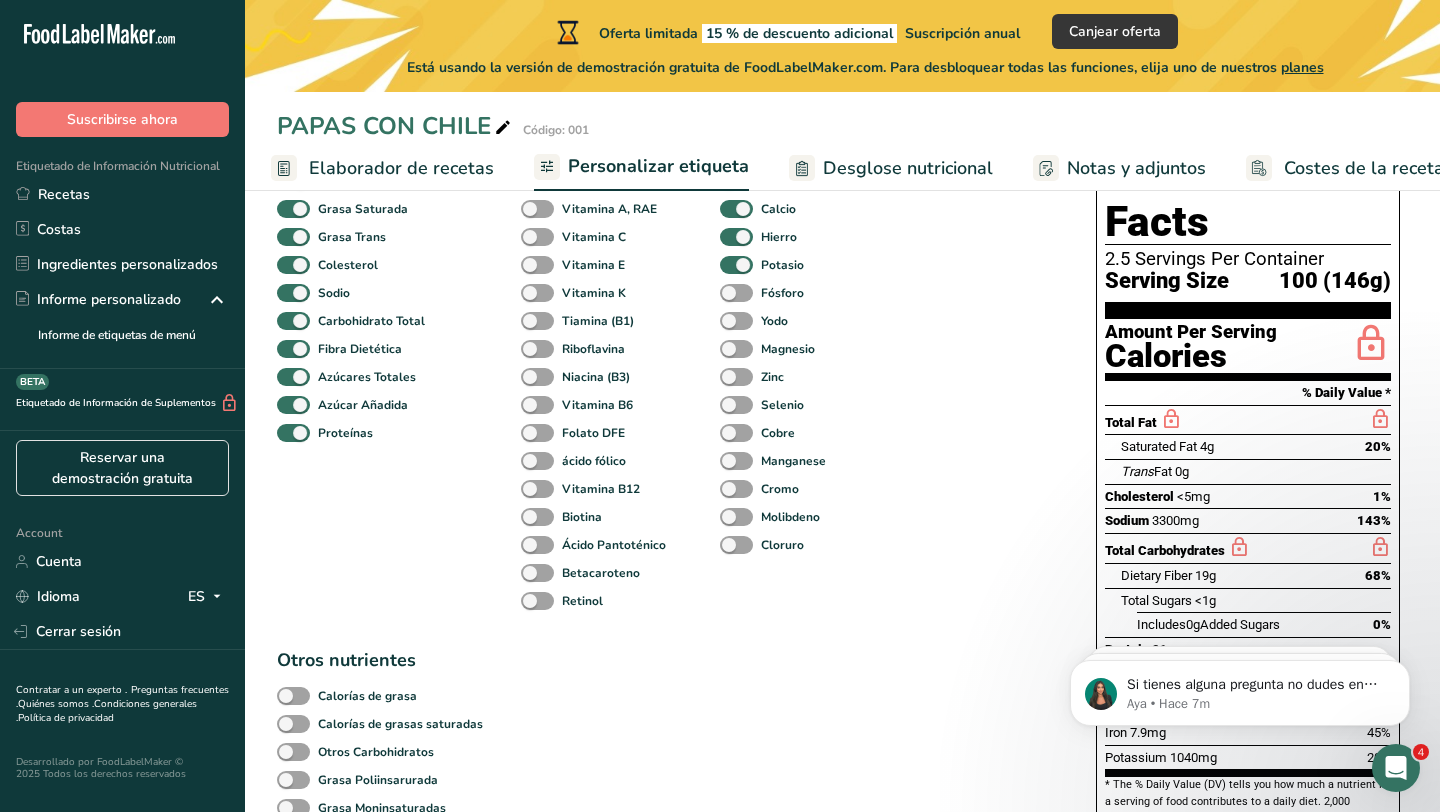 click on "Desglose nutricional" at bounding box center (908, 168) 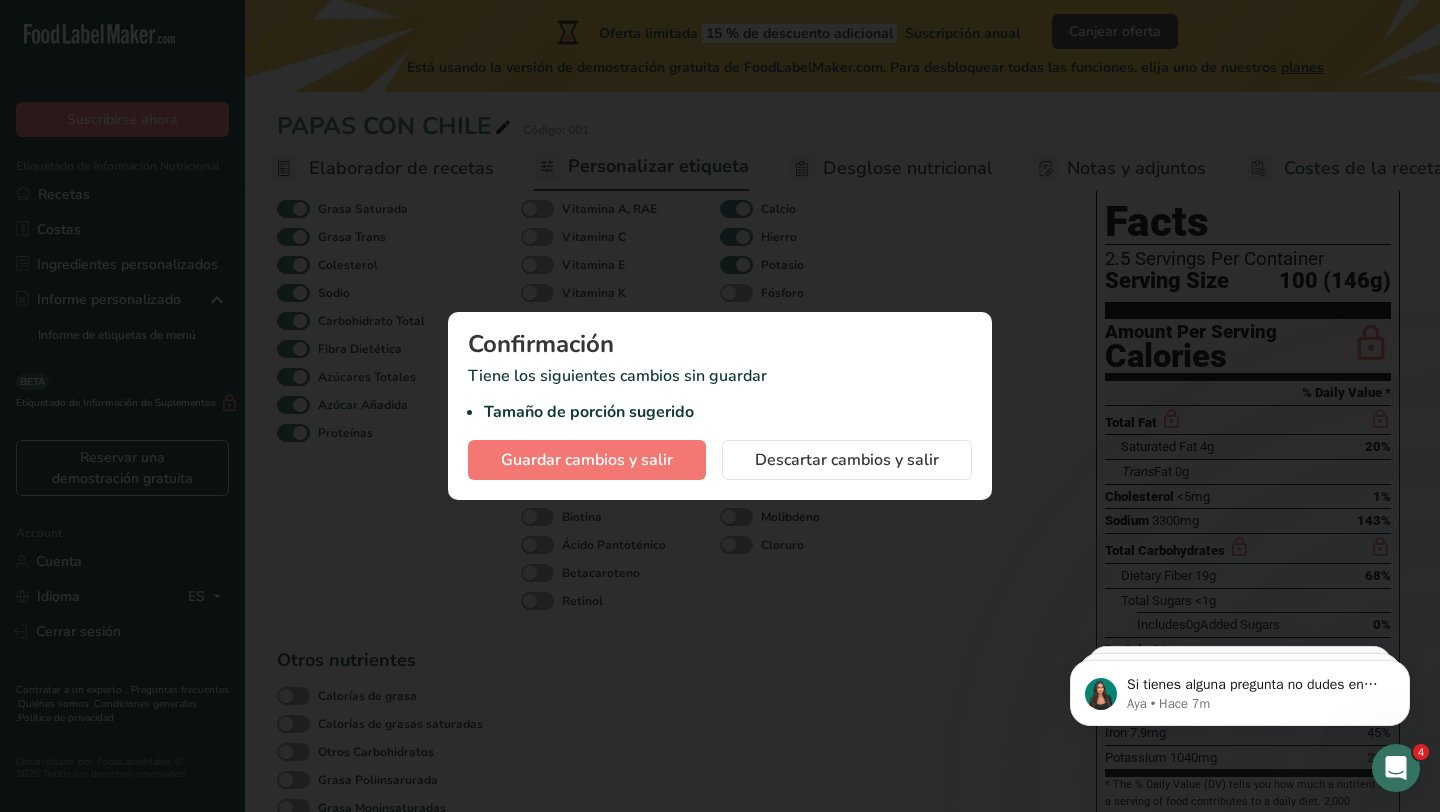 scroll, scrollTop: 0, scrollLeft: 304, axis: horizontal 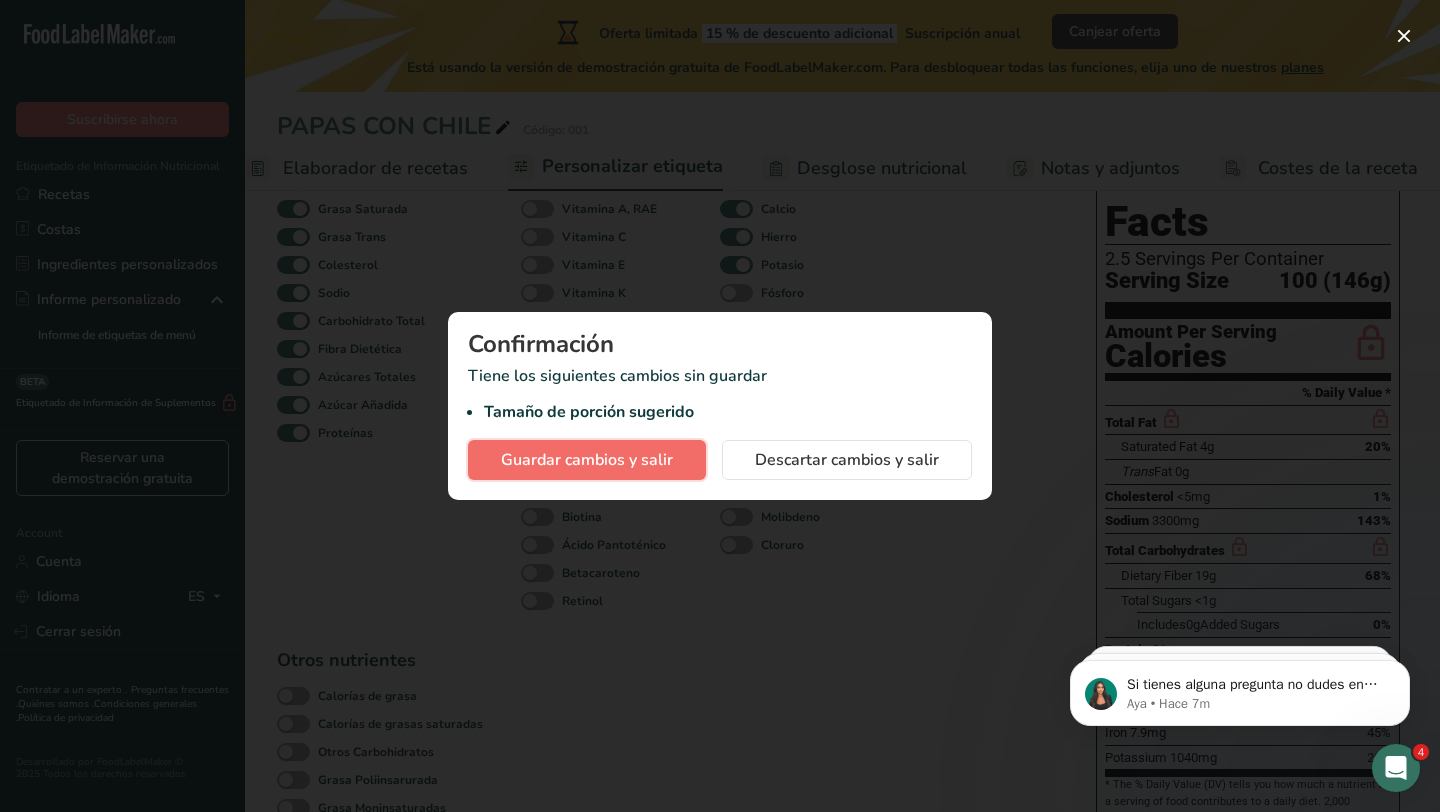 click on "Guardar cambios y salir" at bounding box center [587, 460] 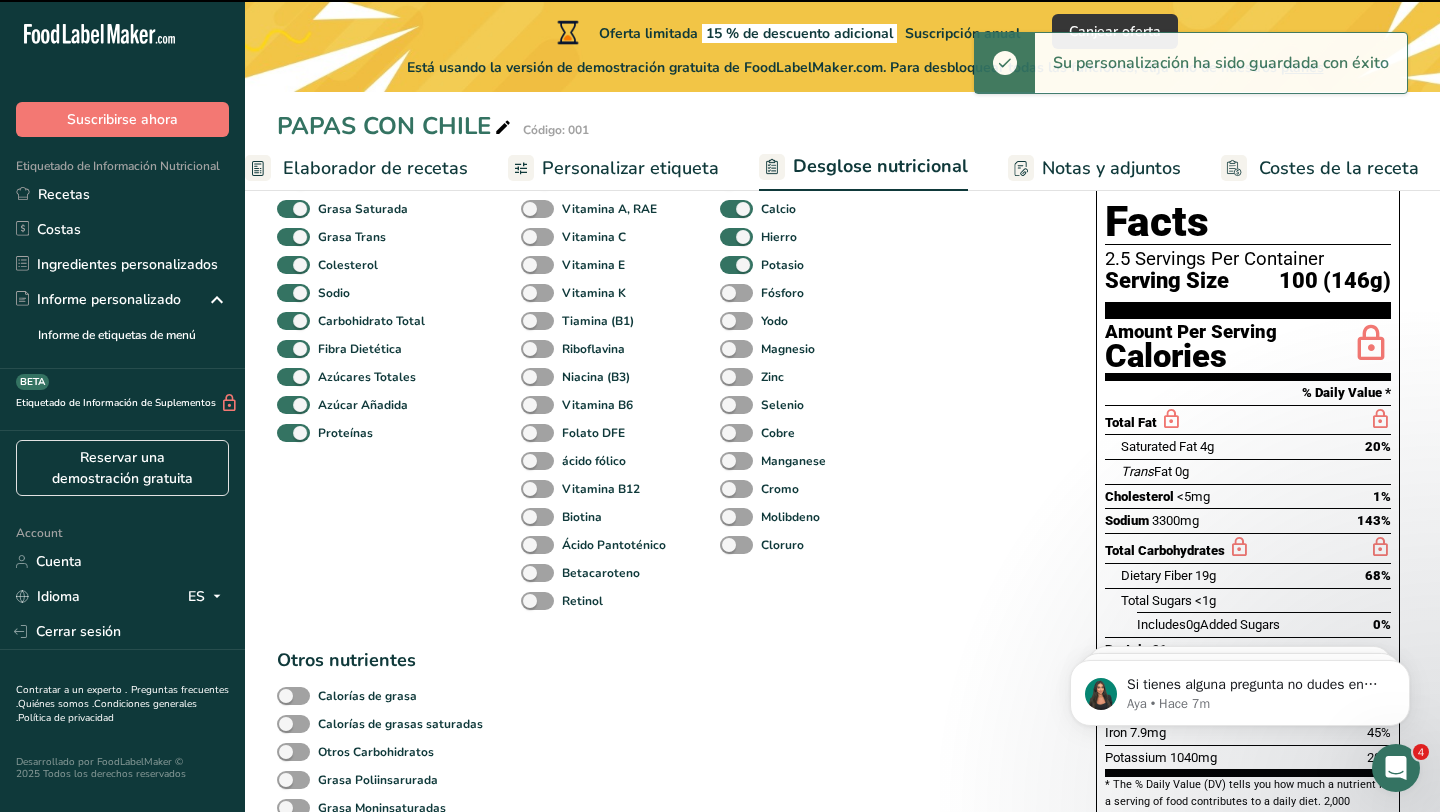 select on "Calories" 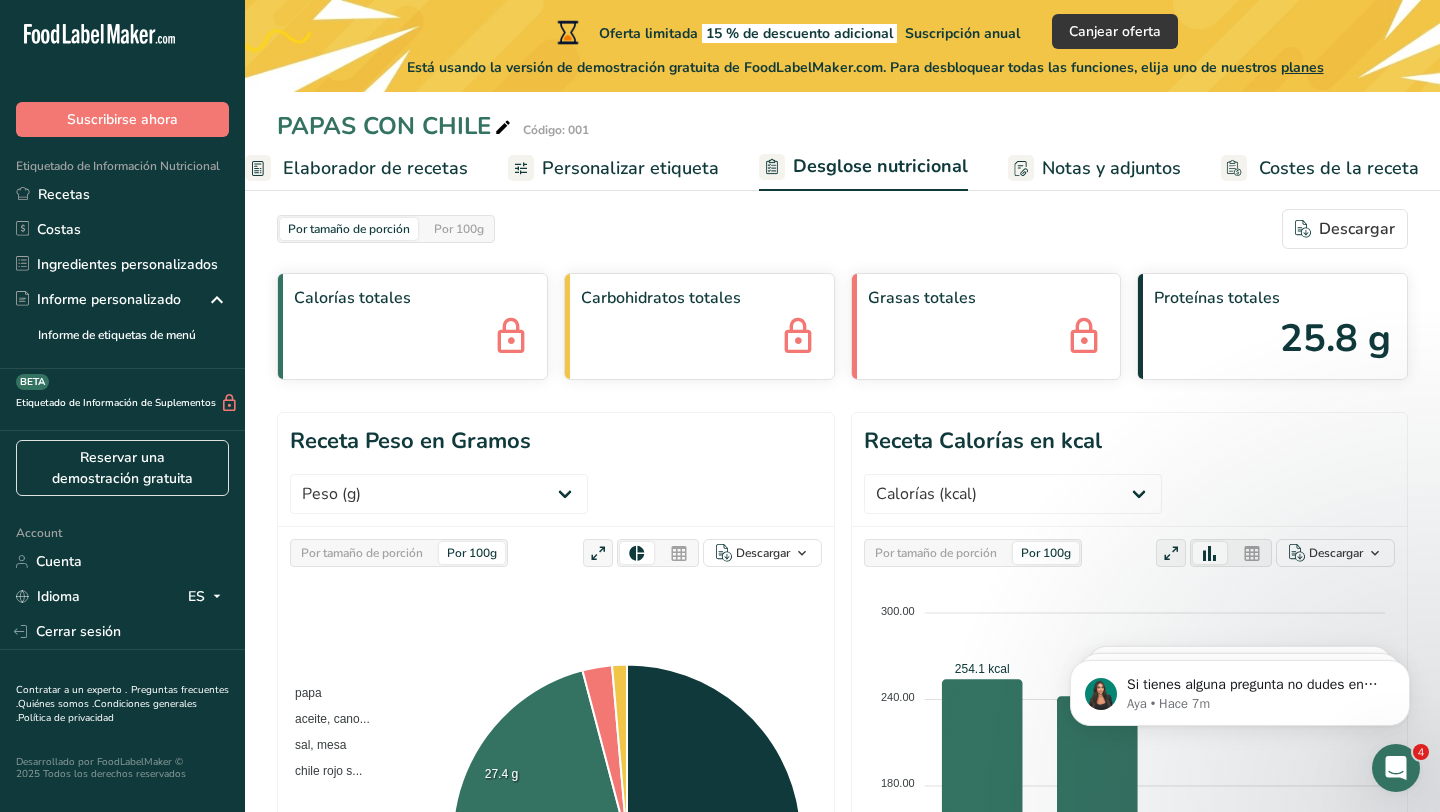 scroll, scrollTop: 0, scrollLeft: 0, axis: both 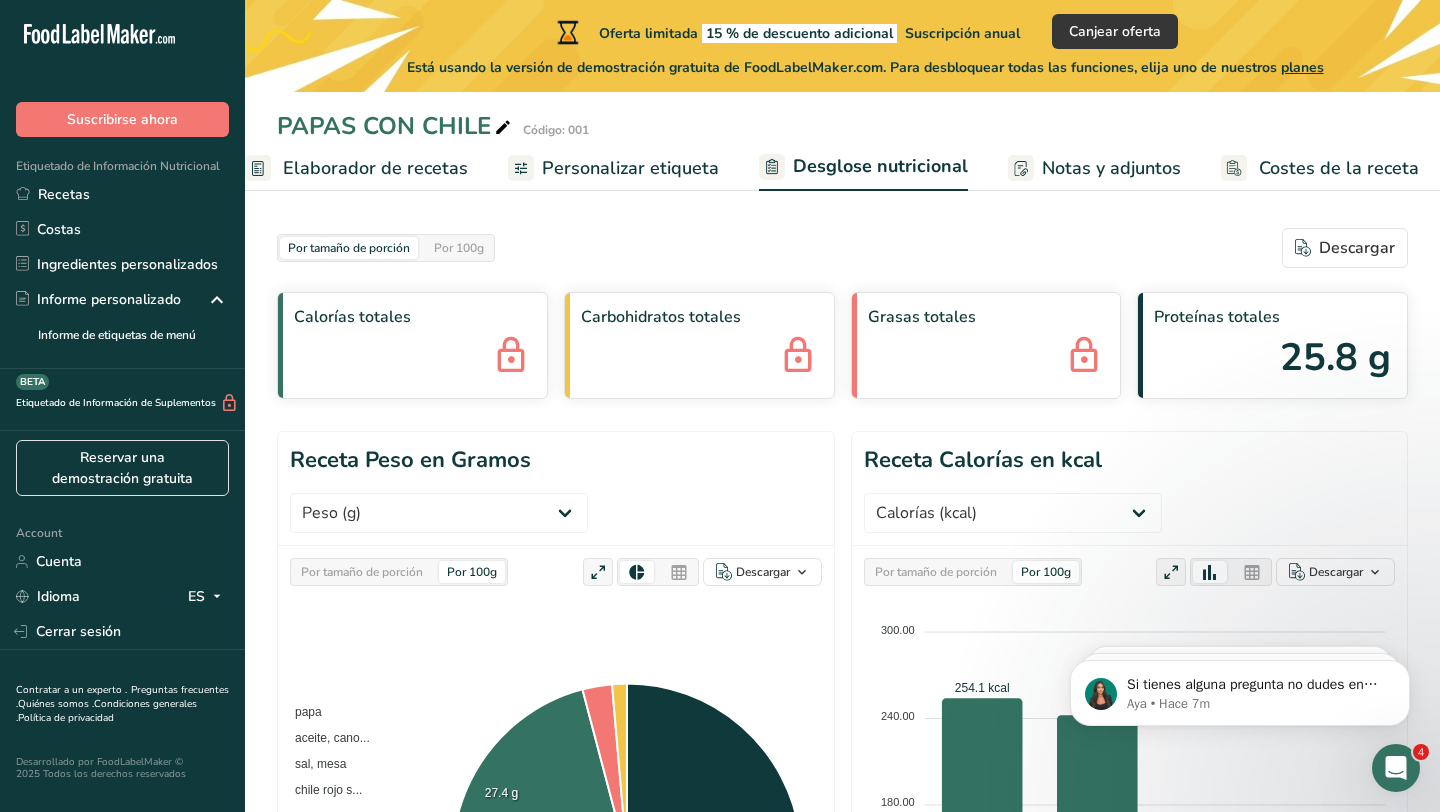 click on "Elaborador de recetas" at bounding box center (375, 168) 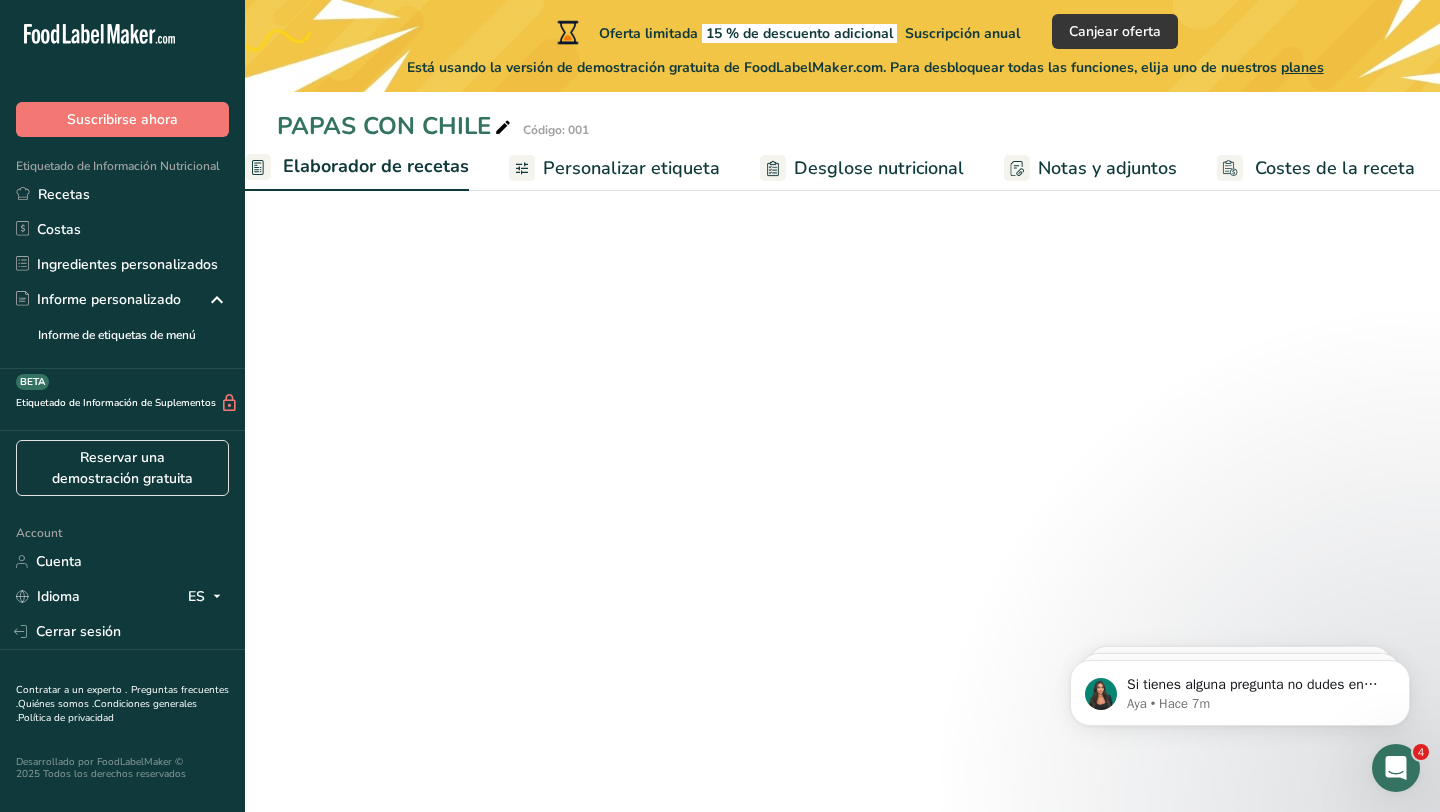 scroll, scrollTop: 0, scrollLeft: 278, axis: horizontal 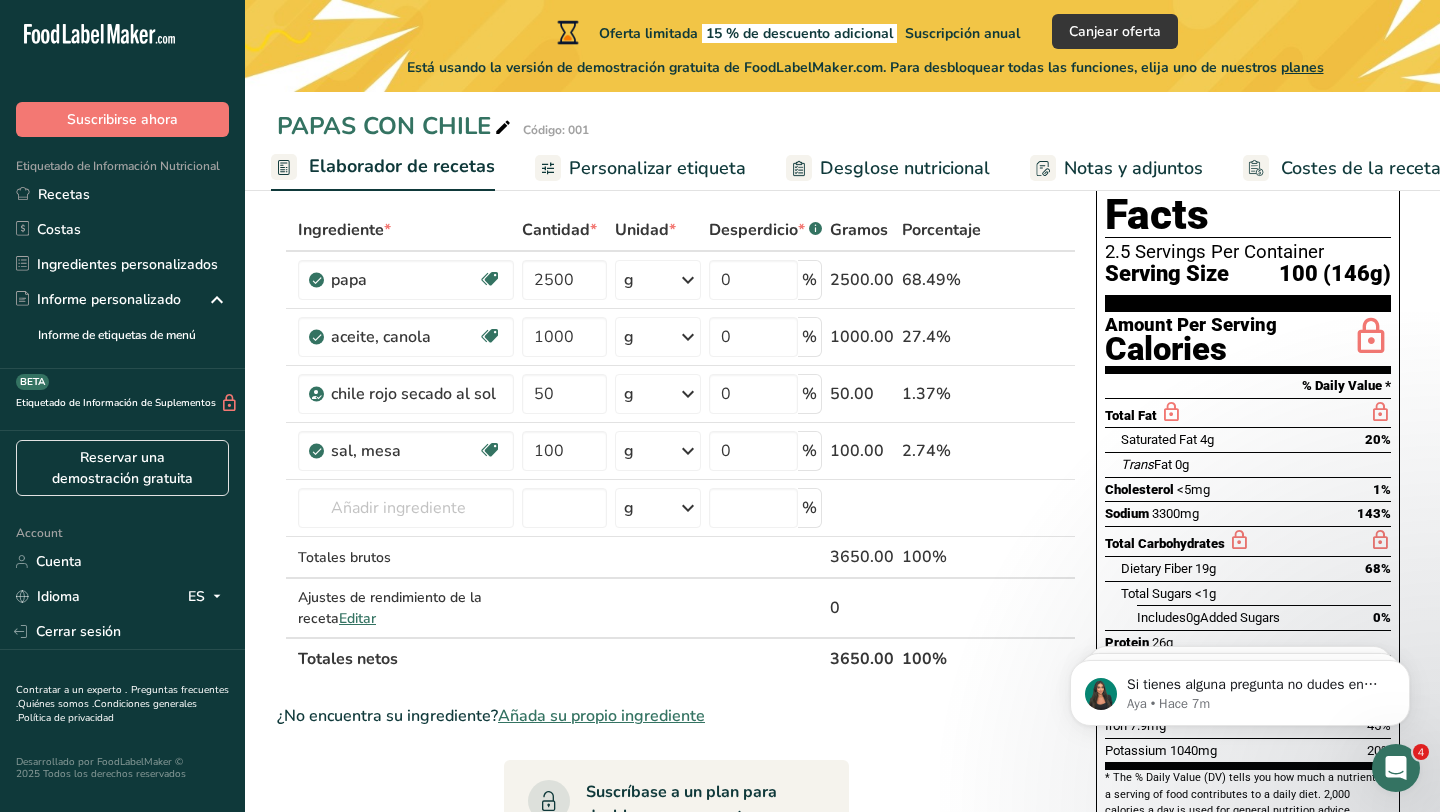 click on "Personalizar etiqueta" at bounding box center (657, 168) 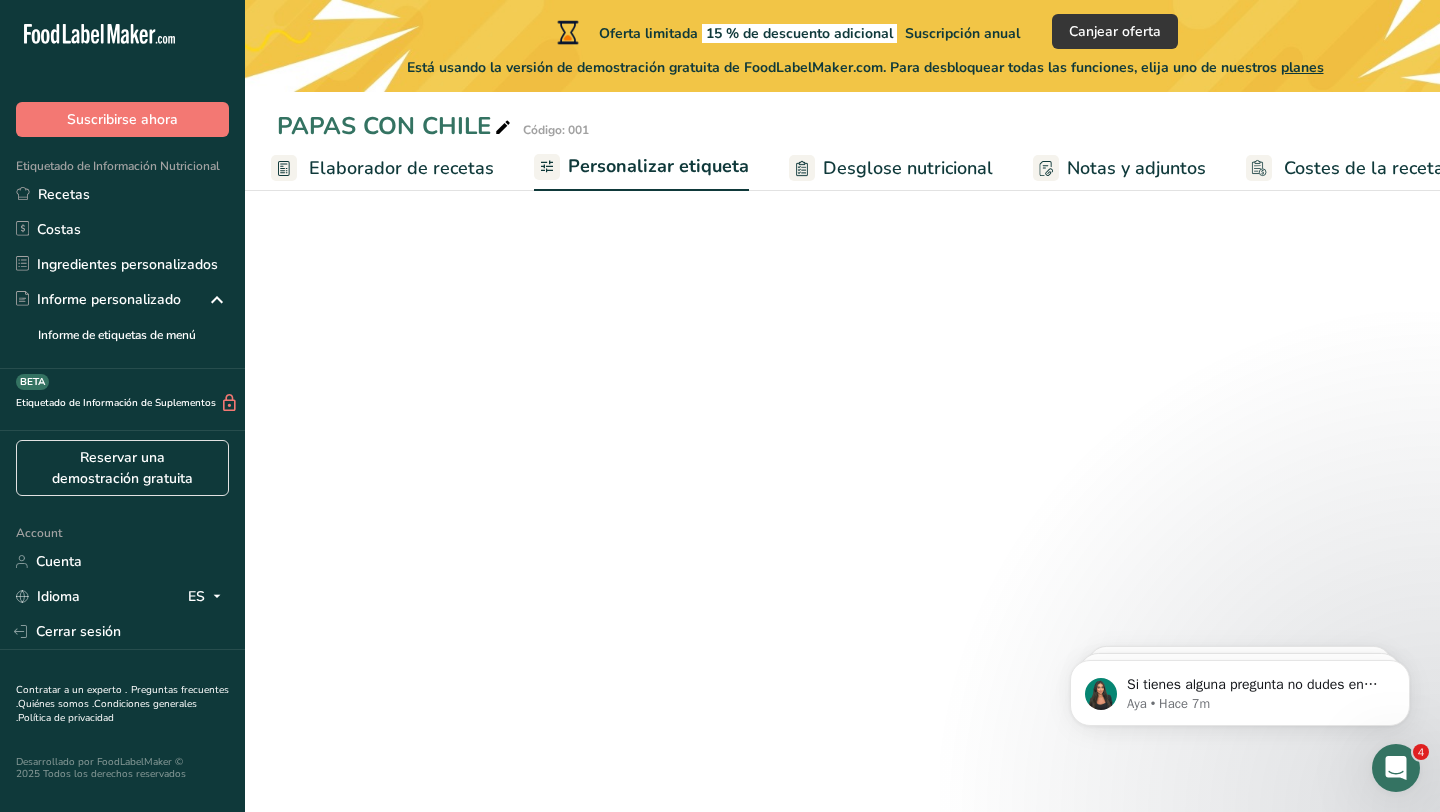 scroll, scrollTop: 0, scrollLeft: 304, axis: horizontal 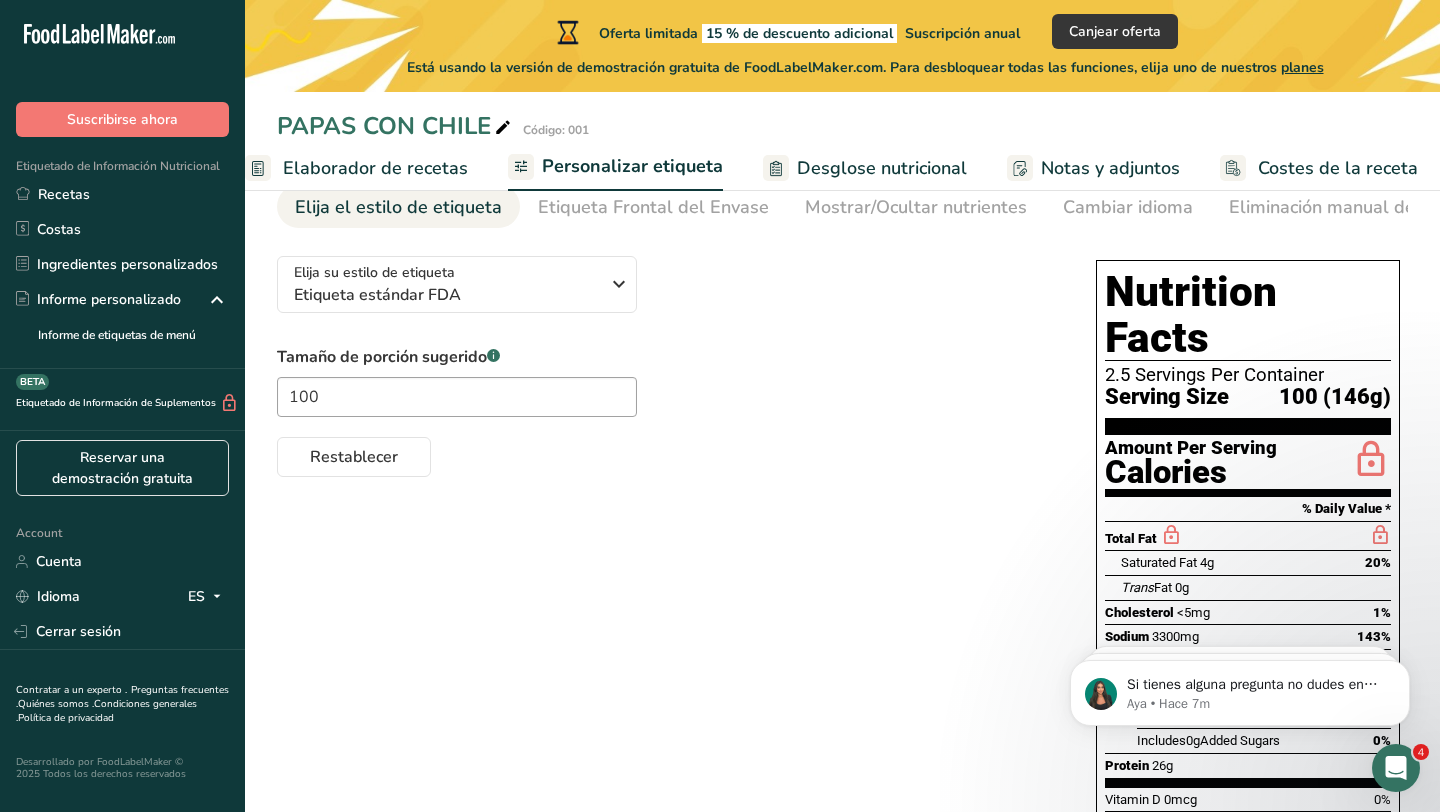 click on "Desglose nutricional" at bounding box center (882, 168) 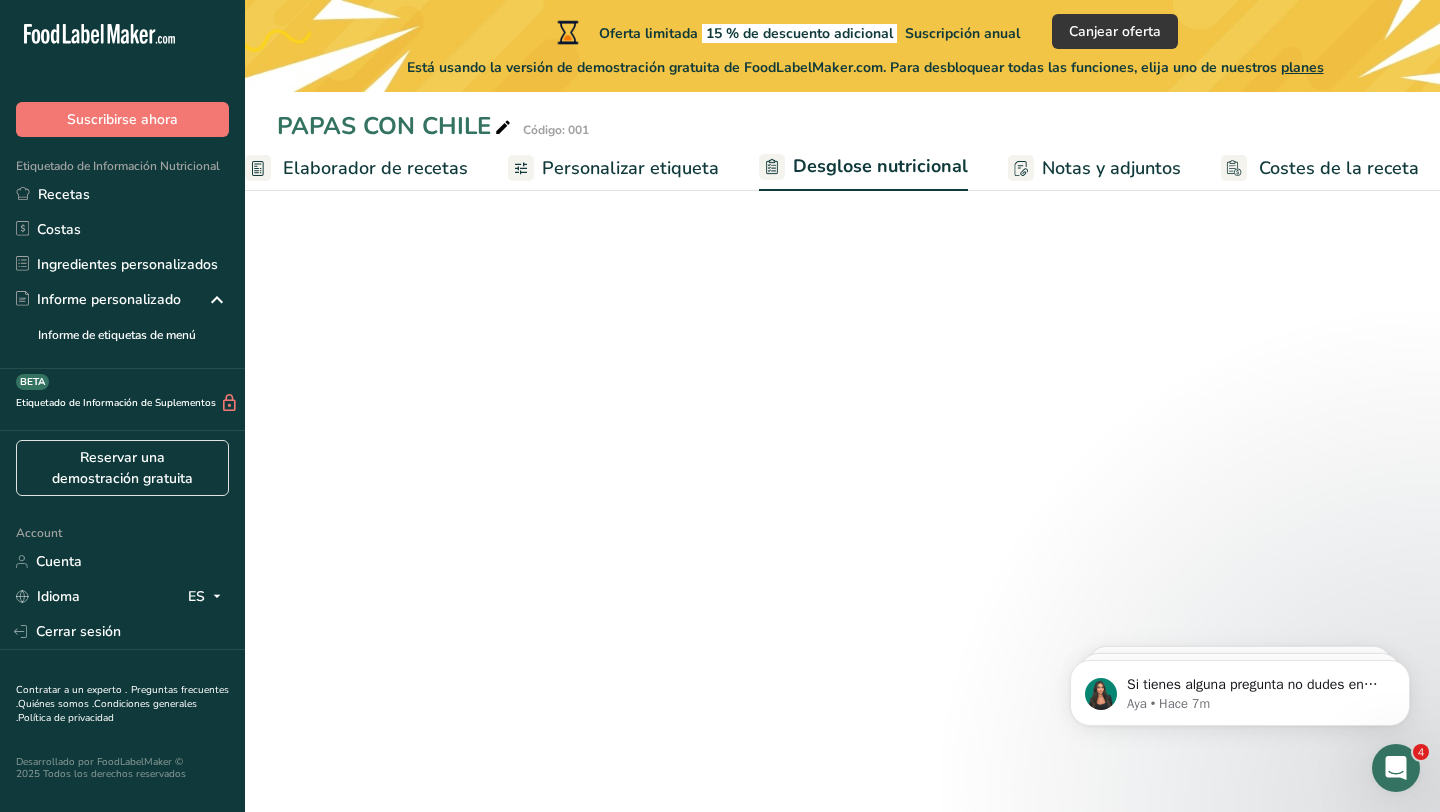 select on "Calories" 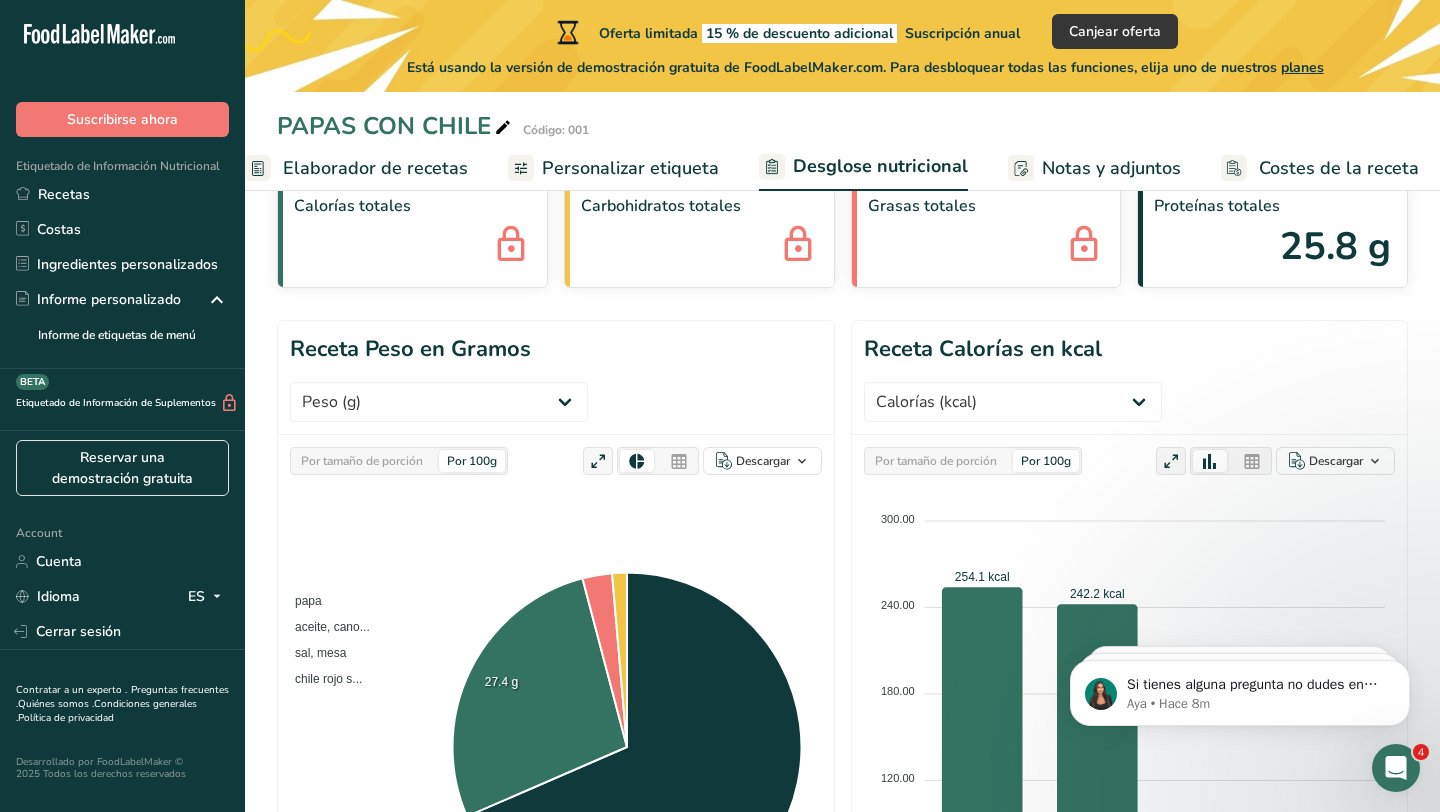 scroll, scrollTop: 0, scrollLeft: 0, axis: both 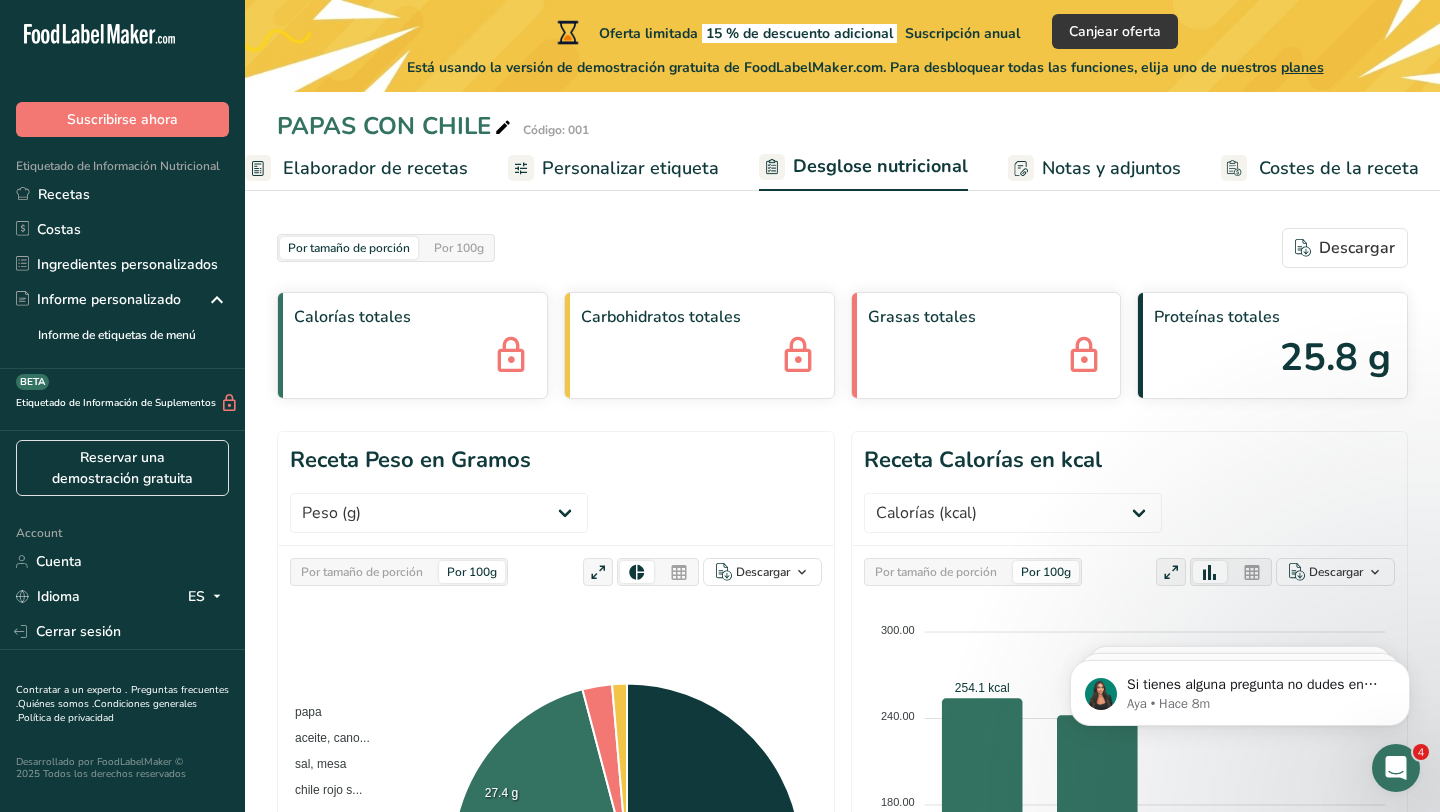 click on "Notas y adjuntos" at bounding box center (1111, 168) 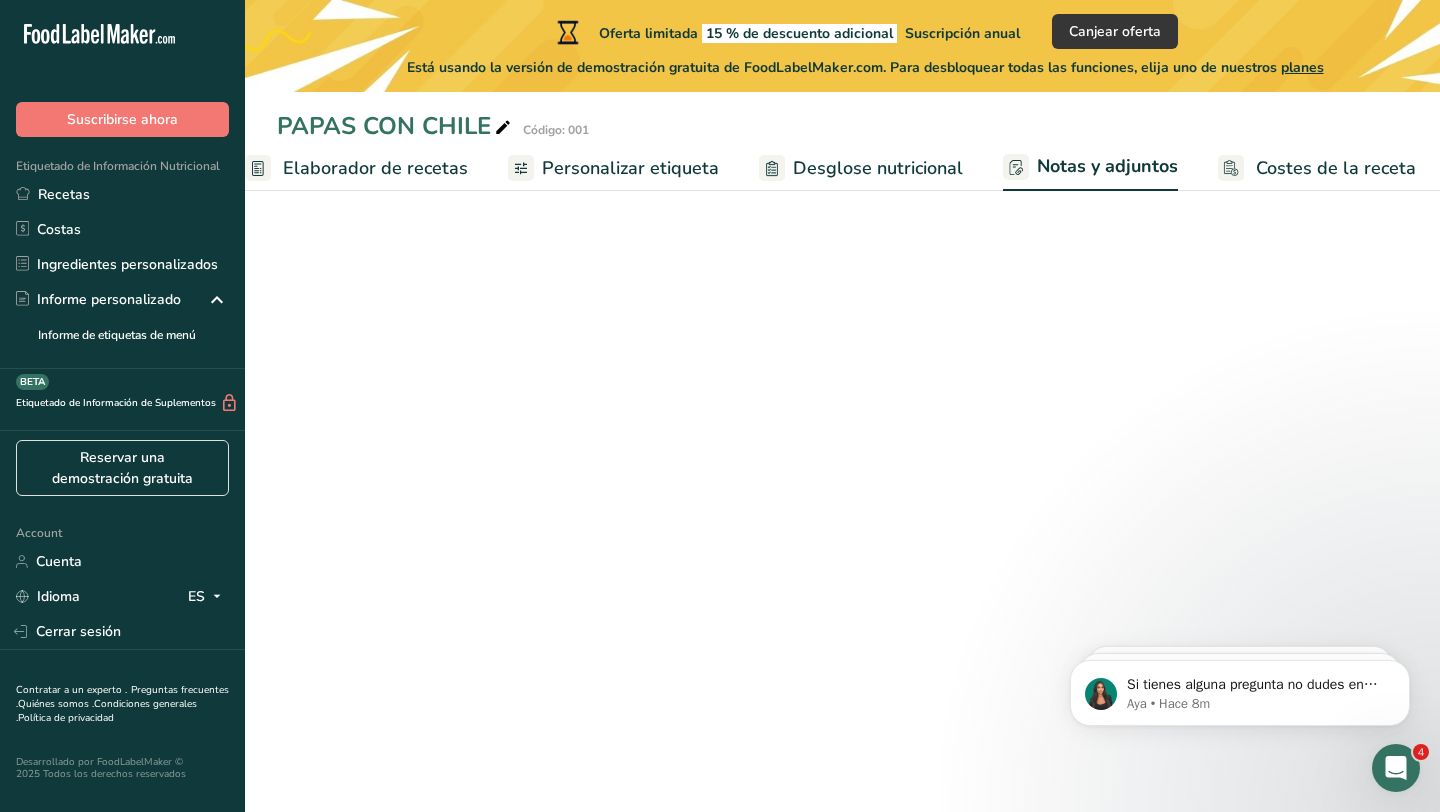 scroll, scrollTop: 0, scrollLeft: 303, axis: horizontal 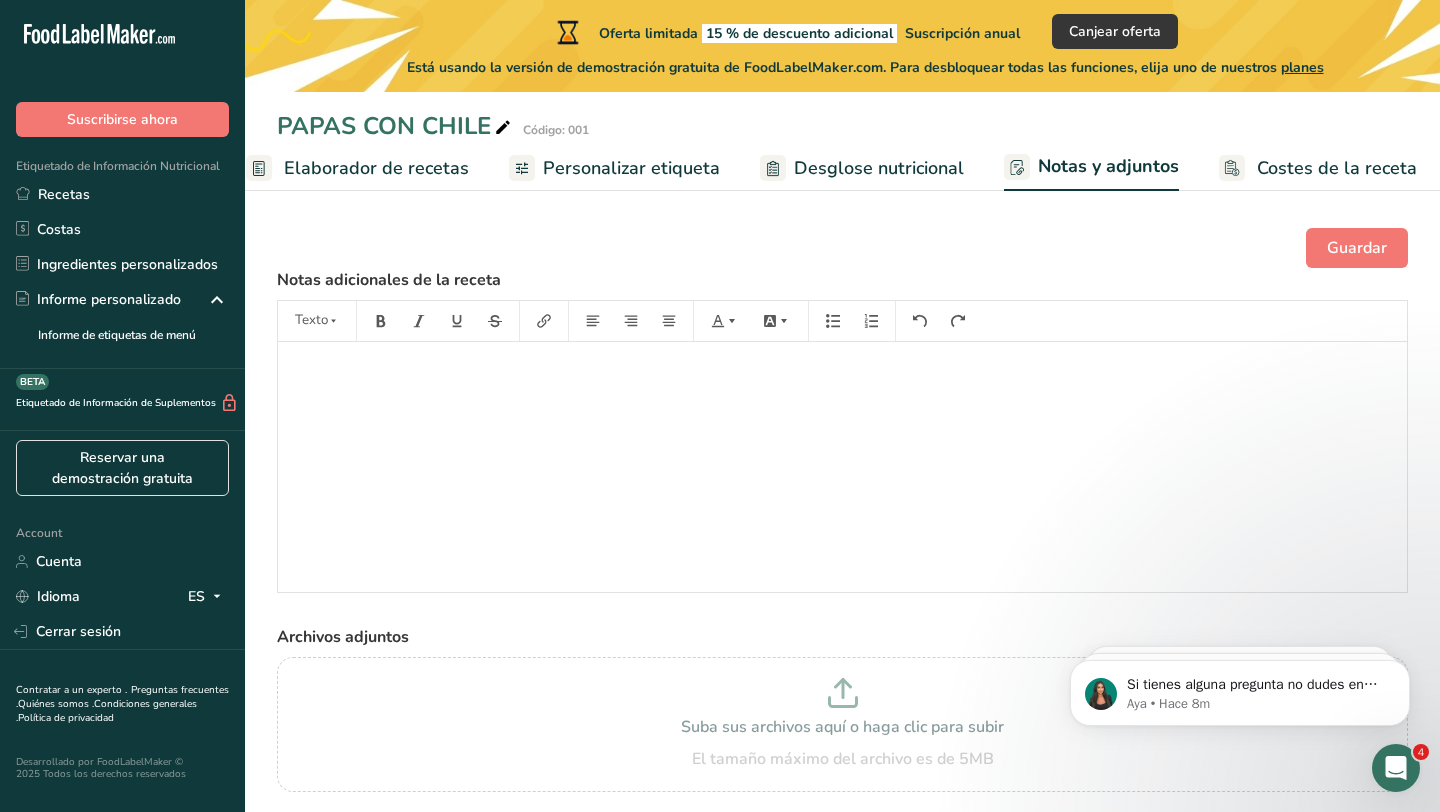 click on "Costes de la receta" at bounding box center (1337, 168) 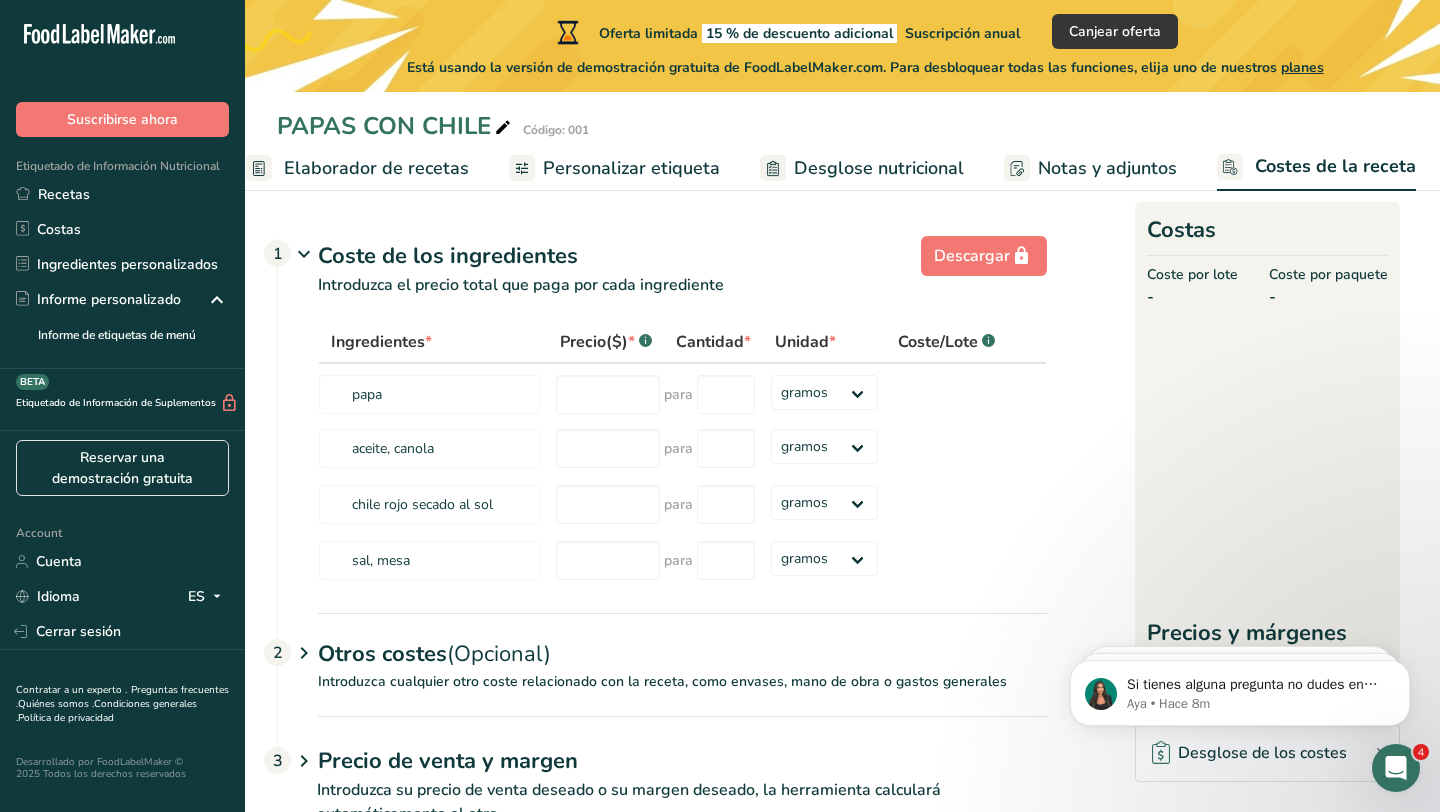 click on "Desglose nutricional" at bounding box center (879, 168) 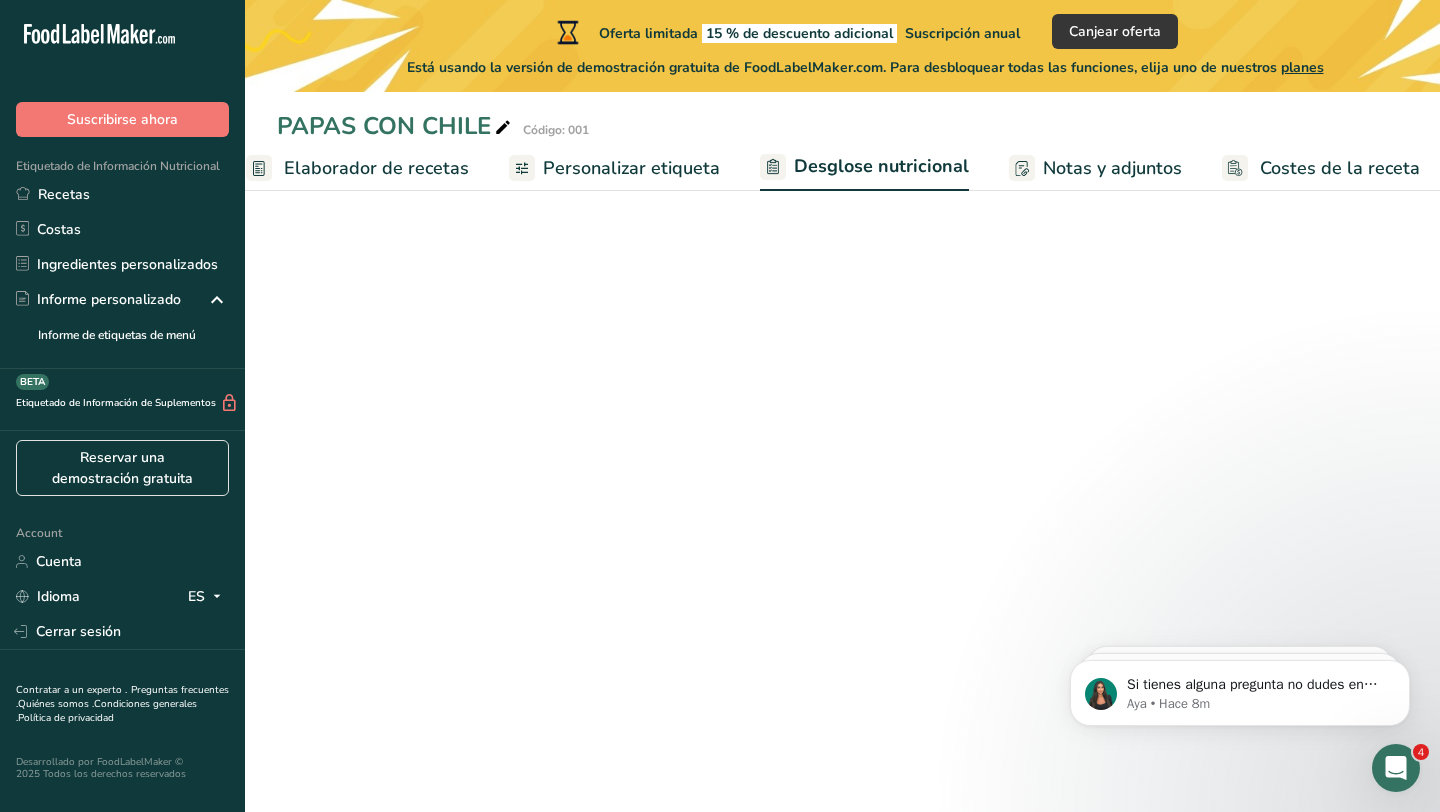 scroll, scrollTop: 0, scrollLeft: 304, axis: horizontal 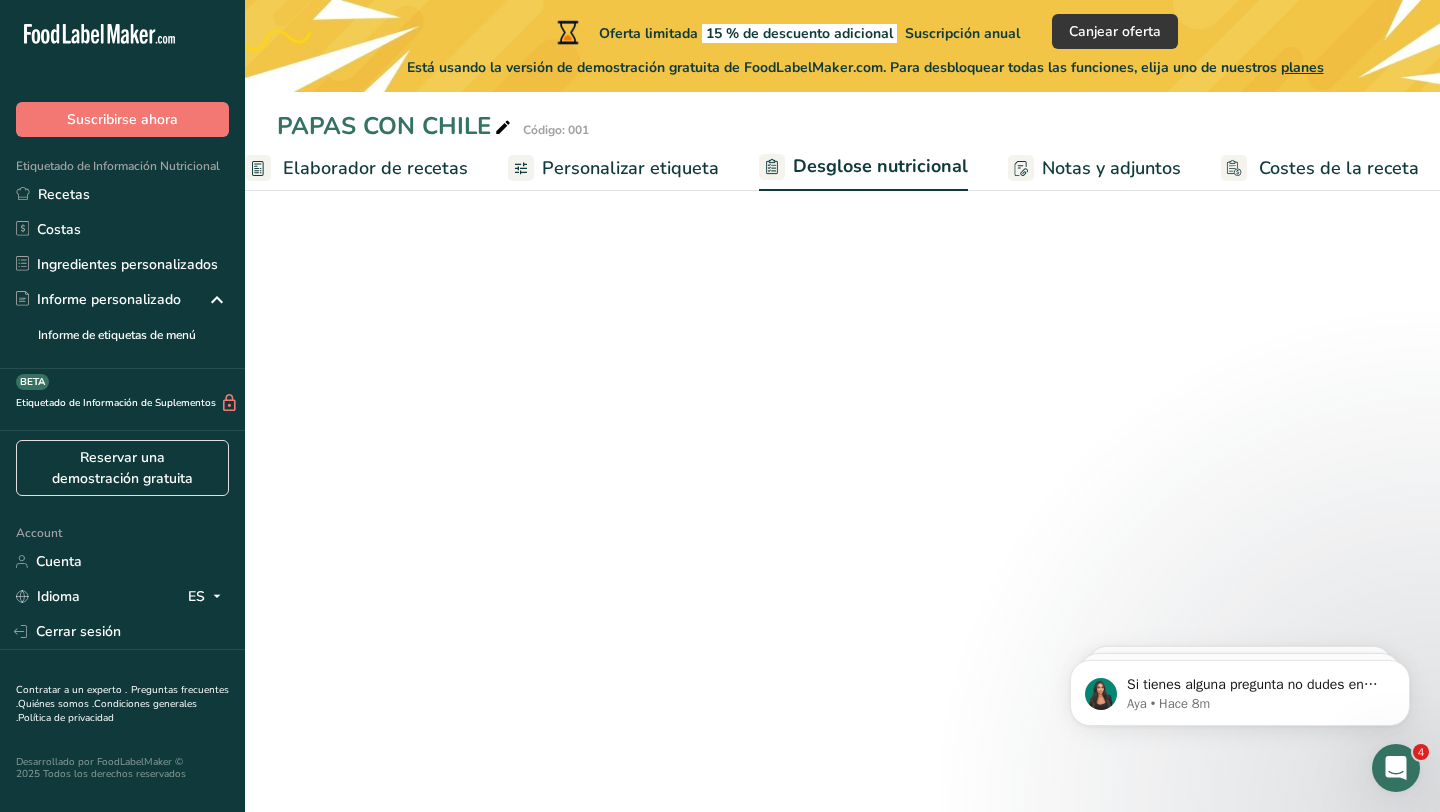 select on "Calories" 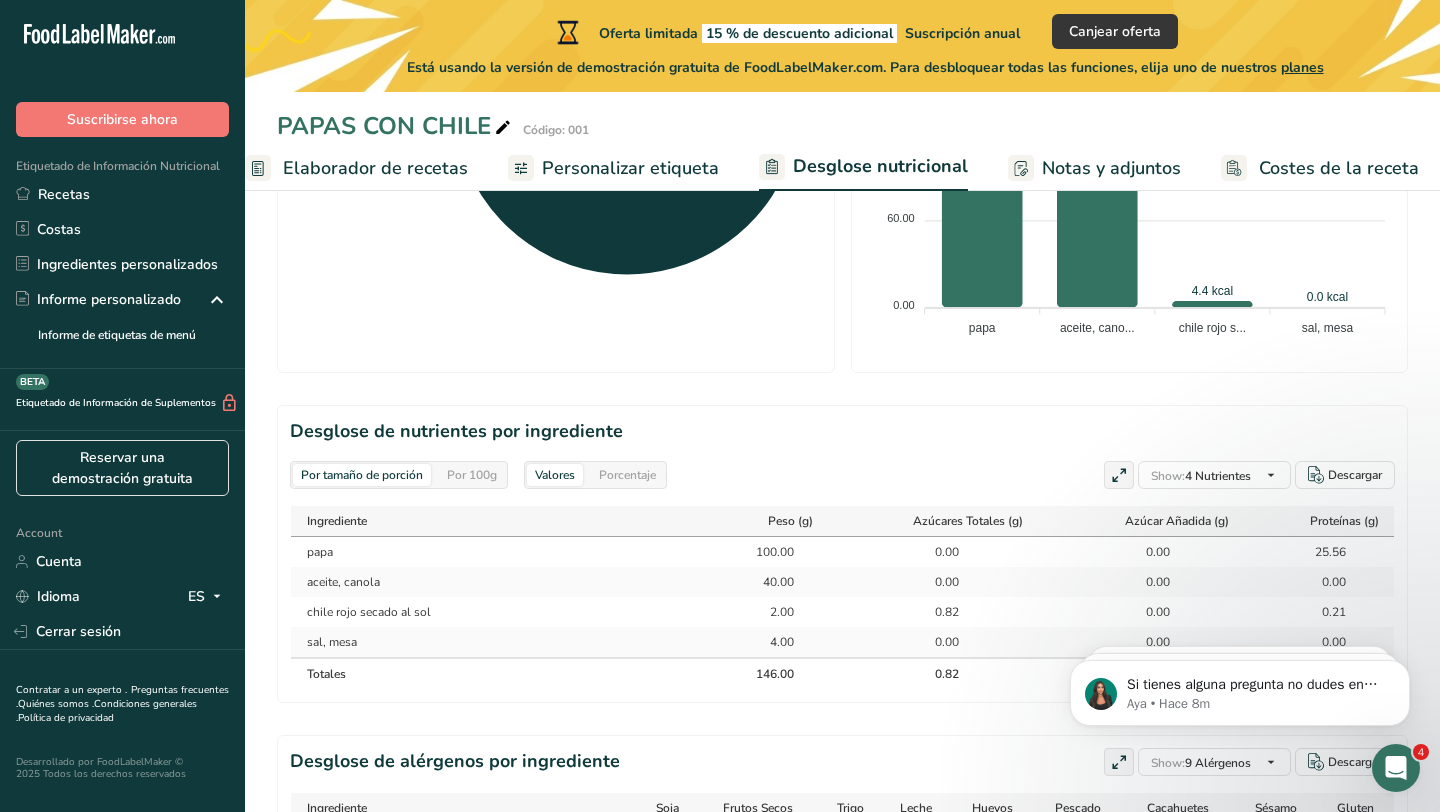 scroll, scrollTop: 0, scrollLeft: 0, axis: both 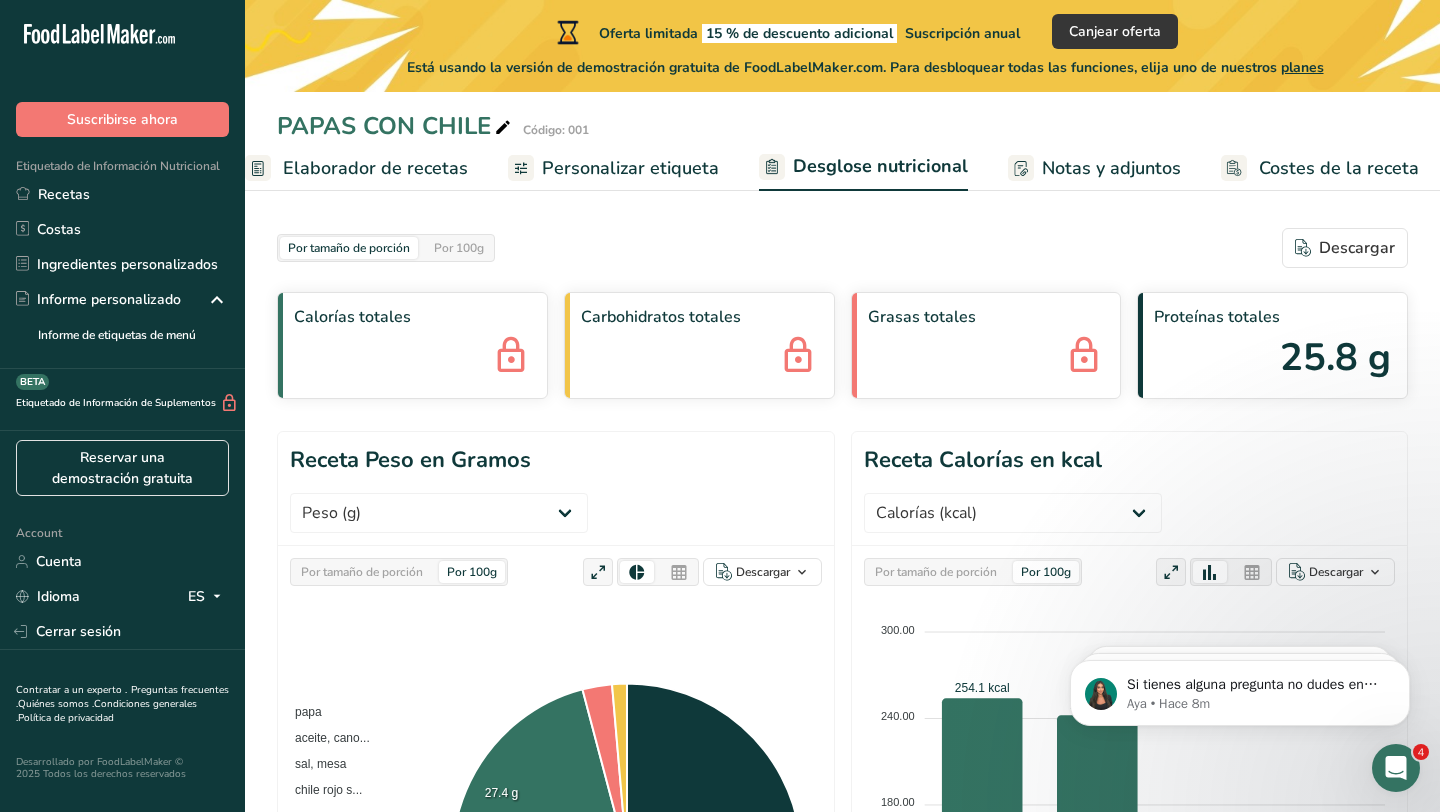 click on "Personalizar etiqueta" at bounding box center (630, 168) 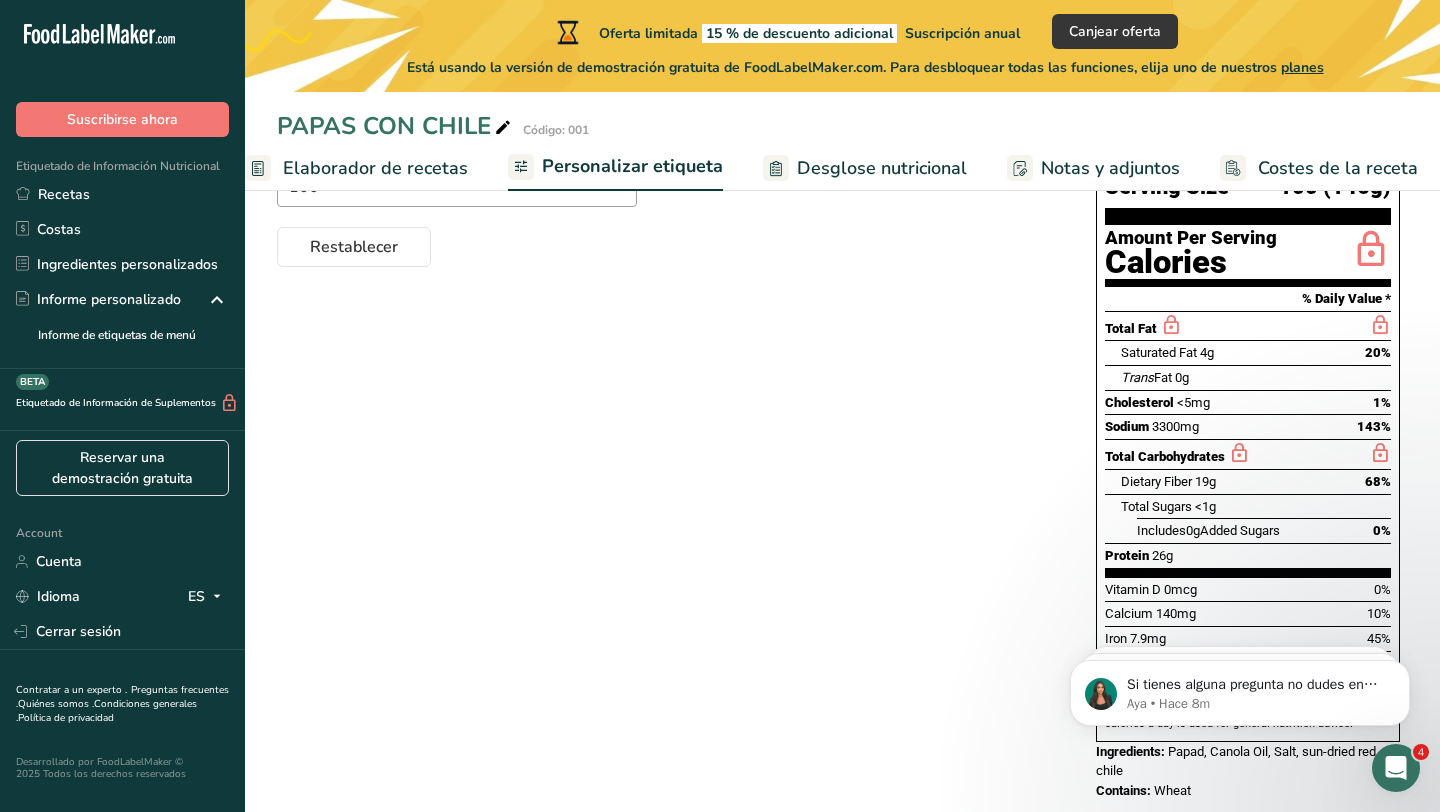 scroll, scrollTop: 0, scrollLeft: 0, axis: both 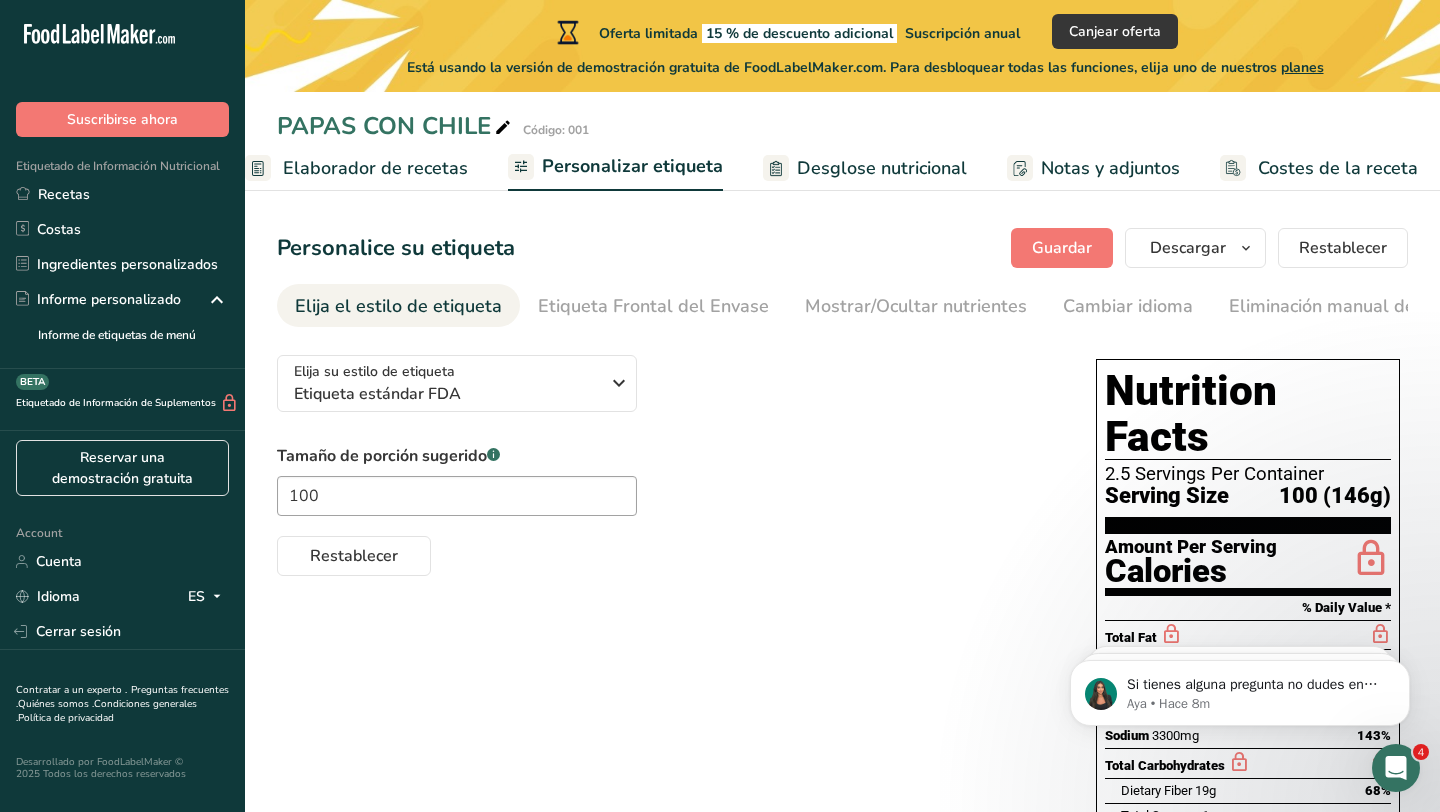 click on "Desglose nutricional" at bounding box center [882, 168] 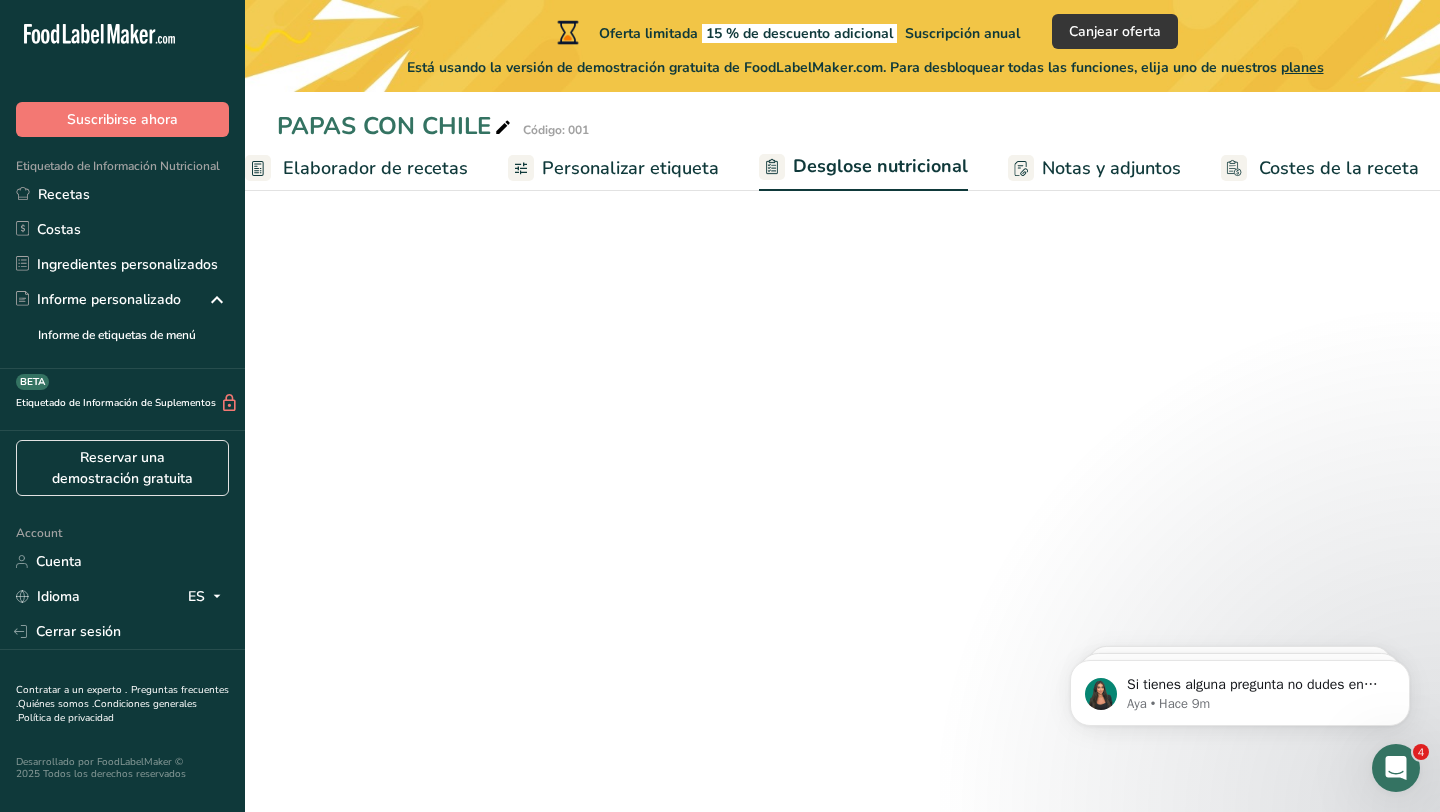 select on "Calories" 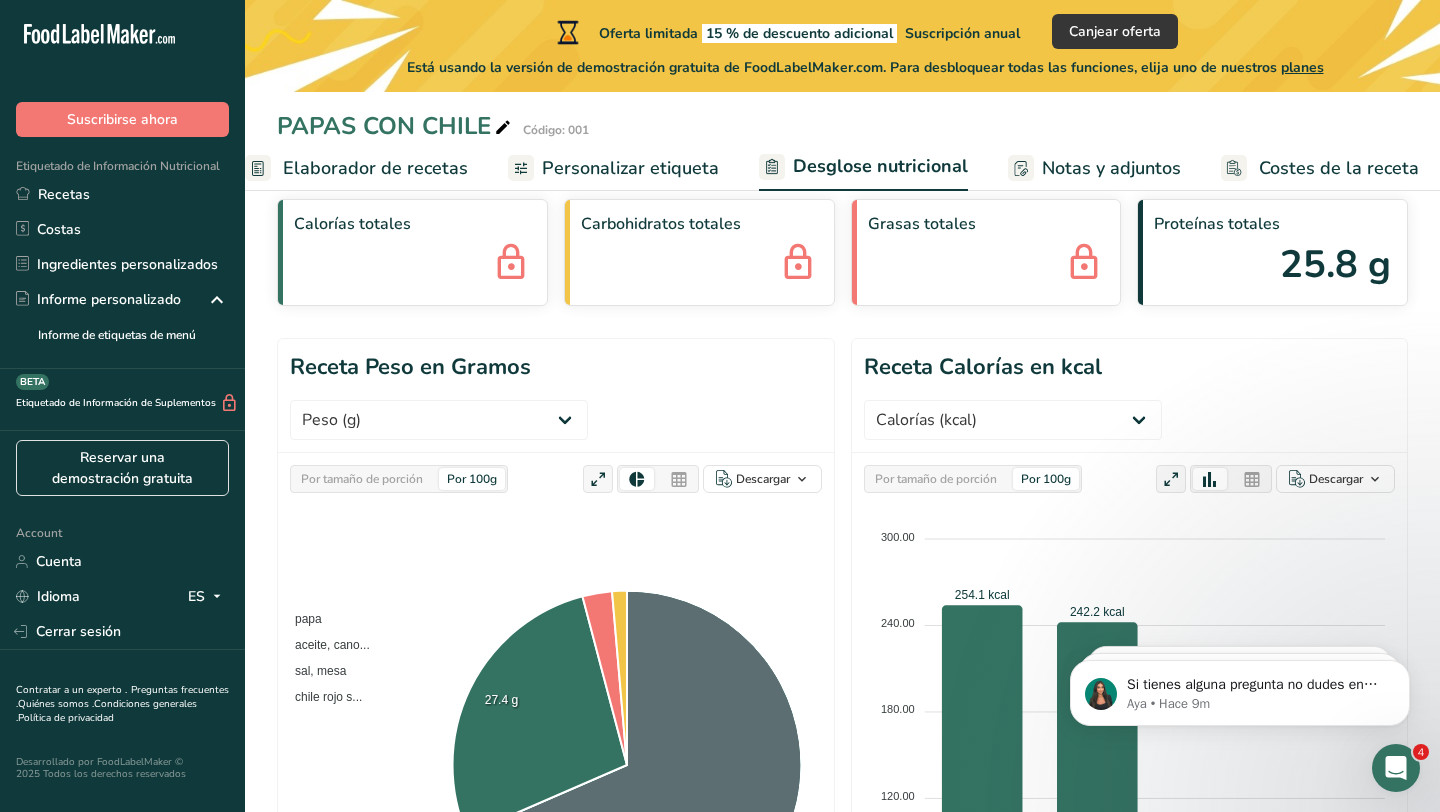 scroll, scrollTop: 0, scrollLeft: 0, axis: both 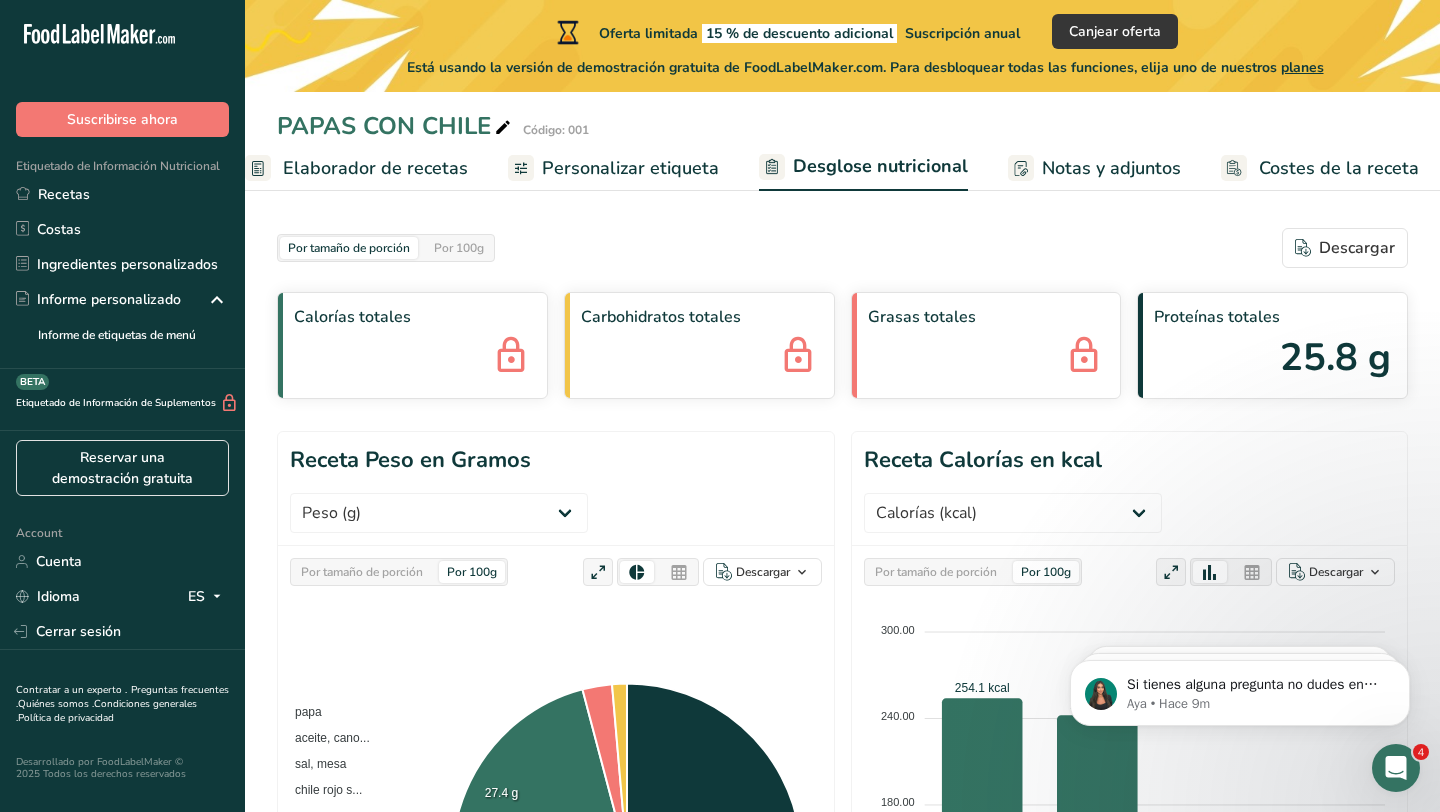 click on "Personalizar etiqueta" at bounding box center [630, 168] 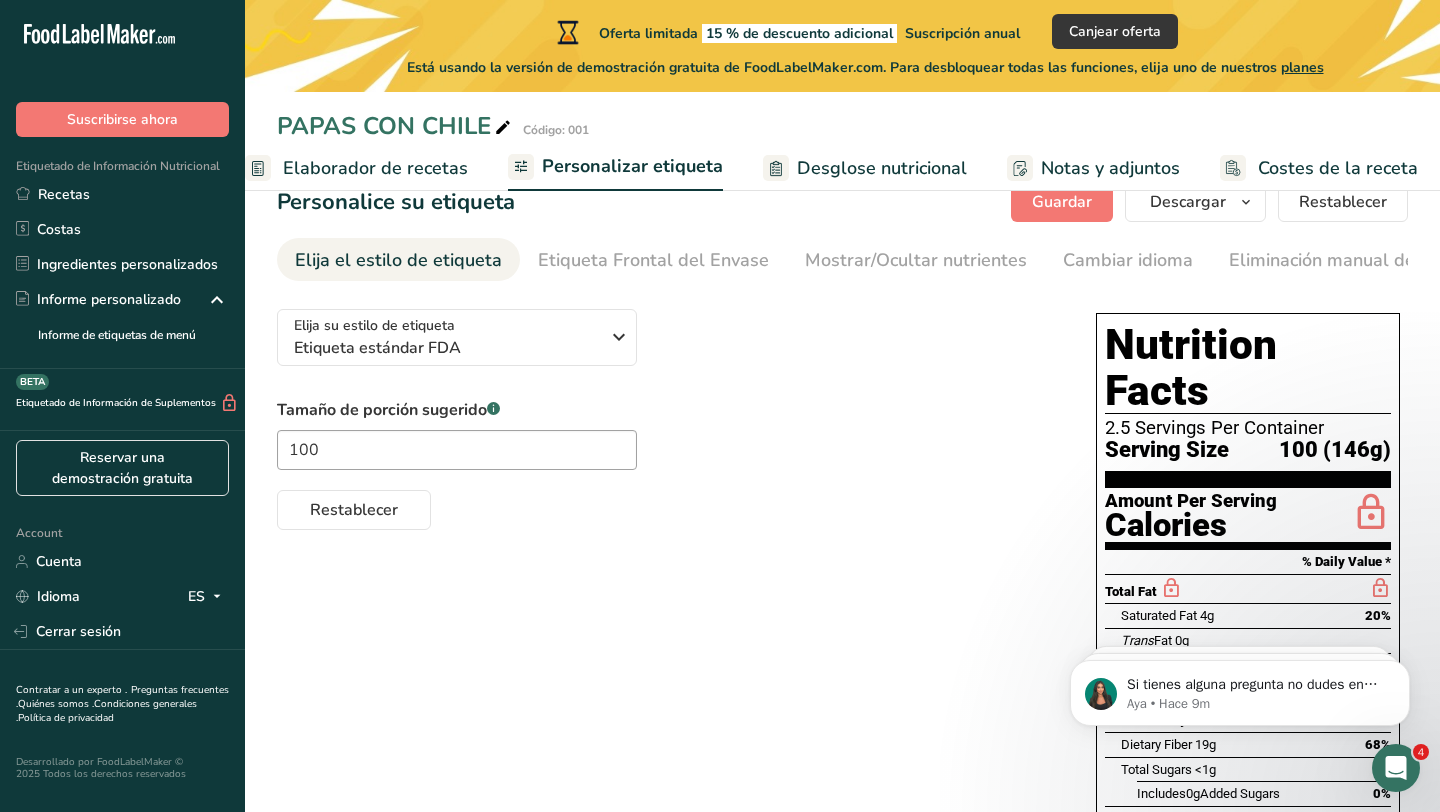 scroll, scrollTop: 0, scrollLeft: 0, axis: both 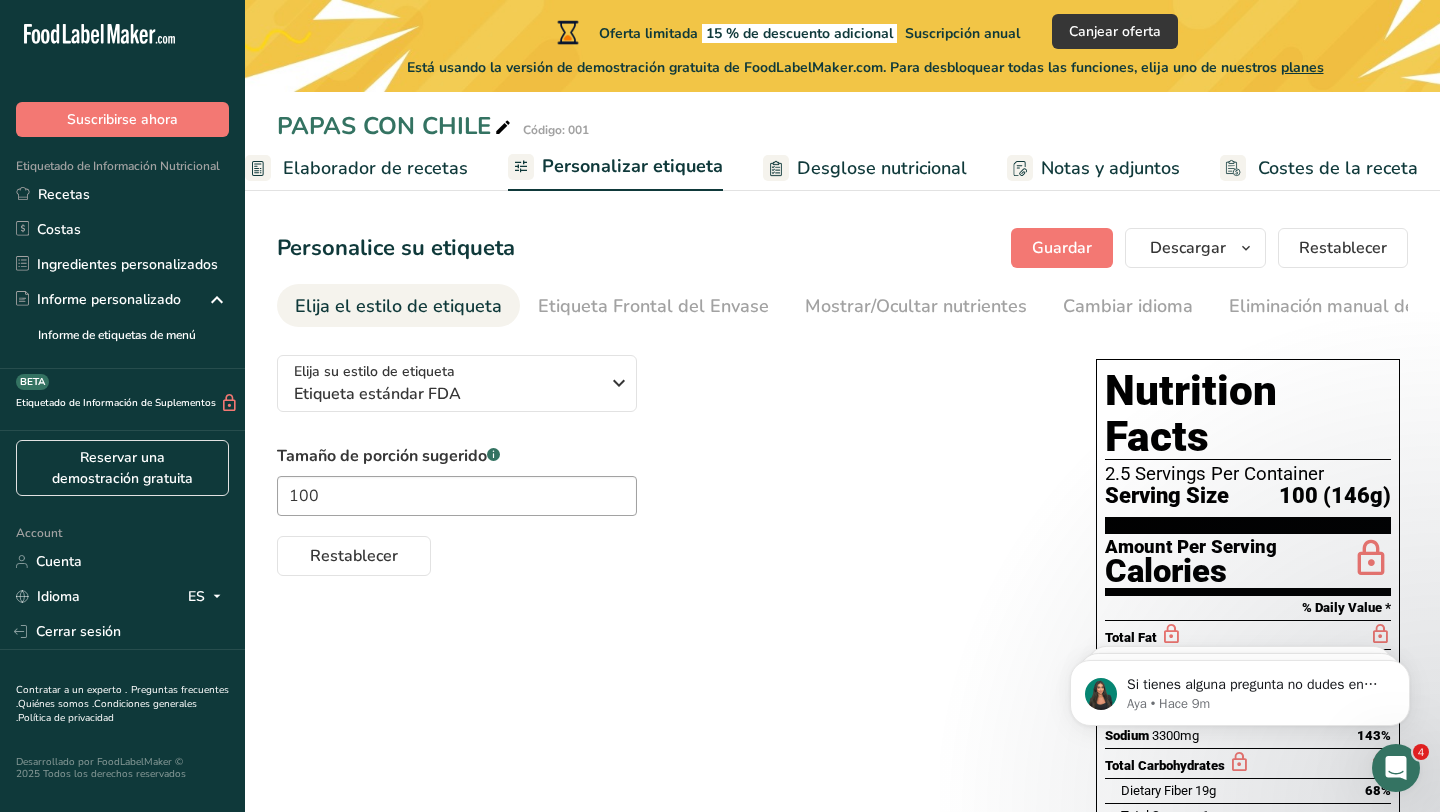 click on "Elaborador de recetas" at bounding box center [375, 168] 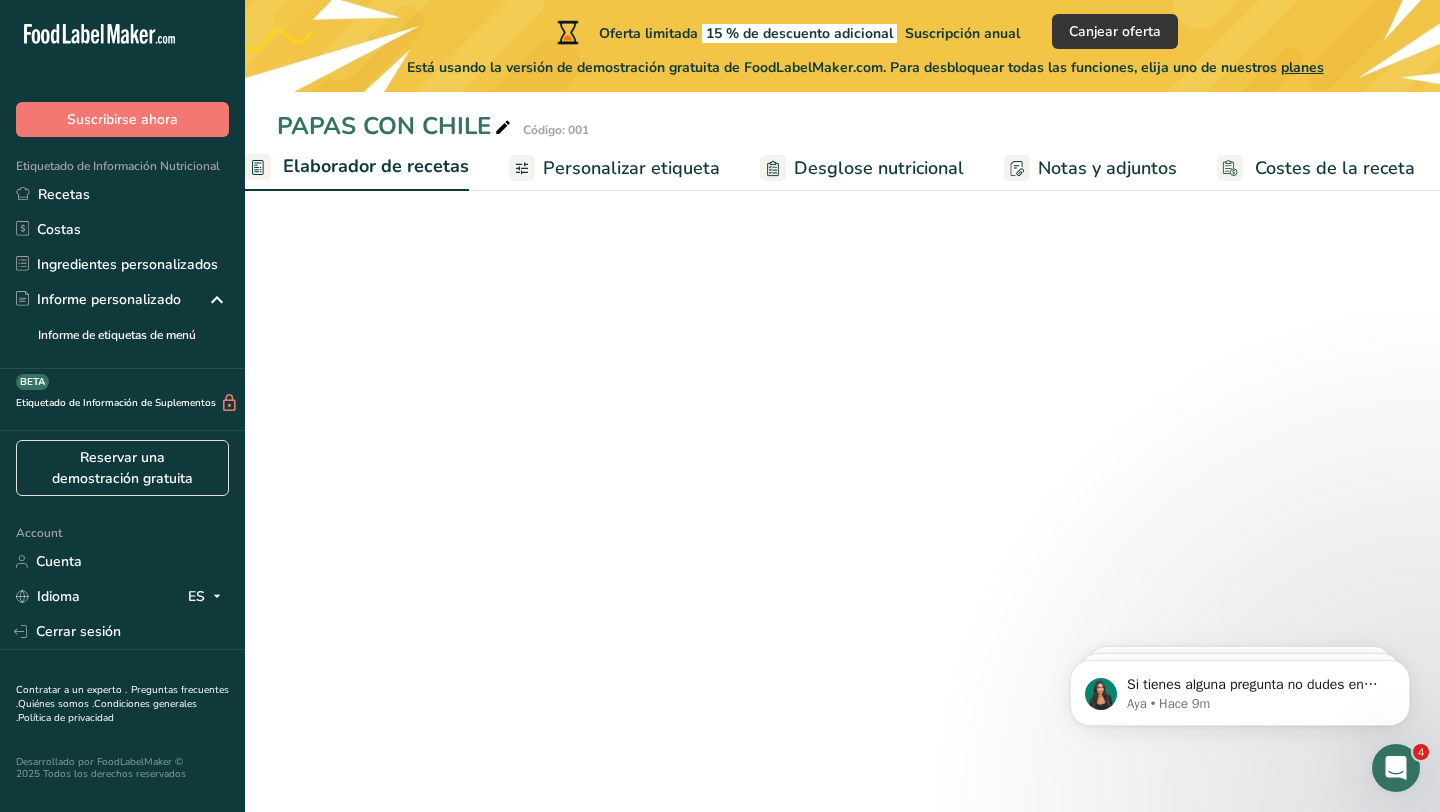 scroll, scrollTop: 0, scrollLeft: 278, axis: horizontal 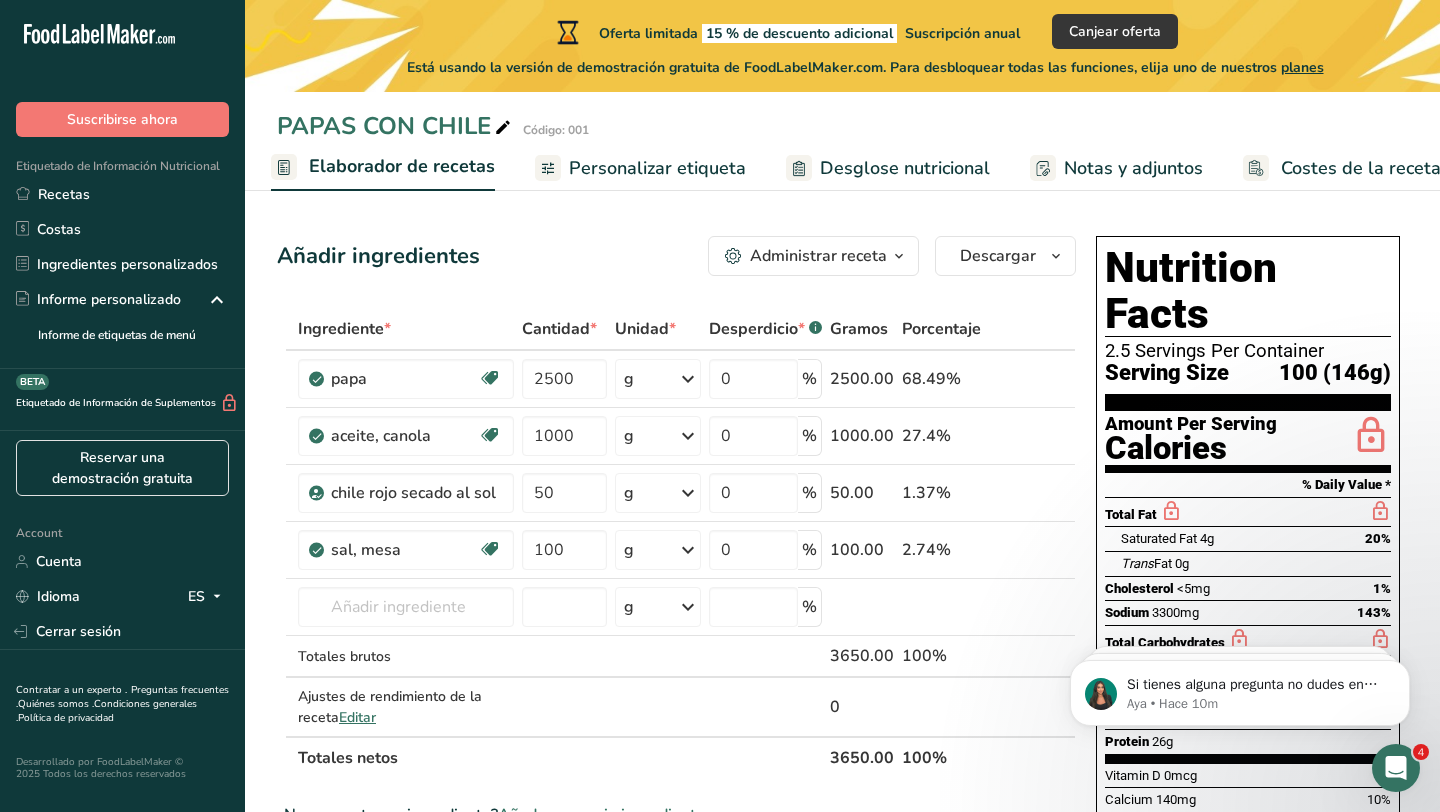 click on "Personalizar etiqueta" at bounding box center [657, 168] 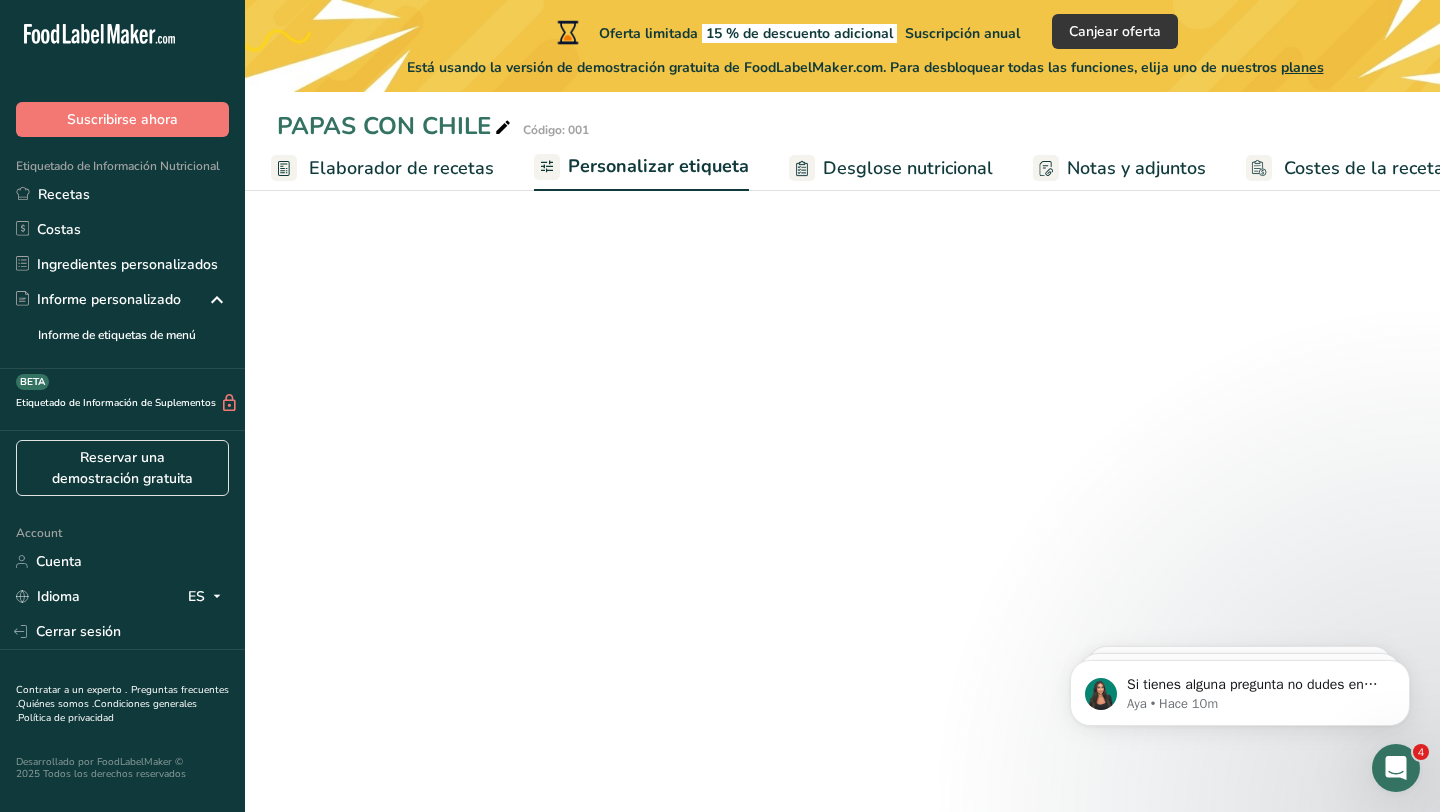 scroll, scrollTop: 0, scrollLeft: 304, axis: horizontal 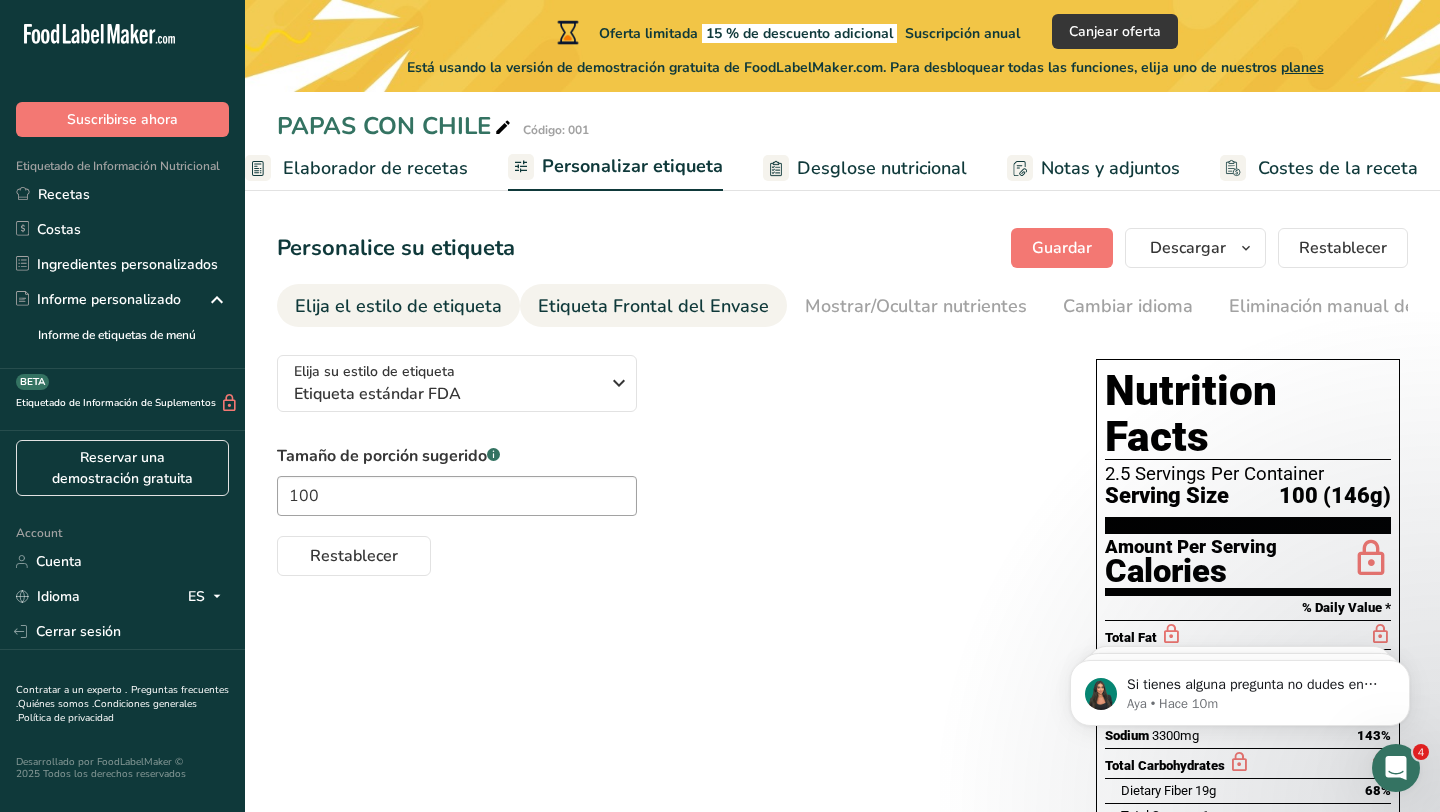 click on "Etiqueta Frontal del Envase" at bounding box center [653, 306] 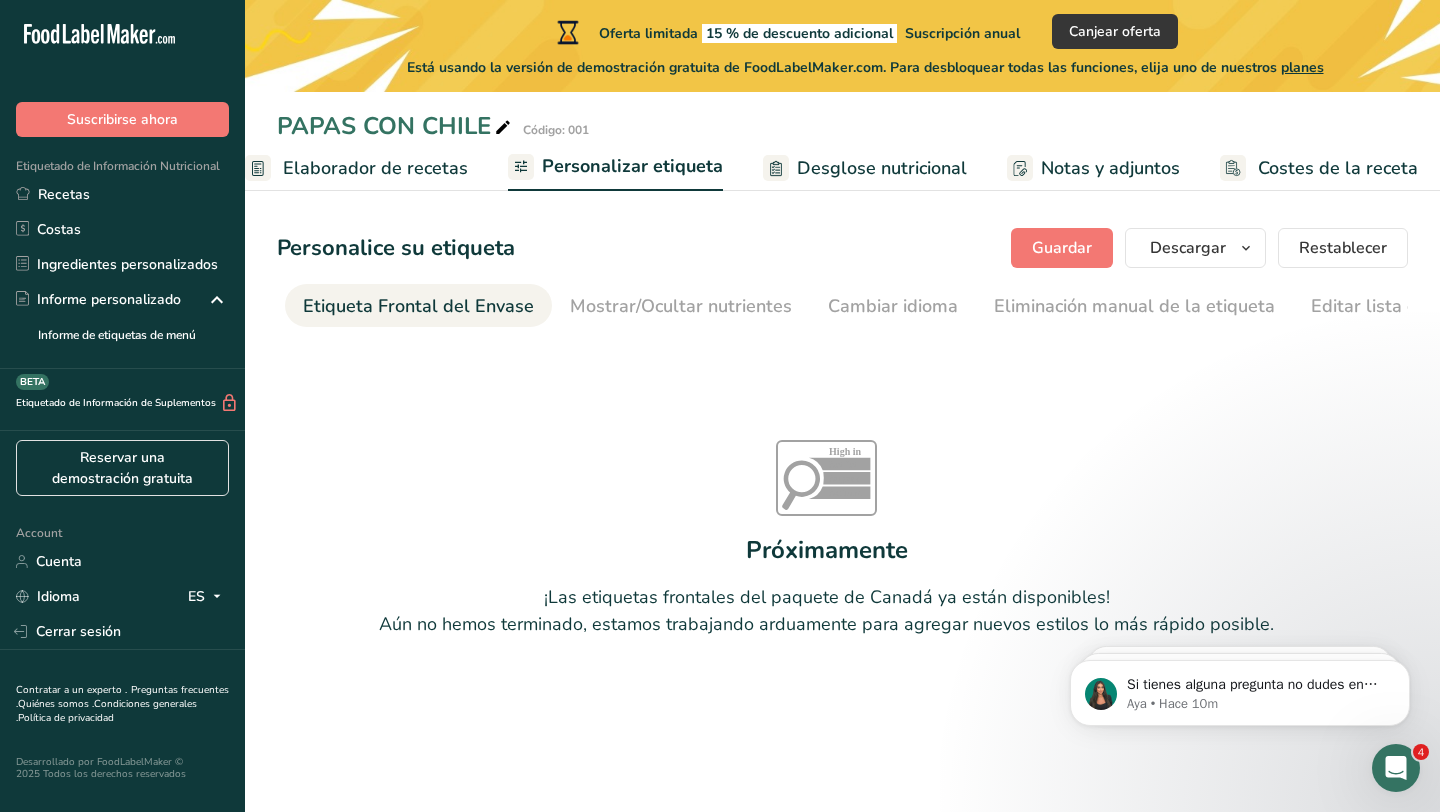 scroll, scrollTop: 0, scrollLeft: 238, axis: horizontal 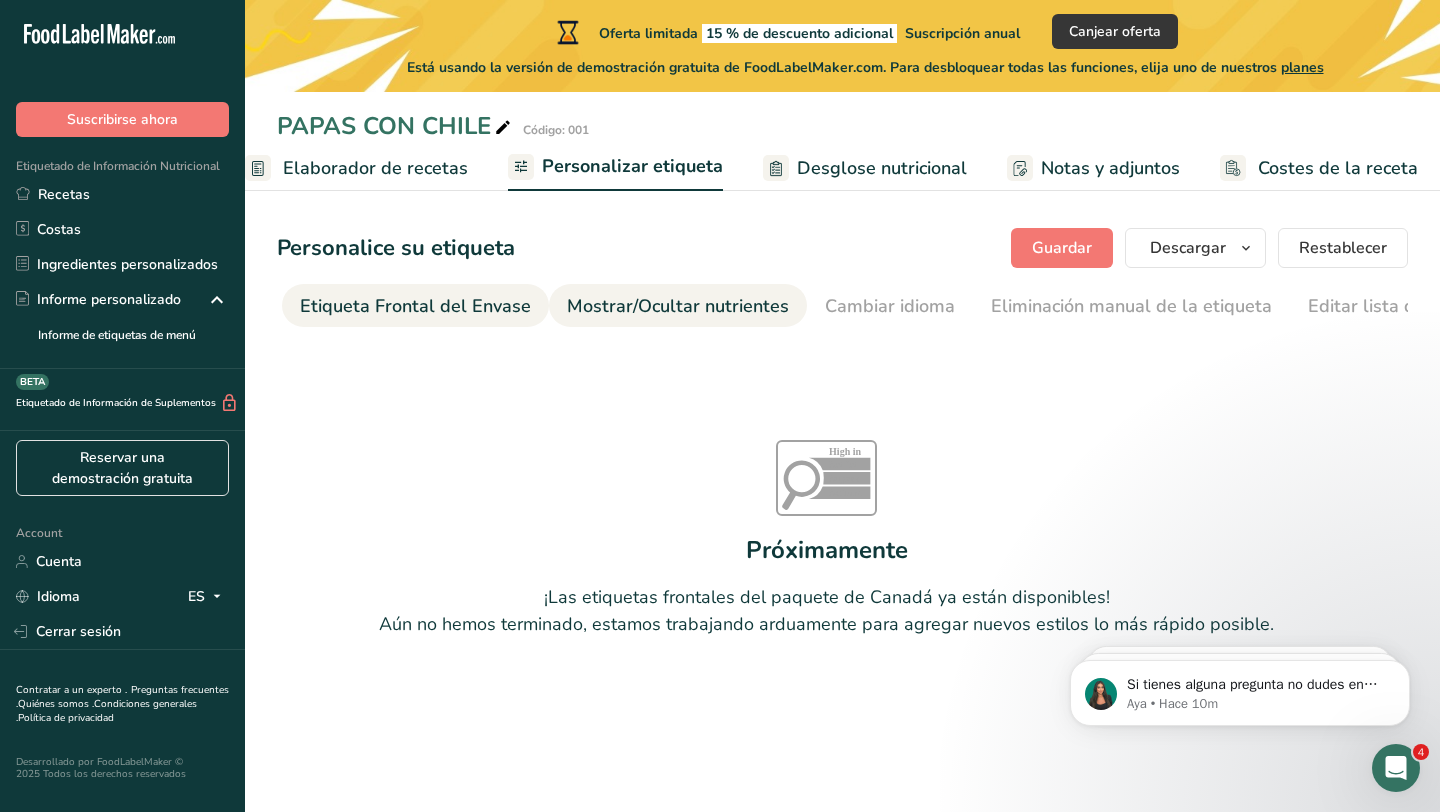 click on "Mostrar/Ocultar nutrientes" at bounding box center (678, 306) 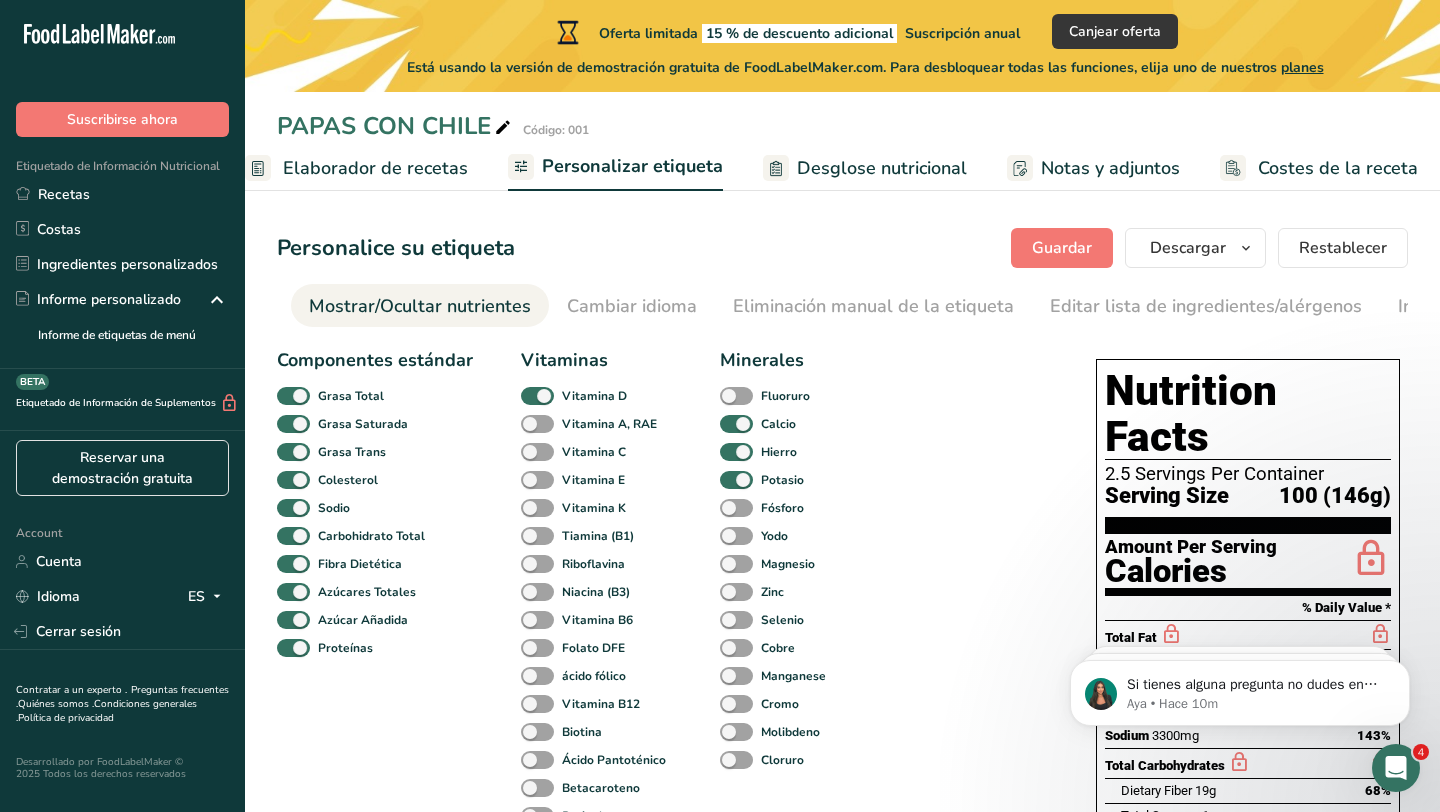 scroll, scrollTop: 0, scrollLeft: 499, axis: horizontal 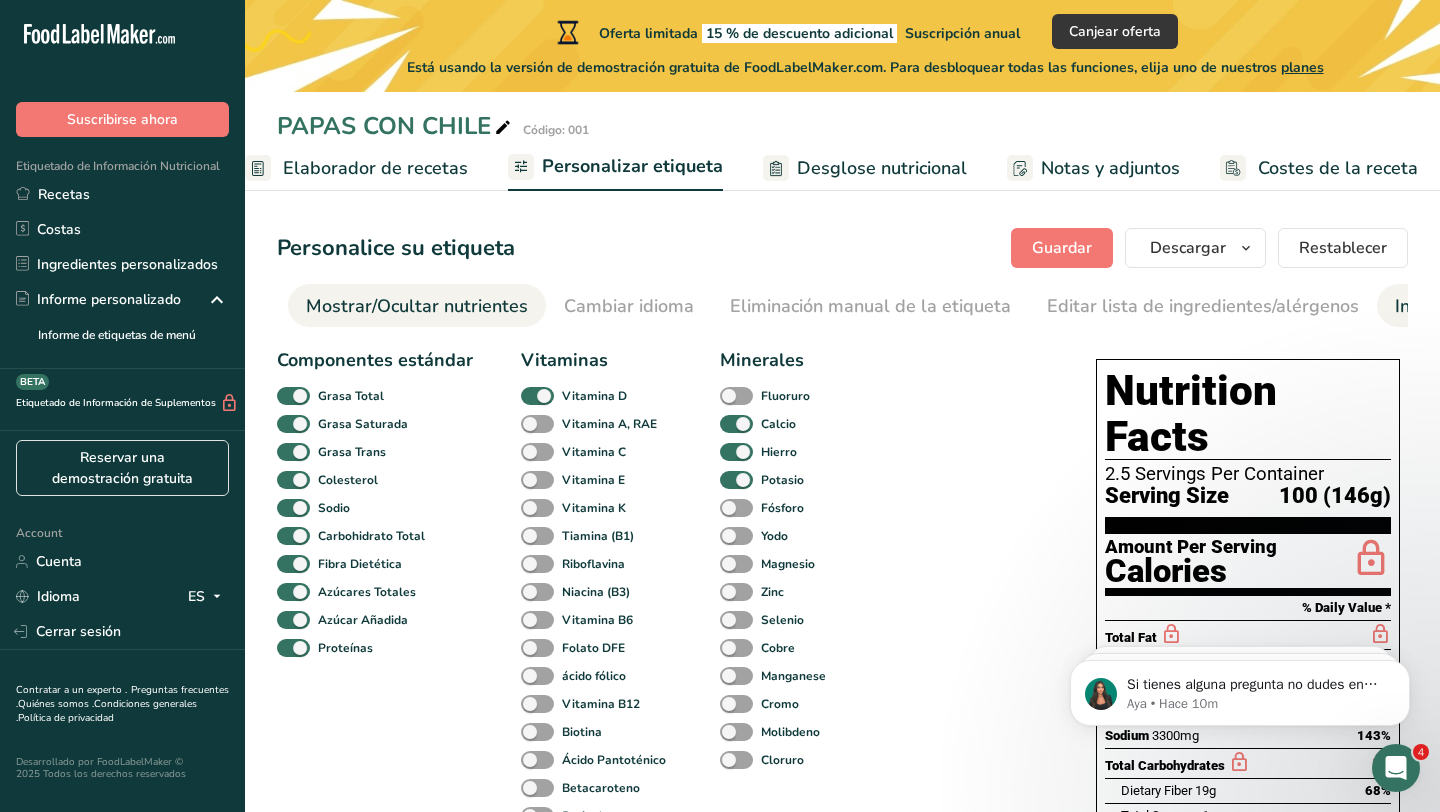 click on "Información extra de la etiqueta" at bounding box center [1528, 306] 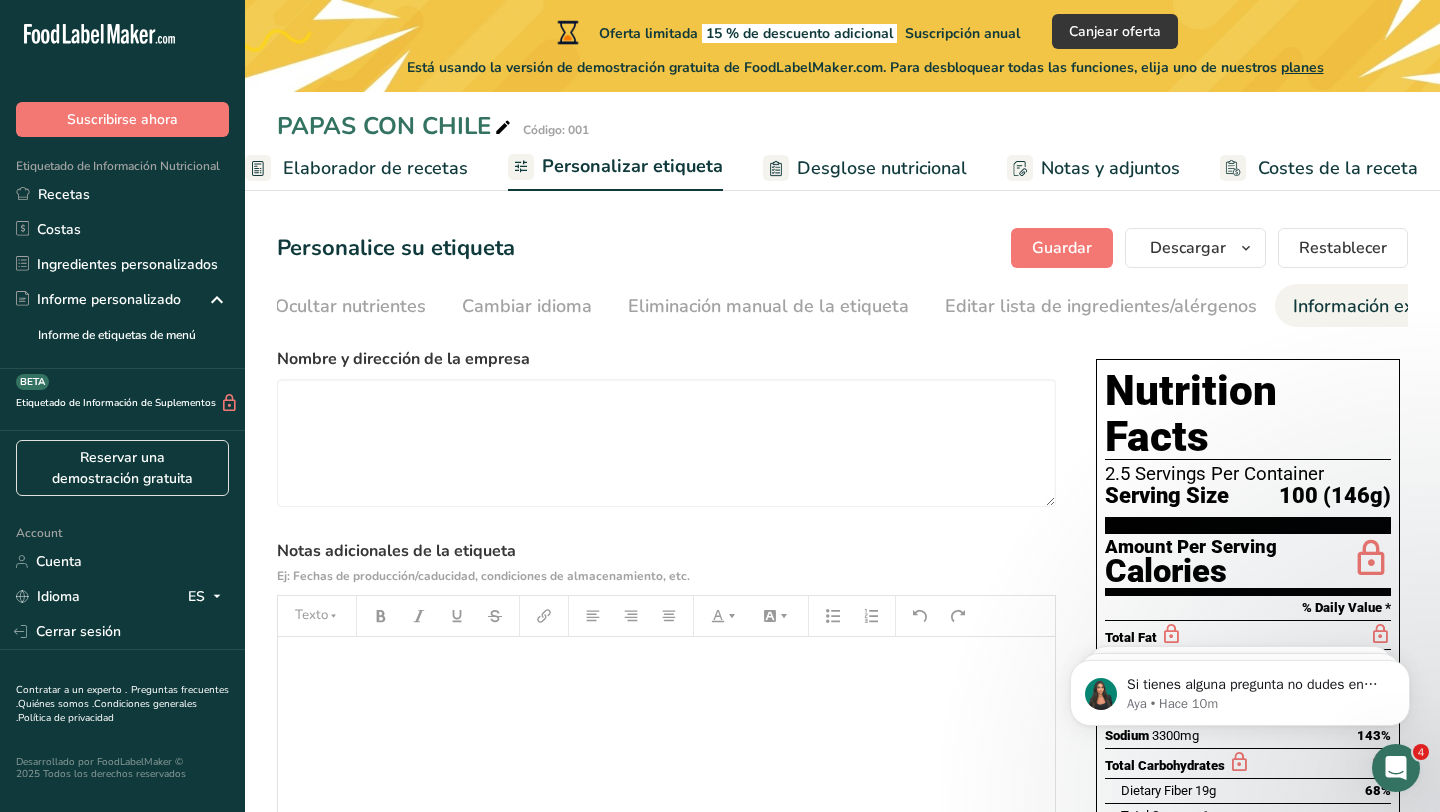 scroll, scrollTop: 0, scrollLeft: 736, axis: horizontal 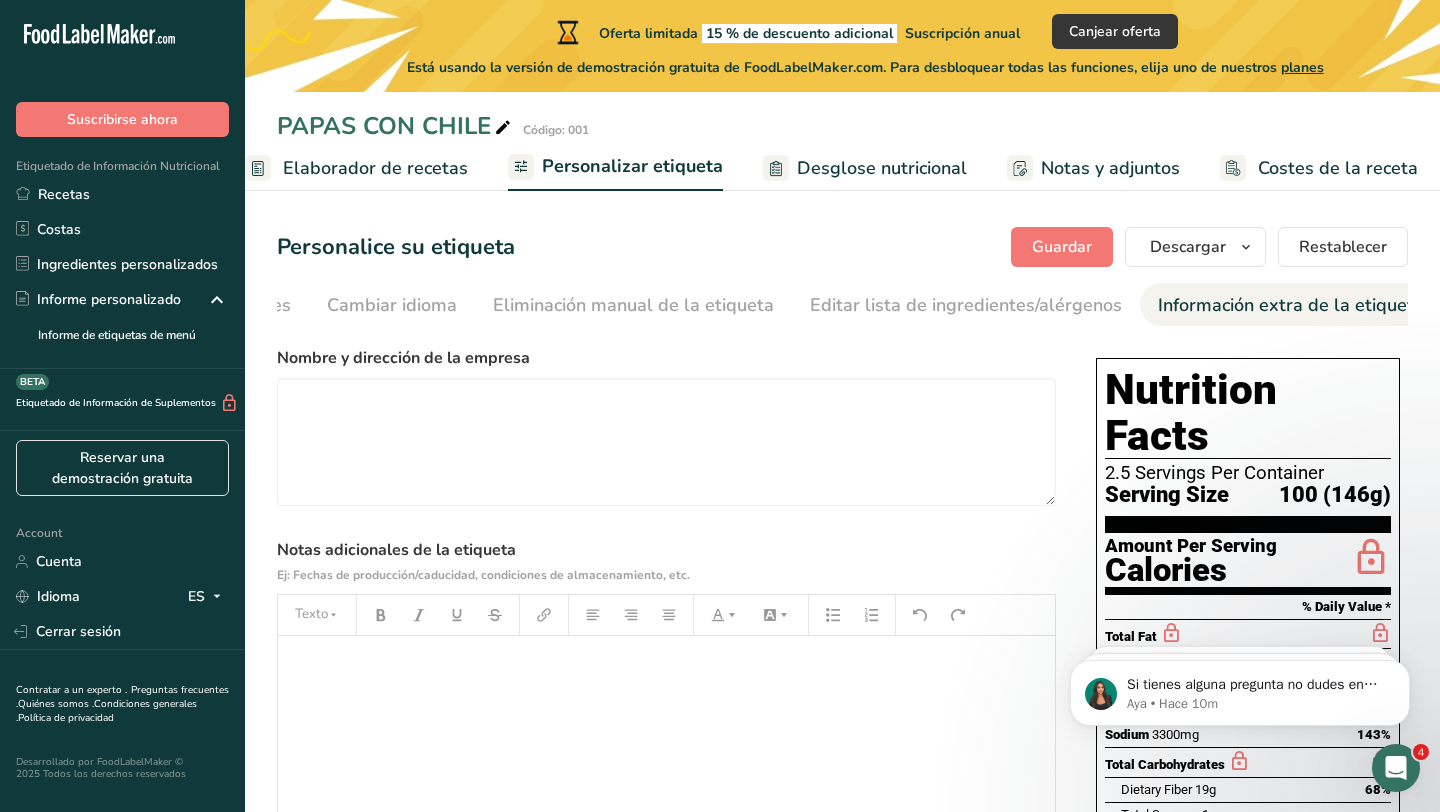 click on "Elaborador de recetas" at bounding box center (375, 168) 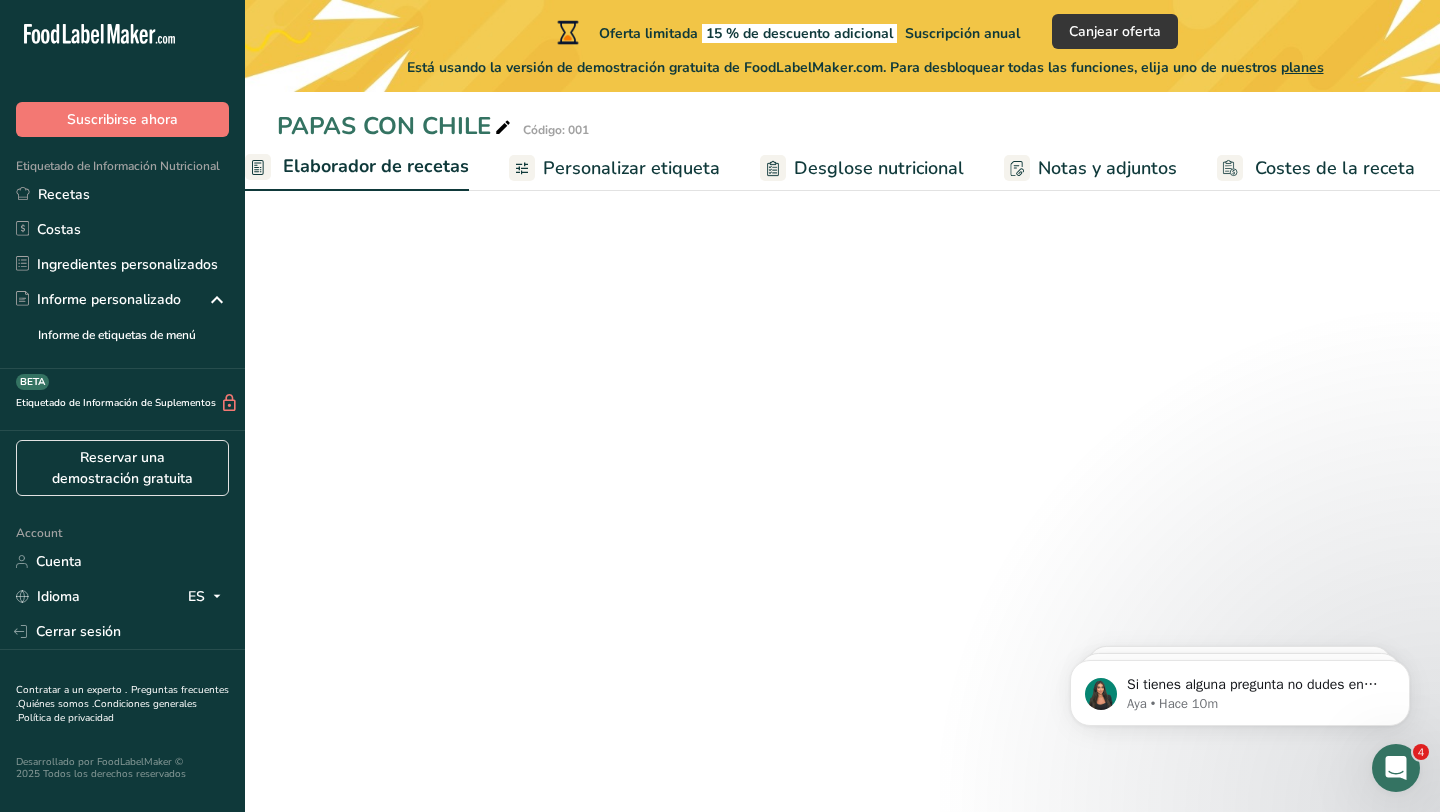 scroll, scrollTop: 0, scrollLeft: 278, axis: horizontal 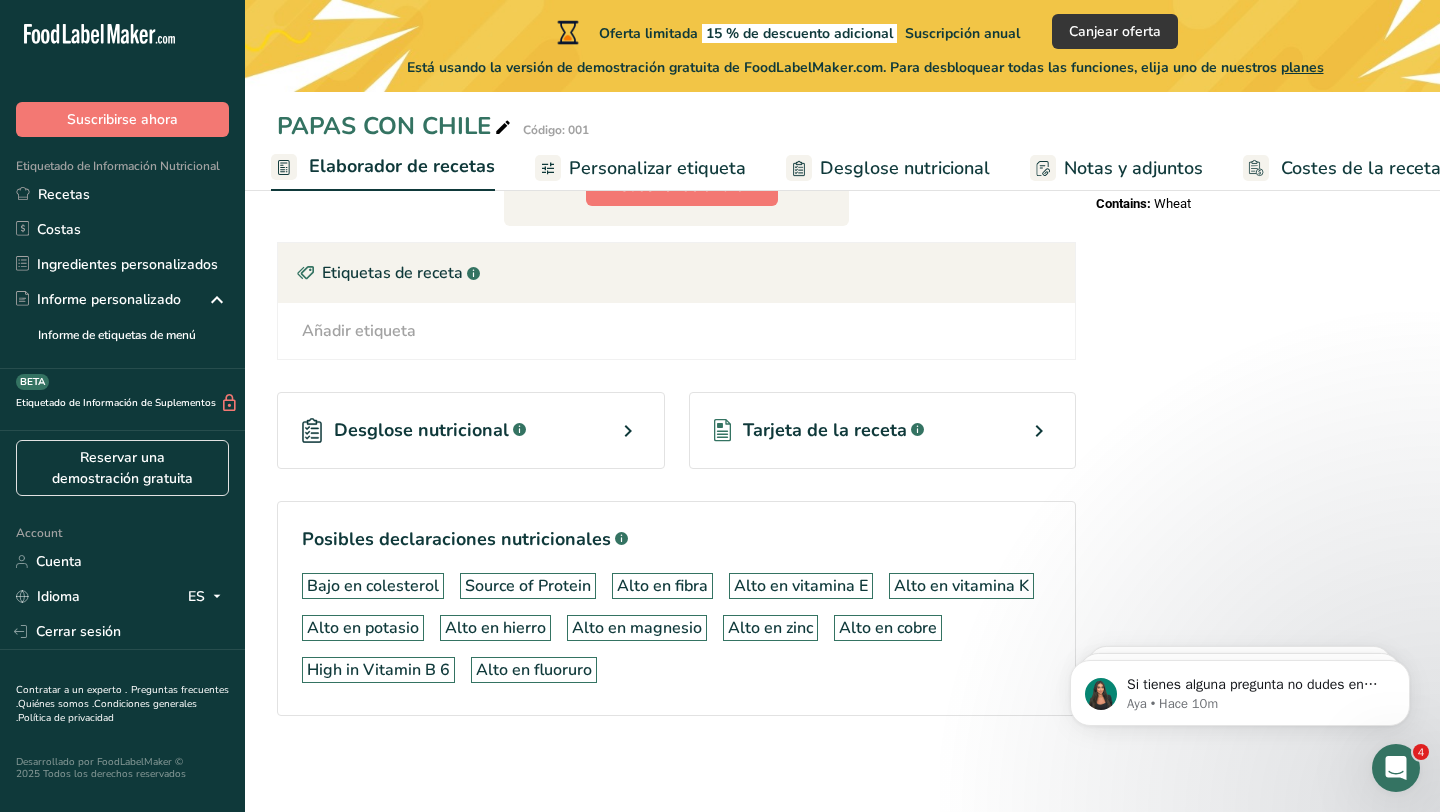 click on "Desglose nutricional
.a-a{fill:#347362;}.b-a{fill:#fff;}" at bounding box center [471, 430] 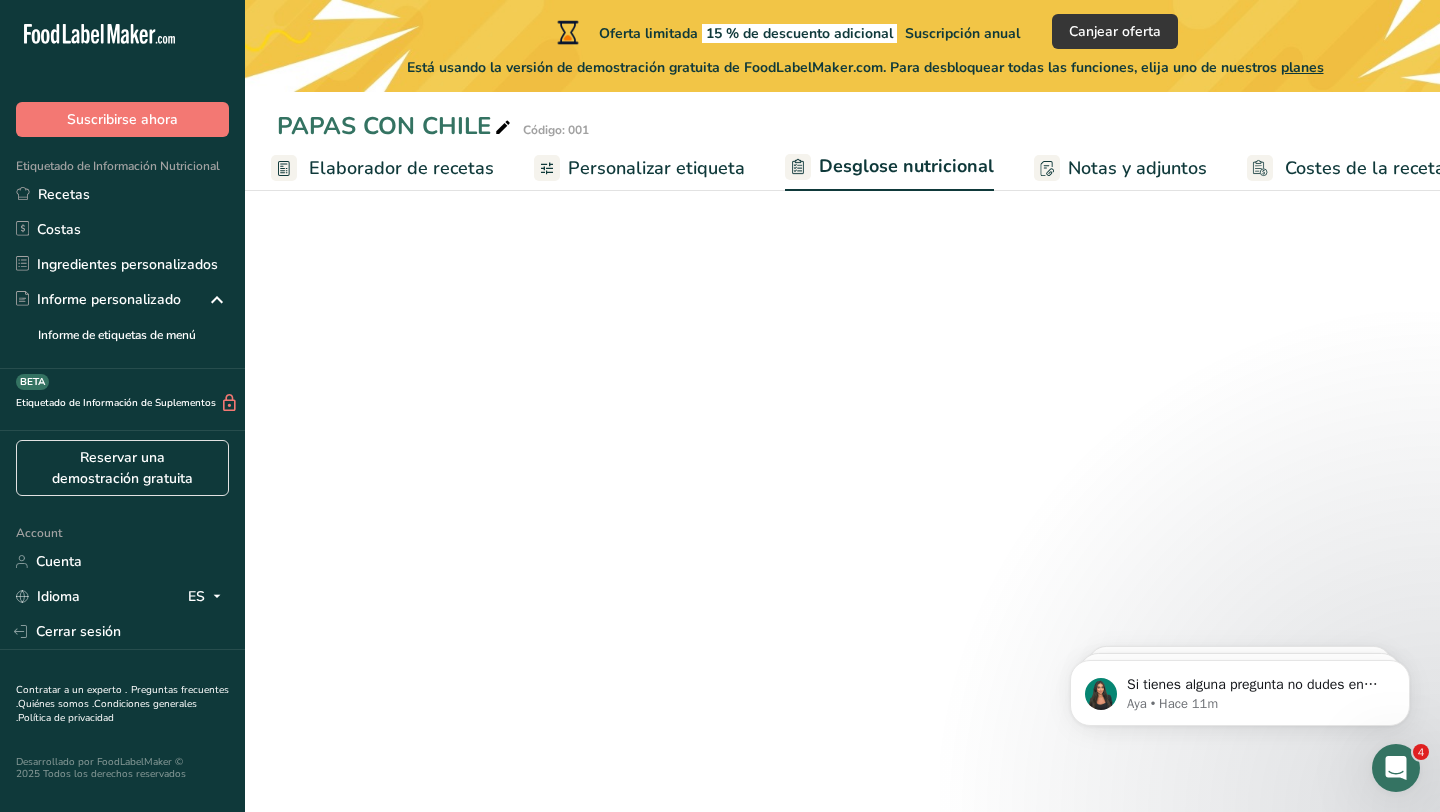 select on "Calories" 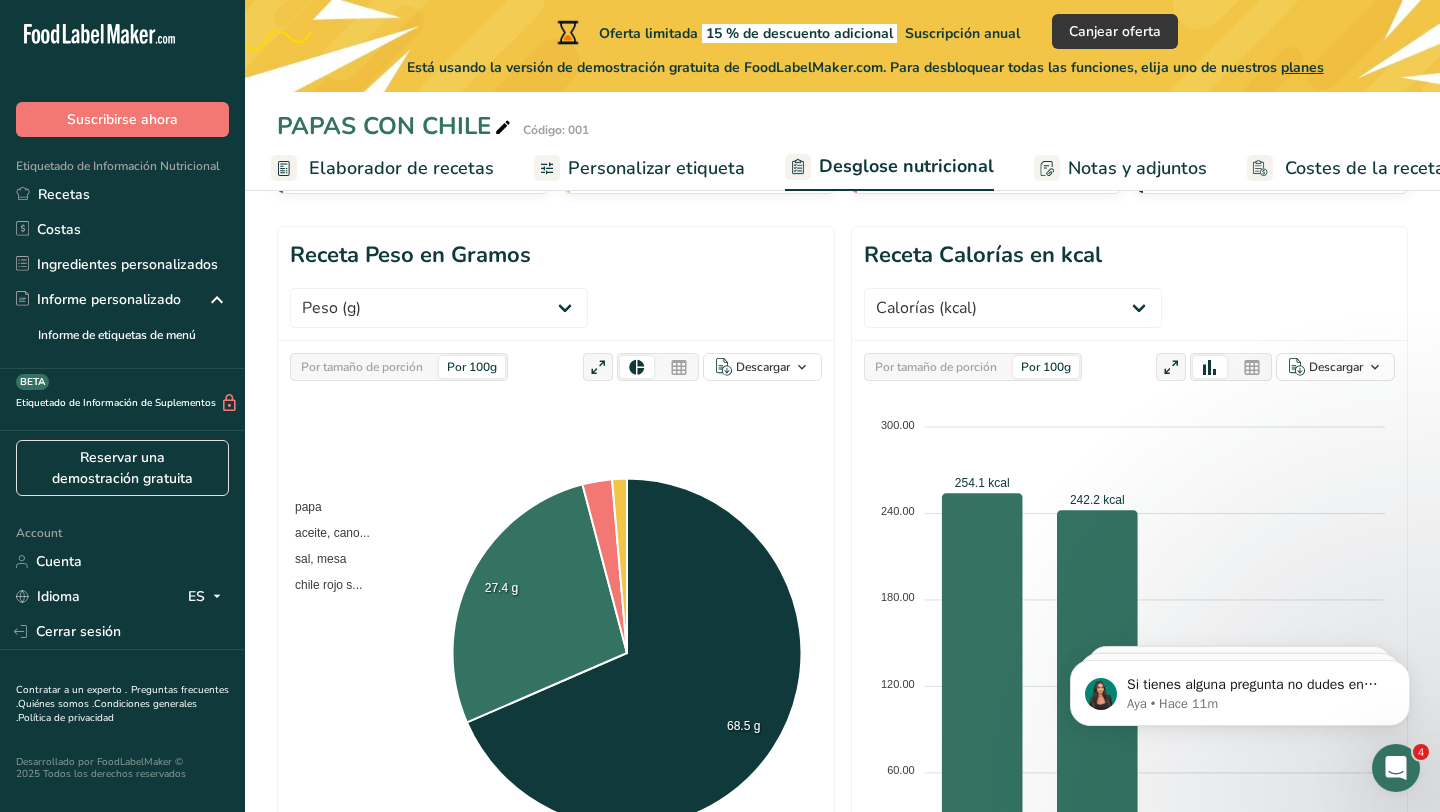 scroll, scrollTop: 0, scrollLeft: 0, axis: both 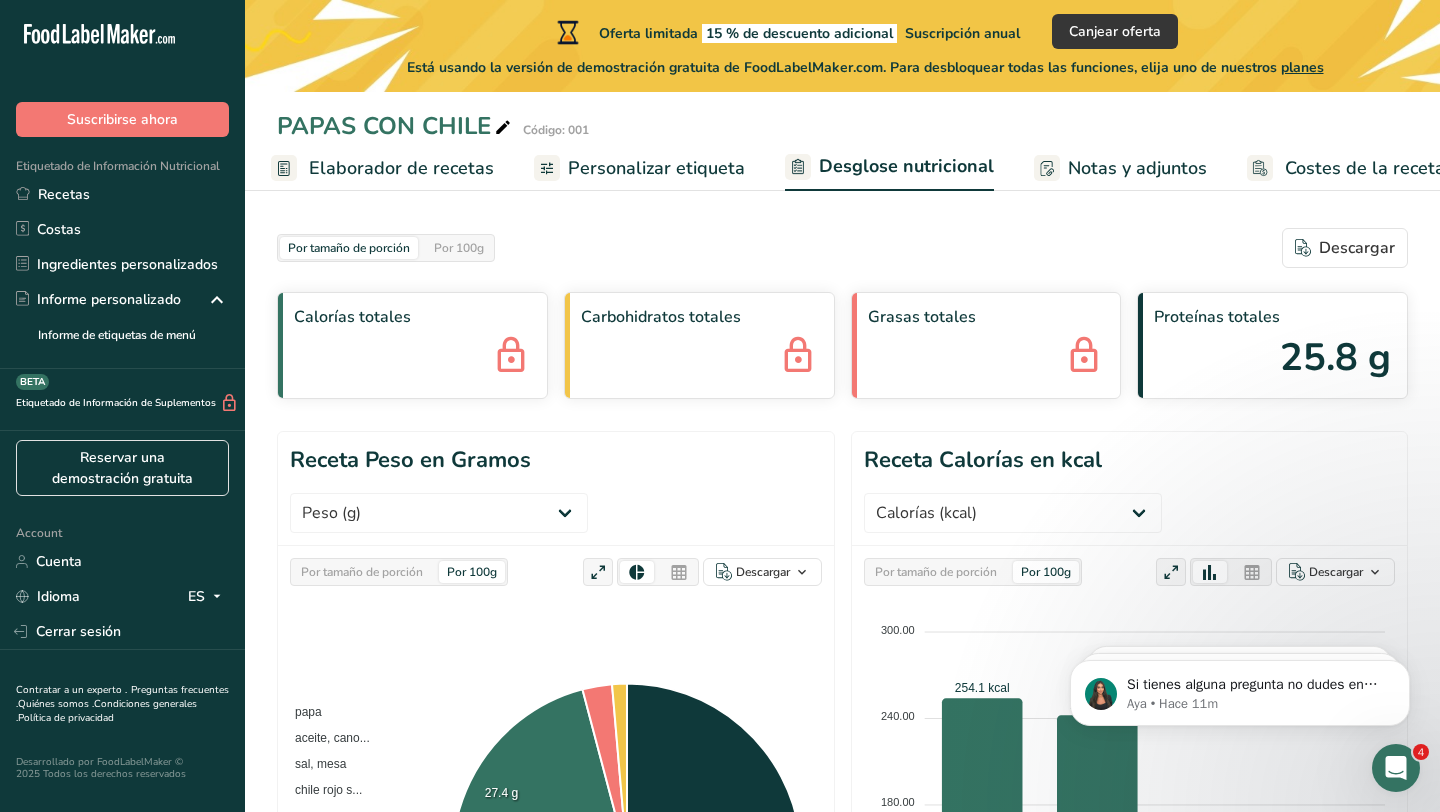 click on "Elaborador de recetas" at bounding box center (401, 168) 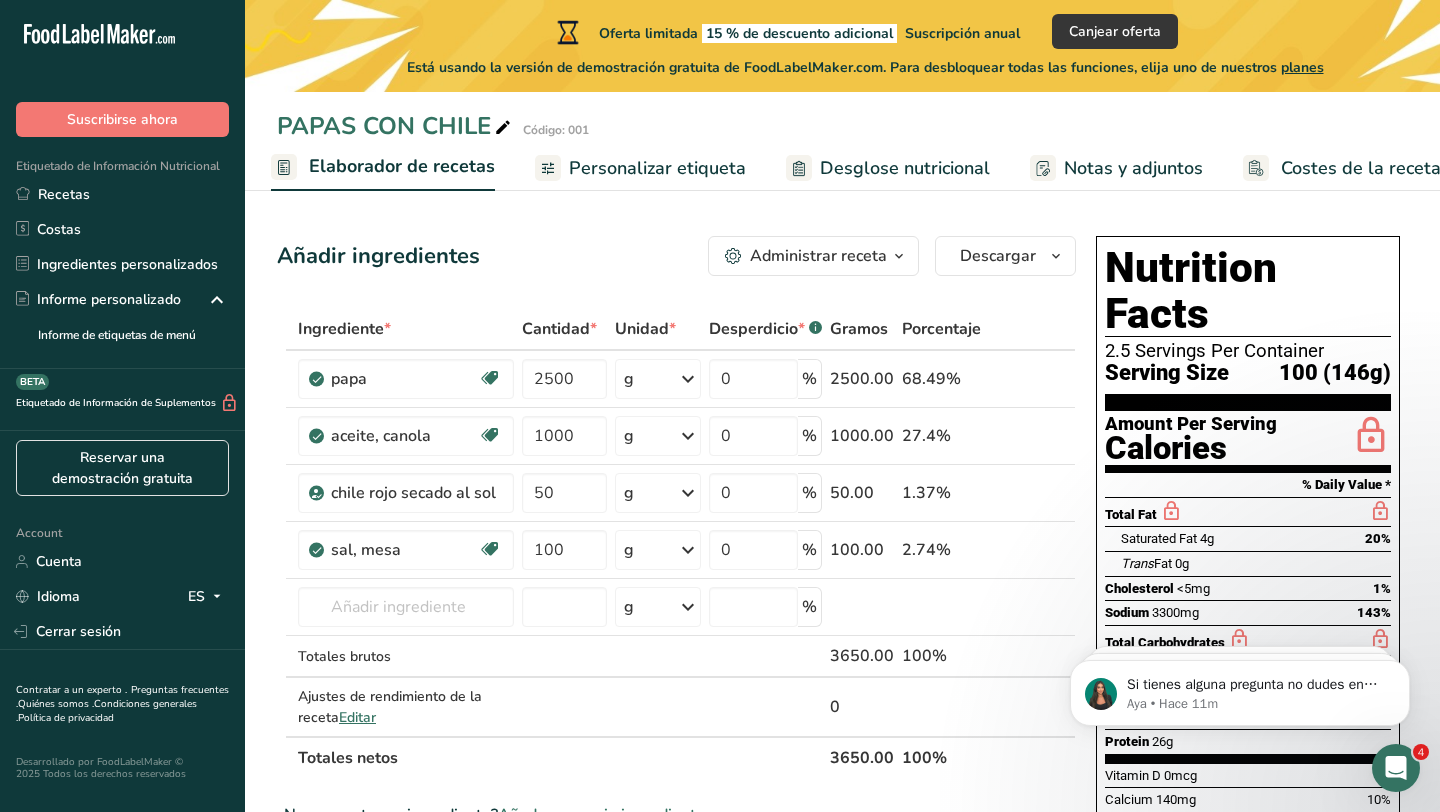 click on "Personalizar etiqueta" at bounding box center (657, 168) 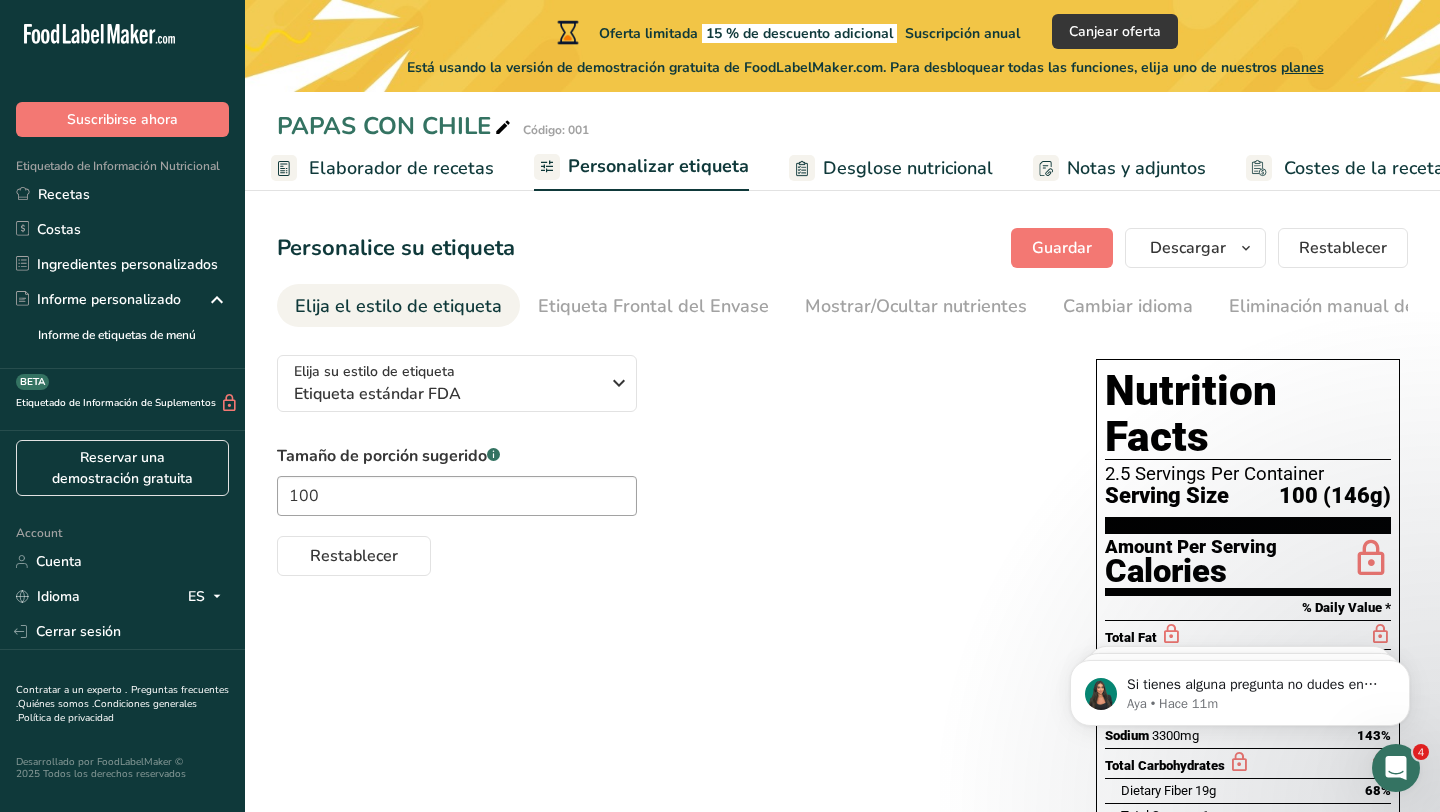scroll, scrollTop: 0, scrollLeft: 304, axis: horizontal 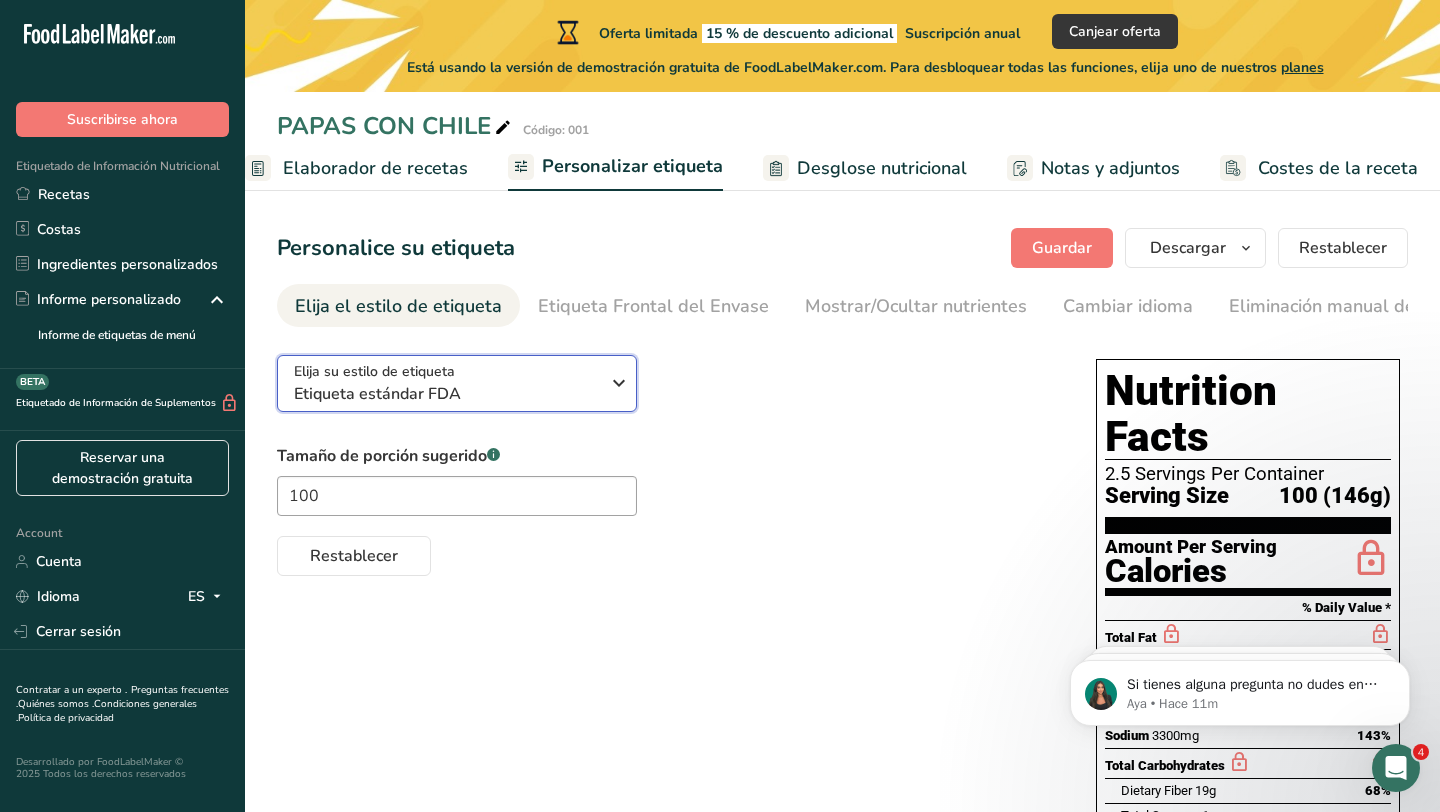 click on "Etiqueta estándar FDA" at bounding box center [446, 394] 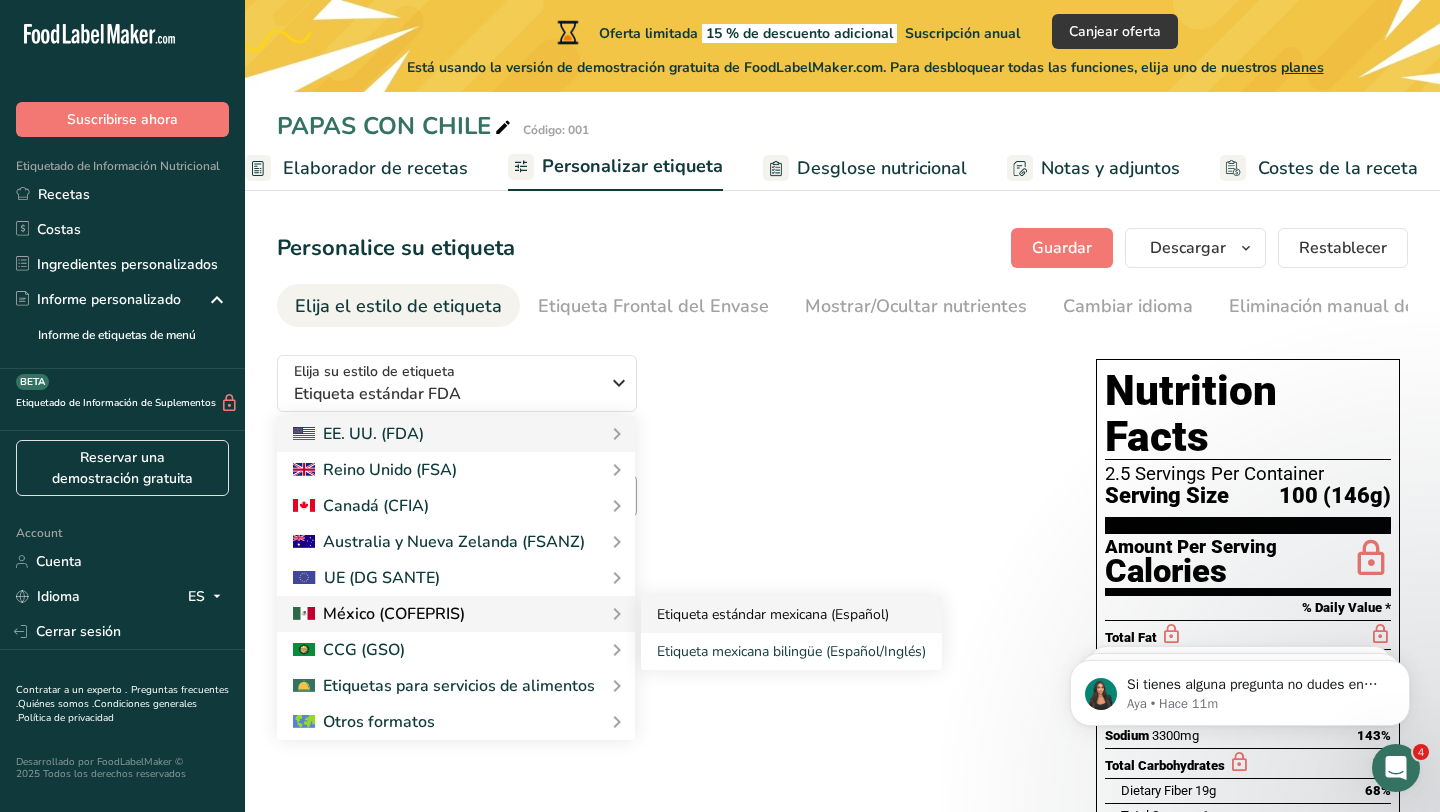 click on "Etiqueta estándar mexicana (Español)" at bounding box center (791, 614) 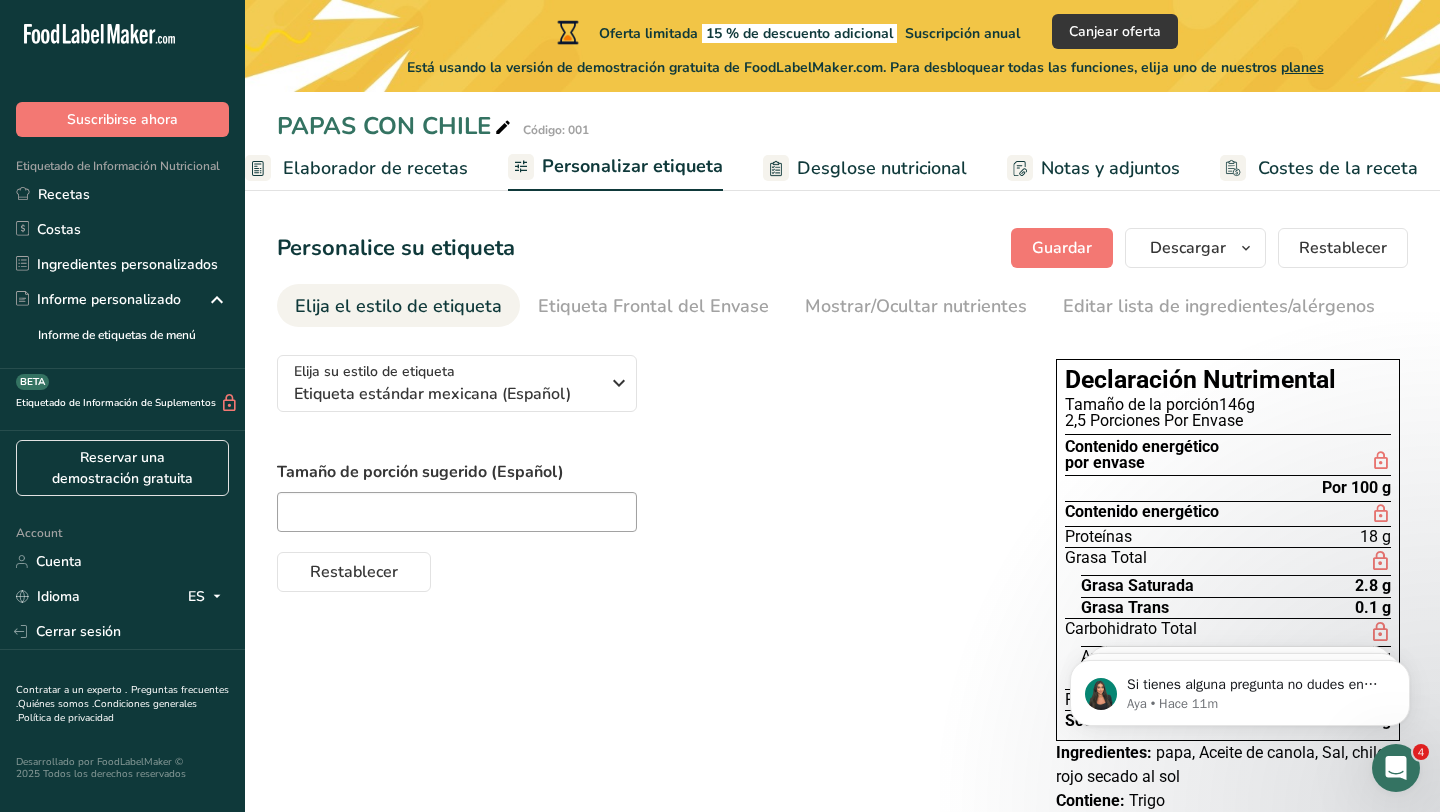 scroll, scrollTop: 57, scrollLeft: 0, axis: vertical 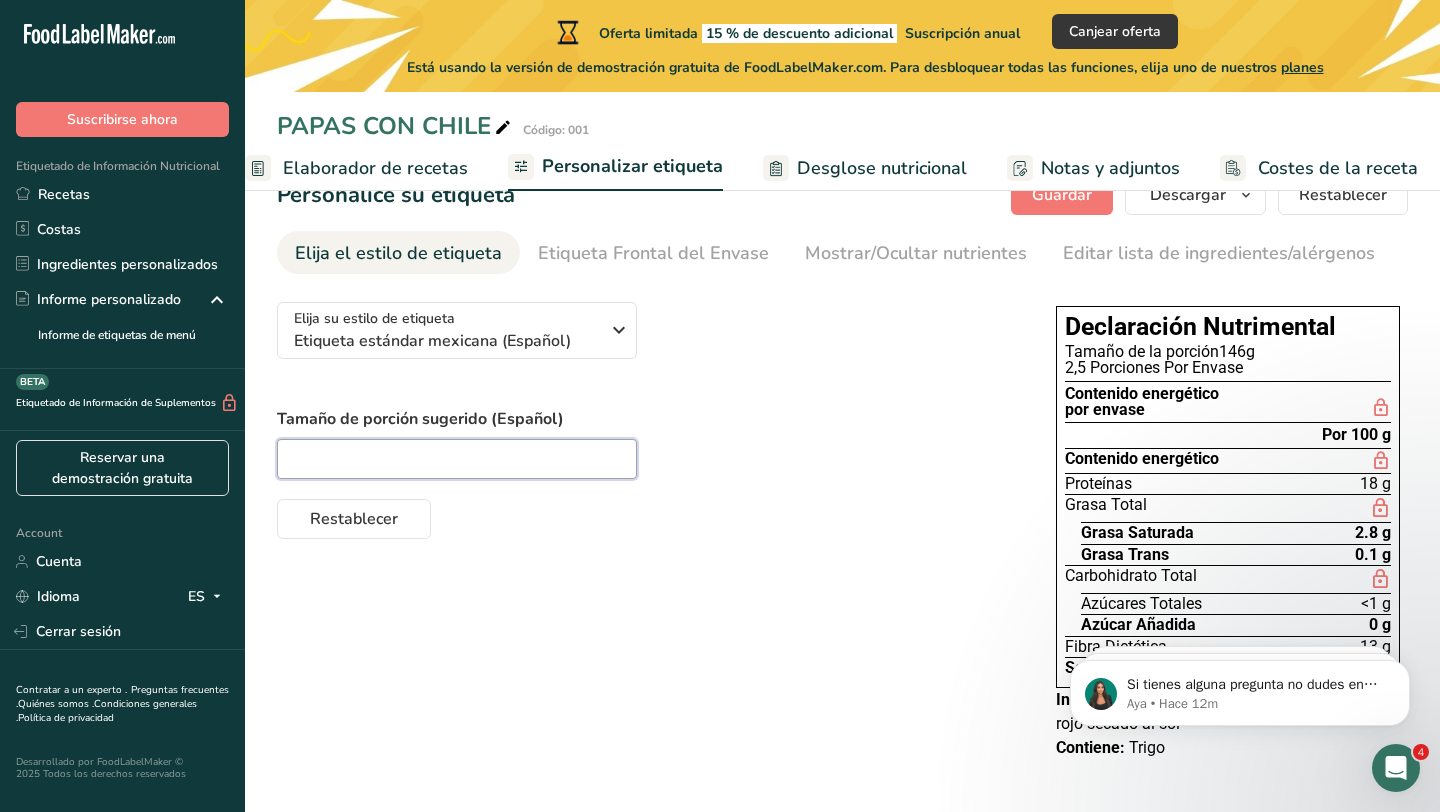 click at bounding box center (457, 459) 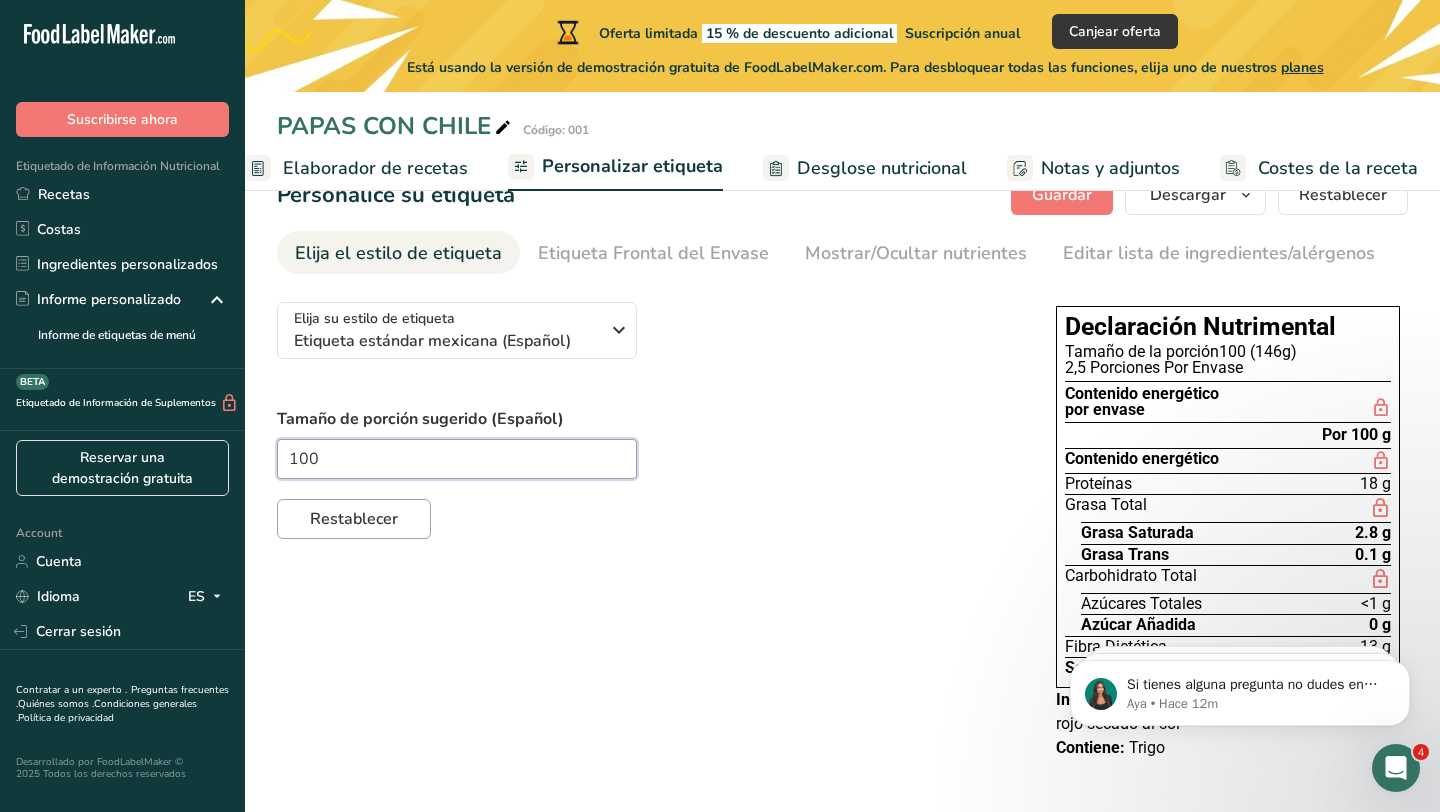 type on "100" 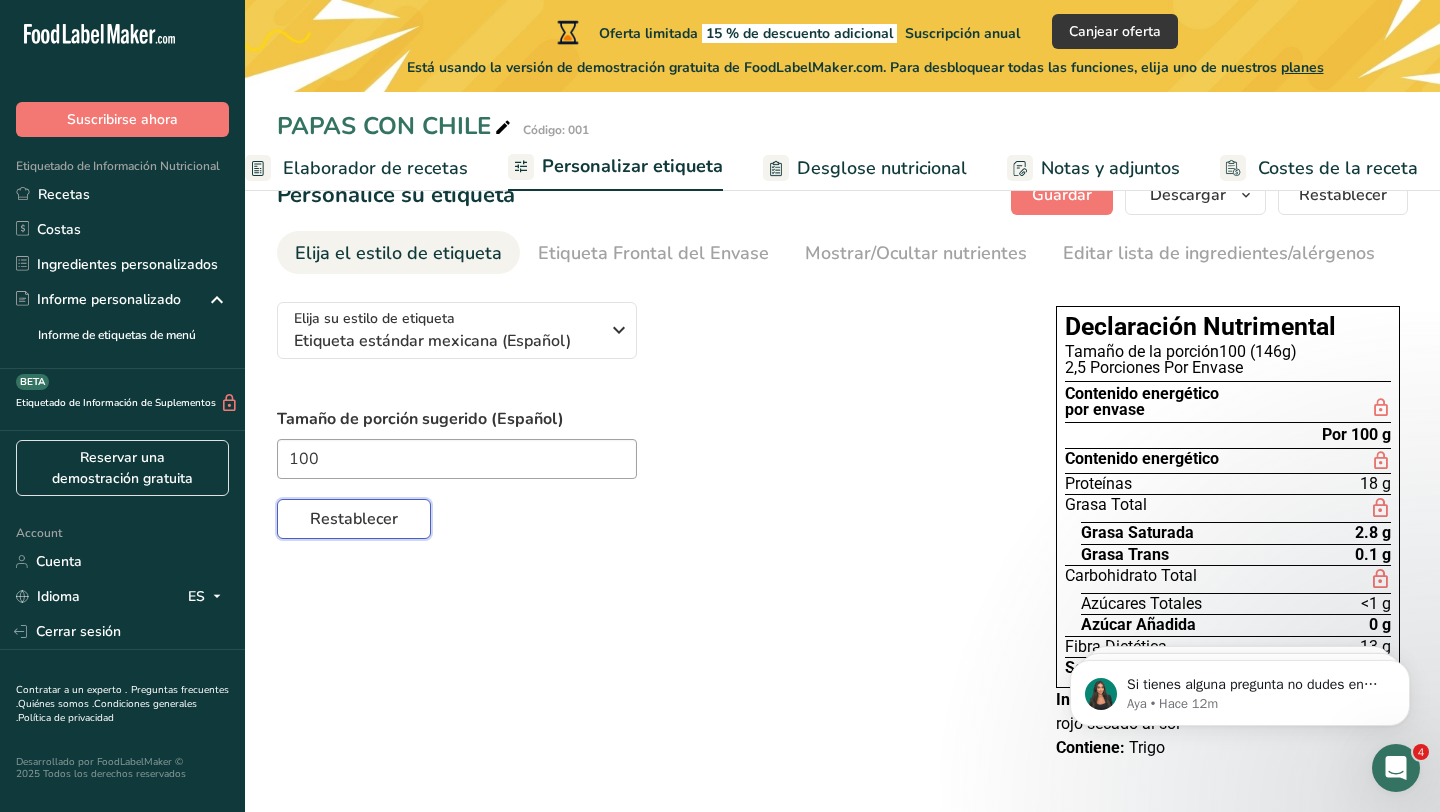 click on "Restablecer" at bounding box center [354, 519] 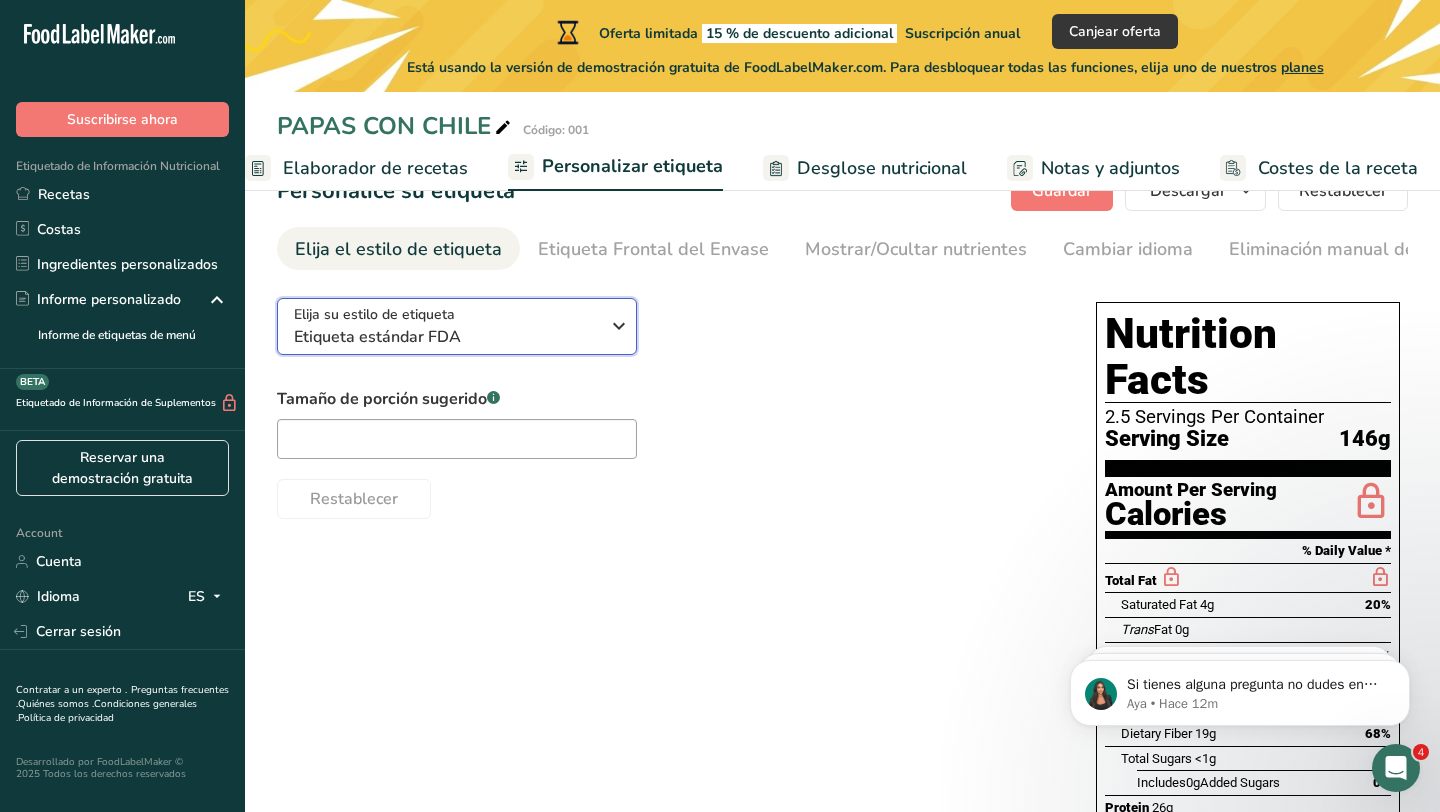click on "Etiqueta estándar FDA" at bounding box center (446, 337) 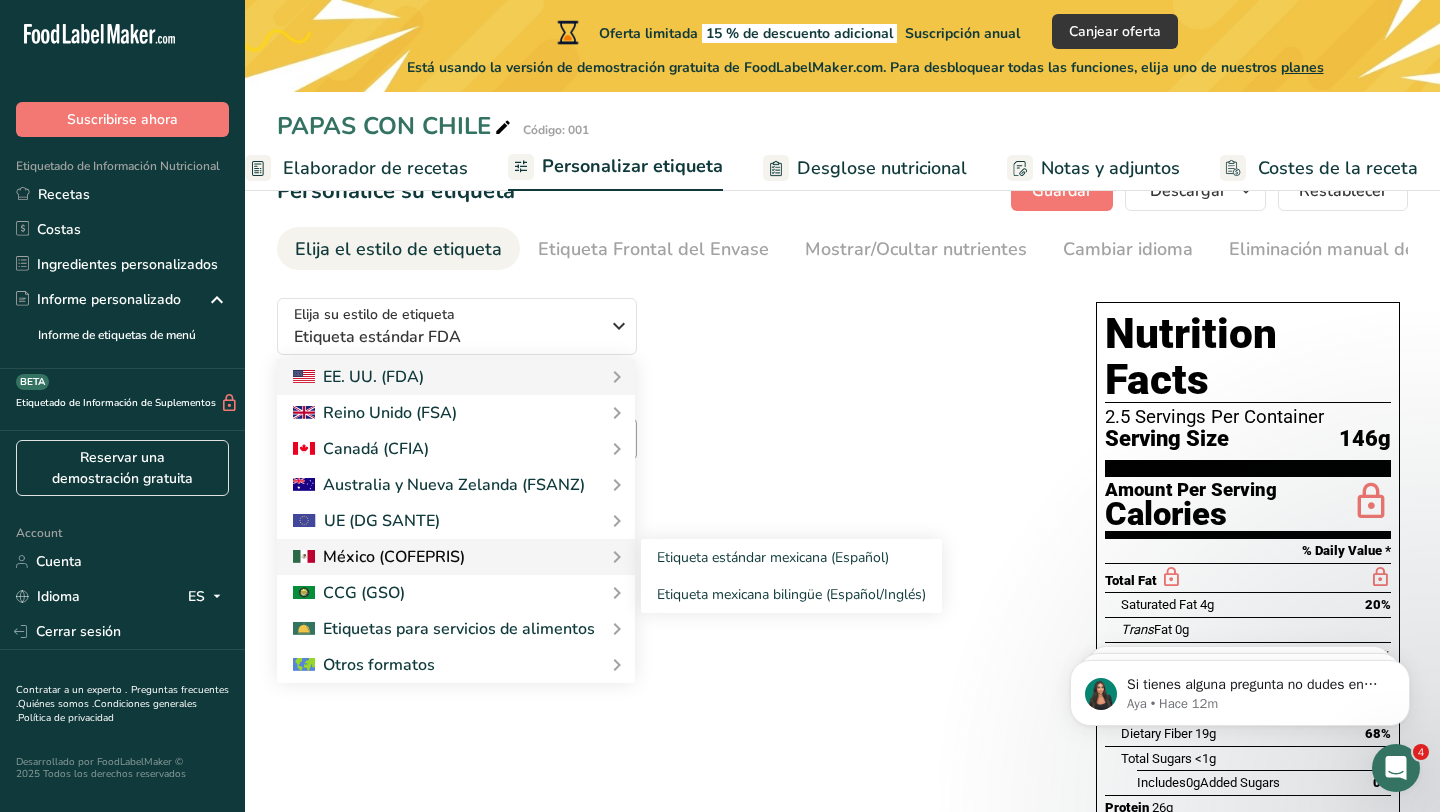 click at bounding box center (456, 557) 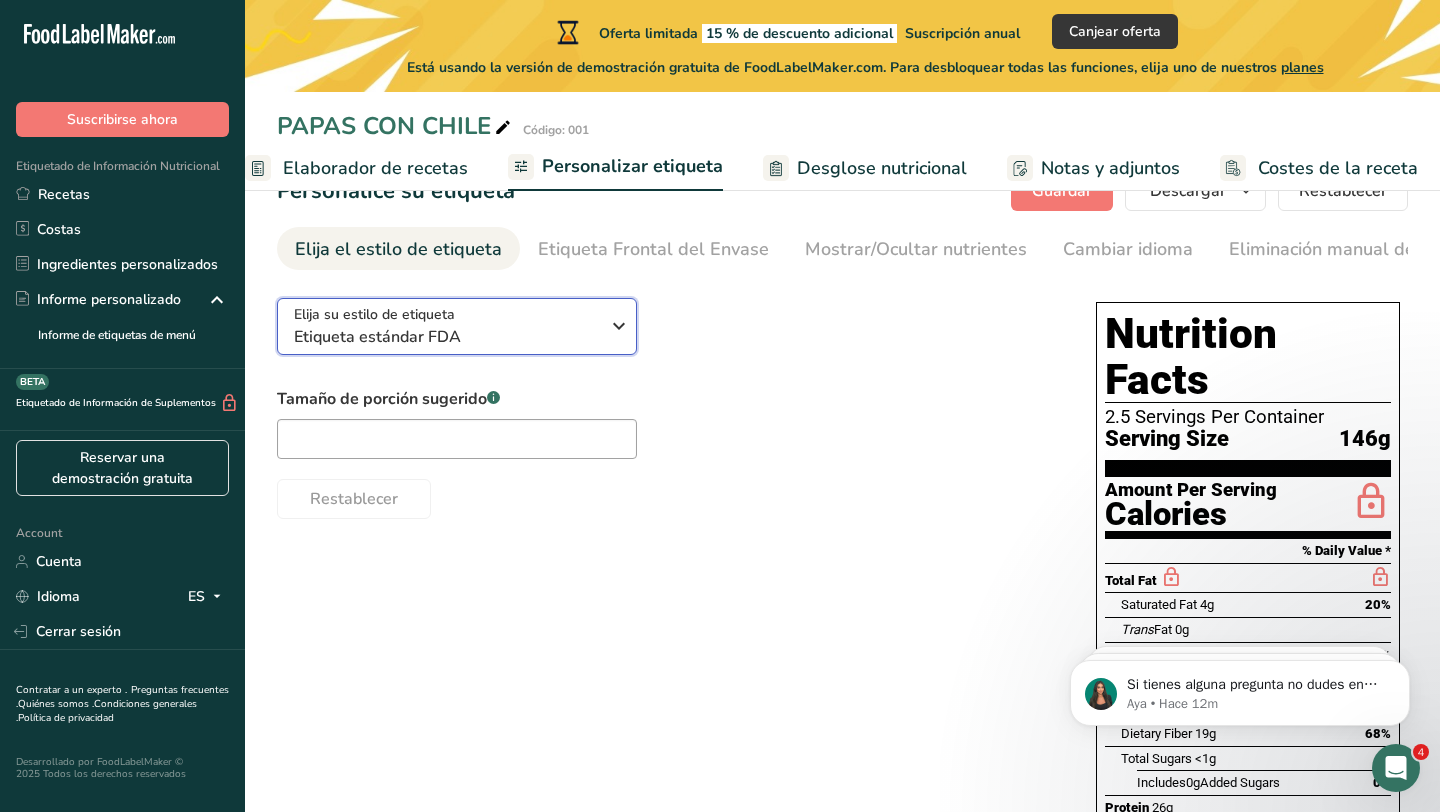 click on "Etiqueta estándar FDA" at bounding box center (446, 337) 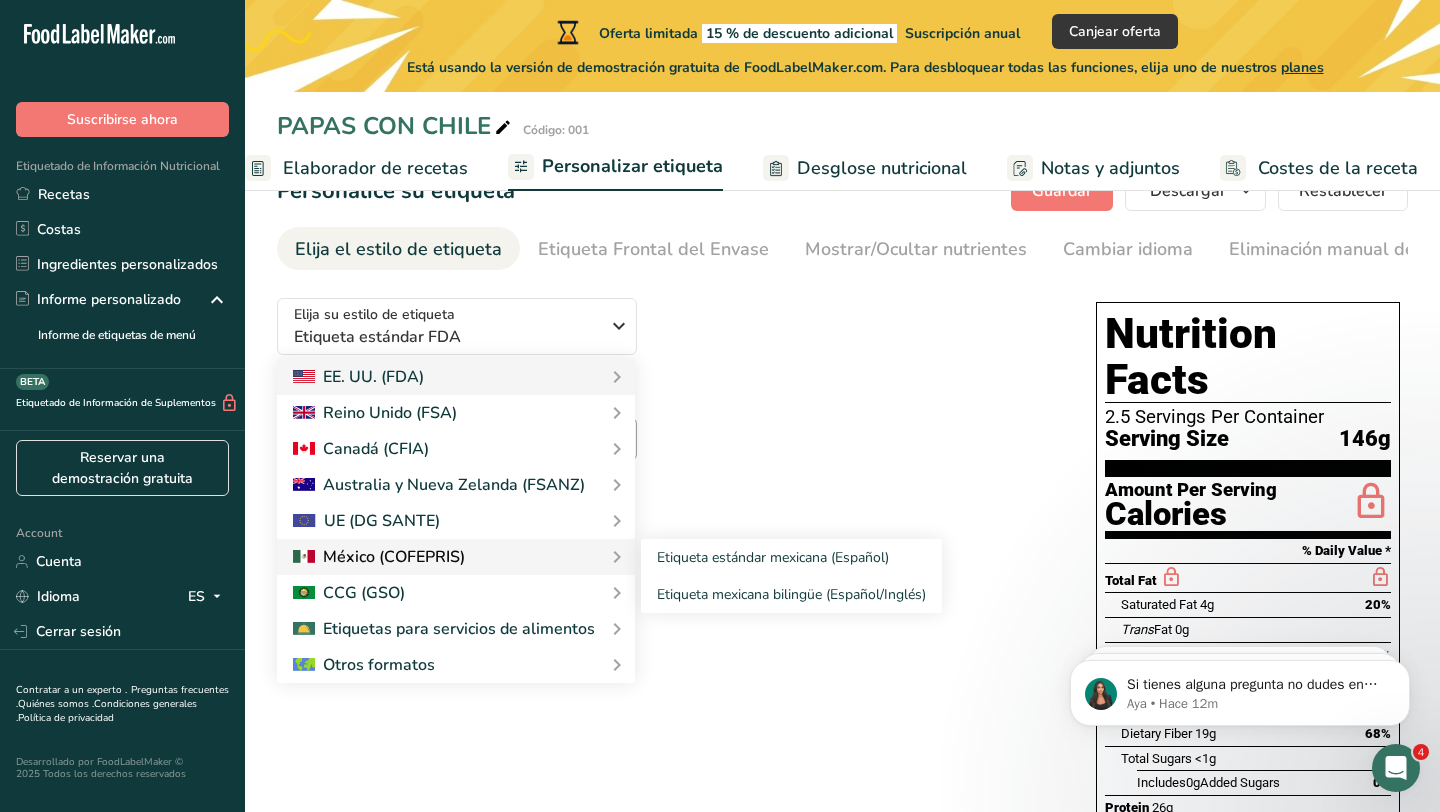 click at bounding box center [379, 557] 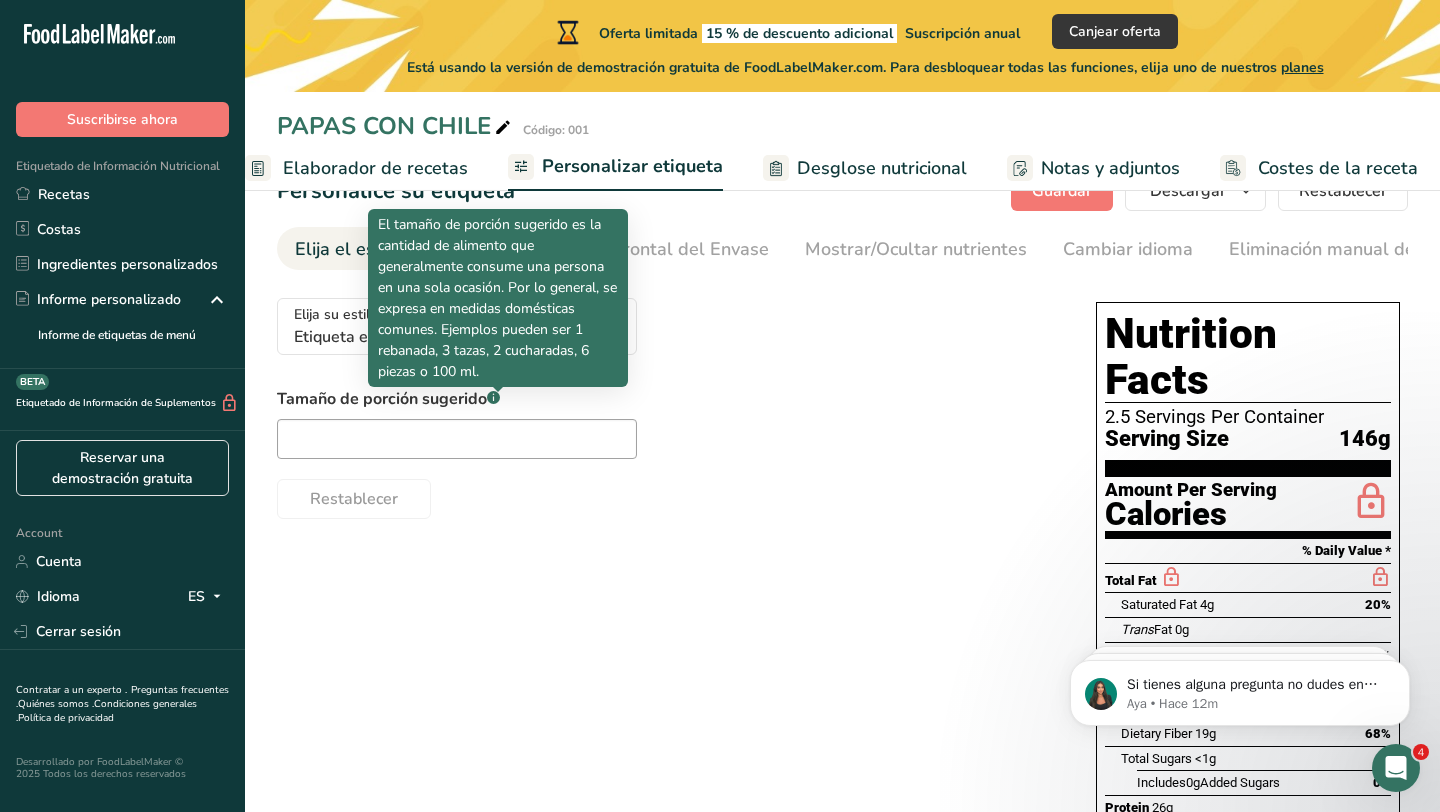 click on "El tamaño de porción sugerido es la cantidad de alimento que generalmente consume una persona en una sola ocasión. Por lo general, se expresa en medidas domésticas comunes. Ejemplos pueden ser 1 rebanada, 3 tazas, 2 cucharadas, 6 piezas o 100 ml." at bounding box center (498, 298) 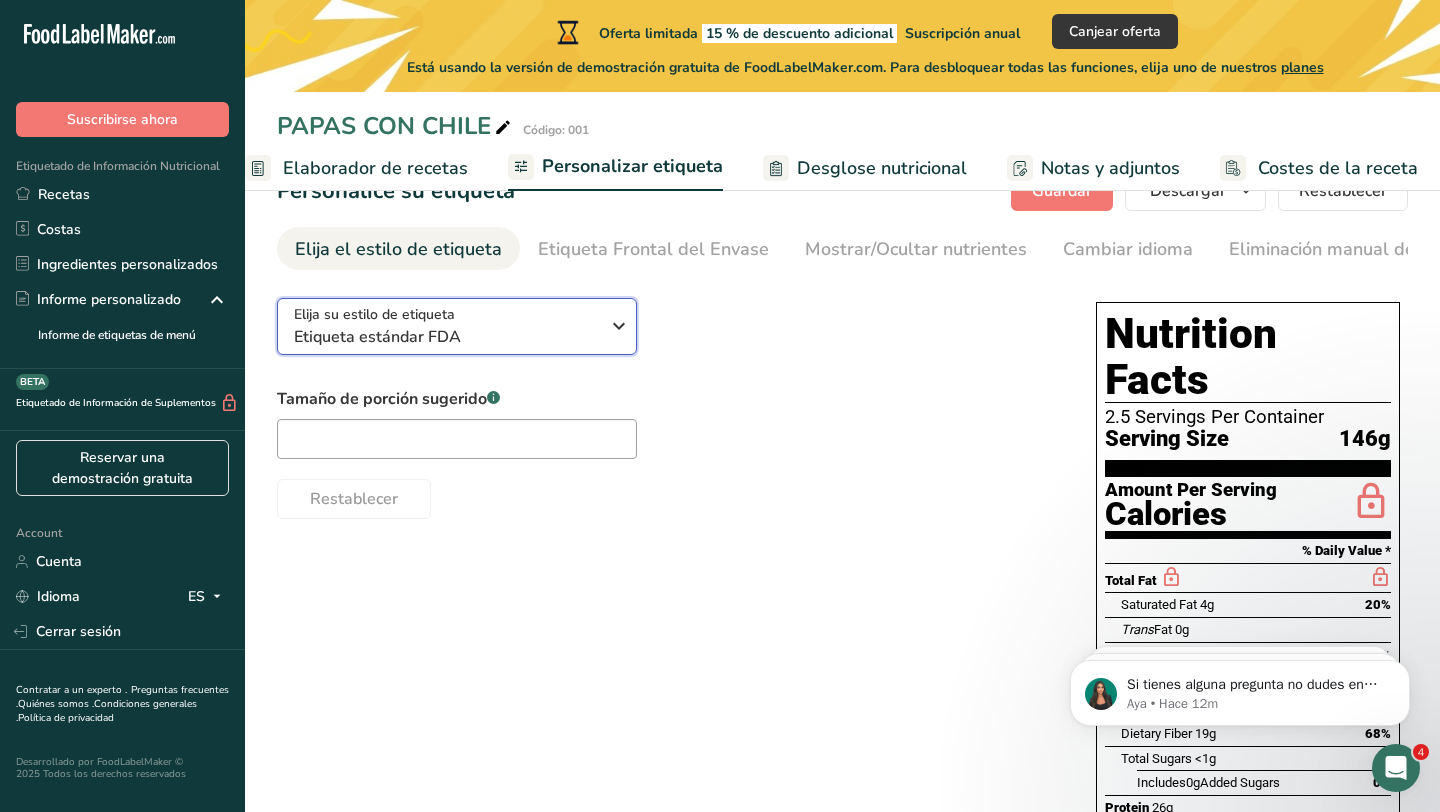 click on "Elija su estilo de etiqueta
Etiqueta estándar FDA" at bounding box center [446, 326] 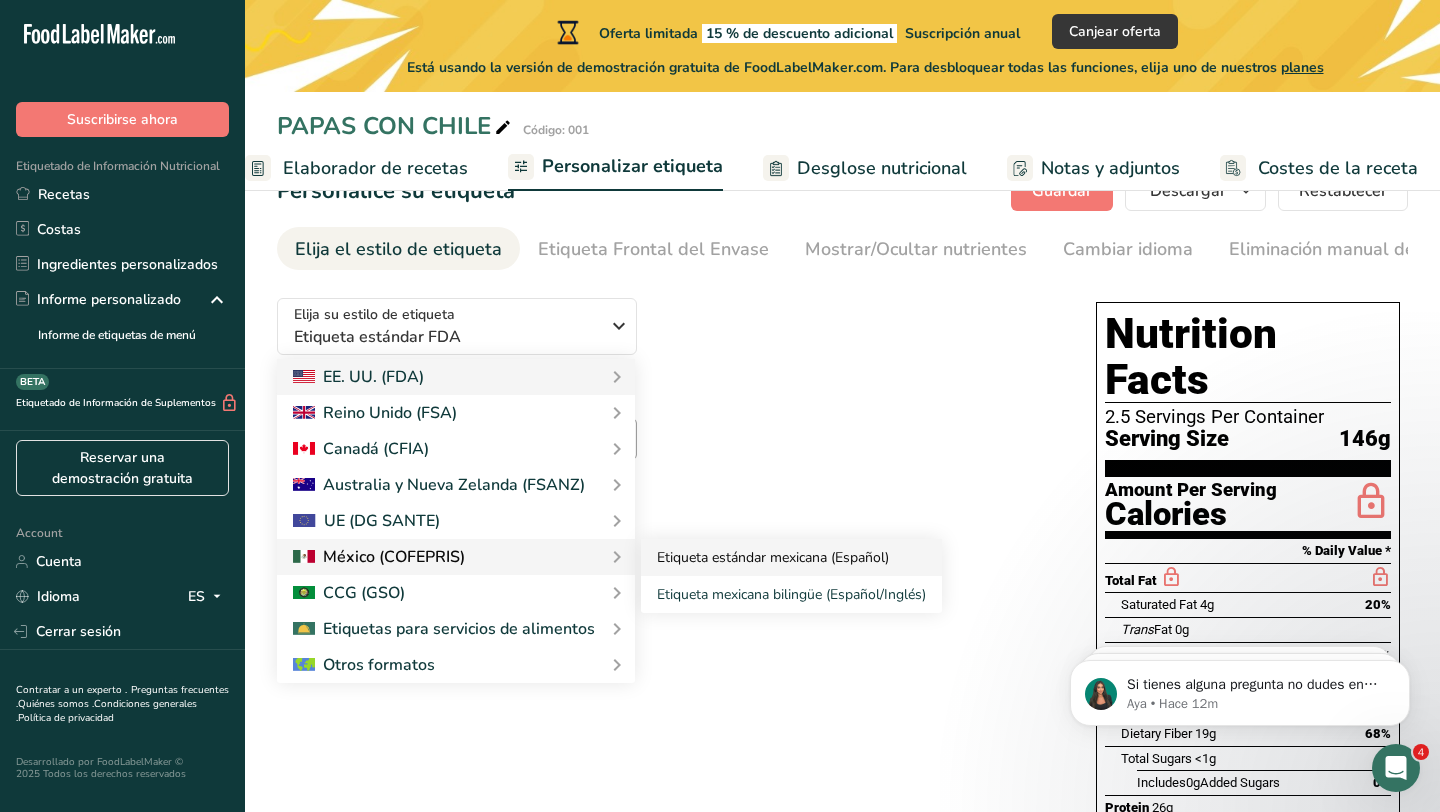 click on "Etiqueta estándar mexicana (Español)" at bounding box center [791, 557] 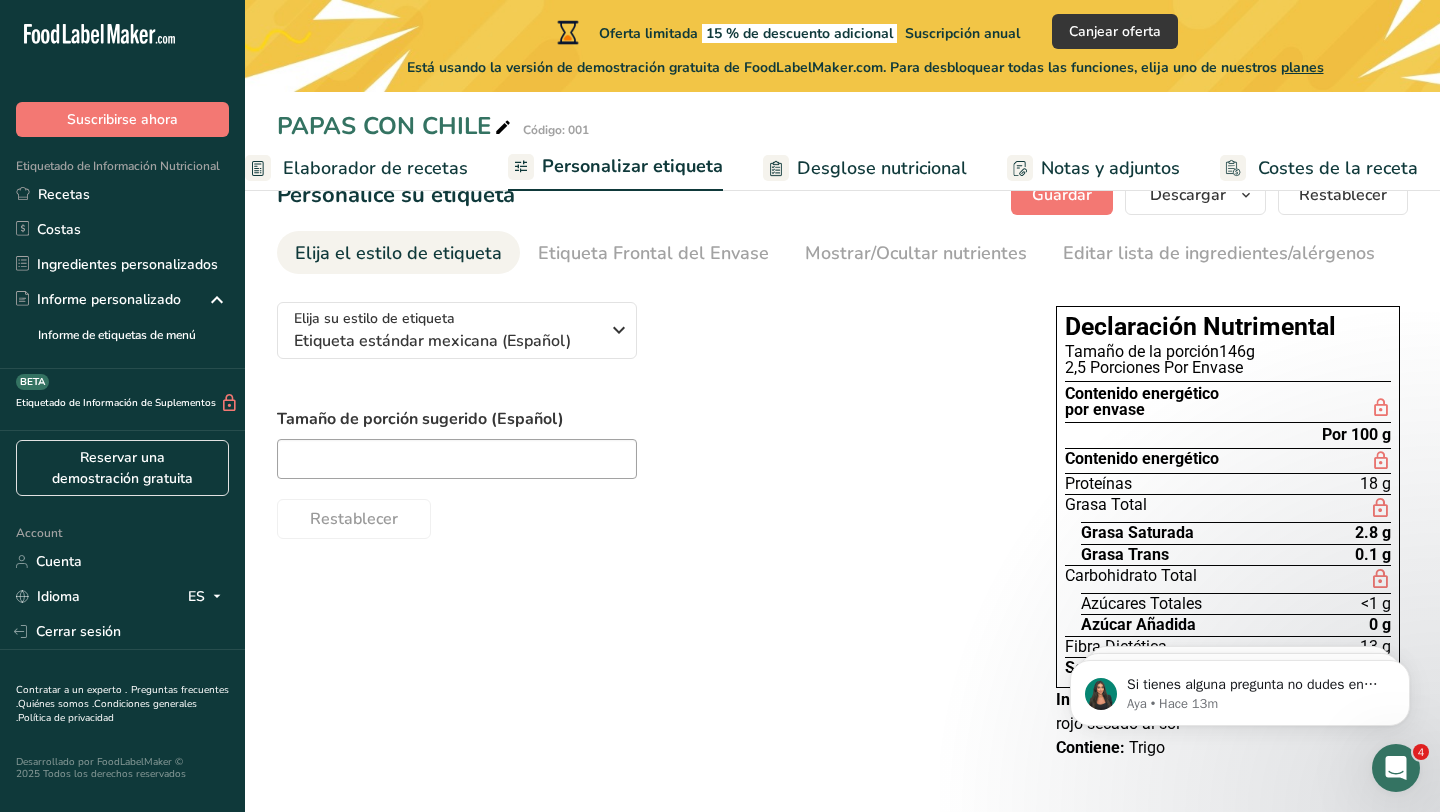 click on "planes" at bounding box center (1302, 67) 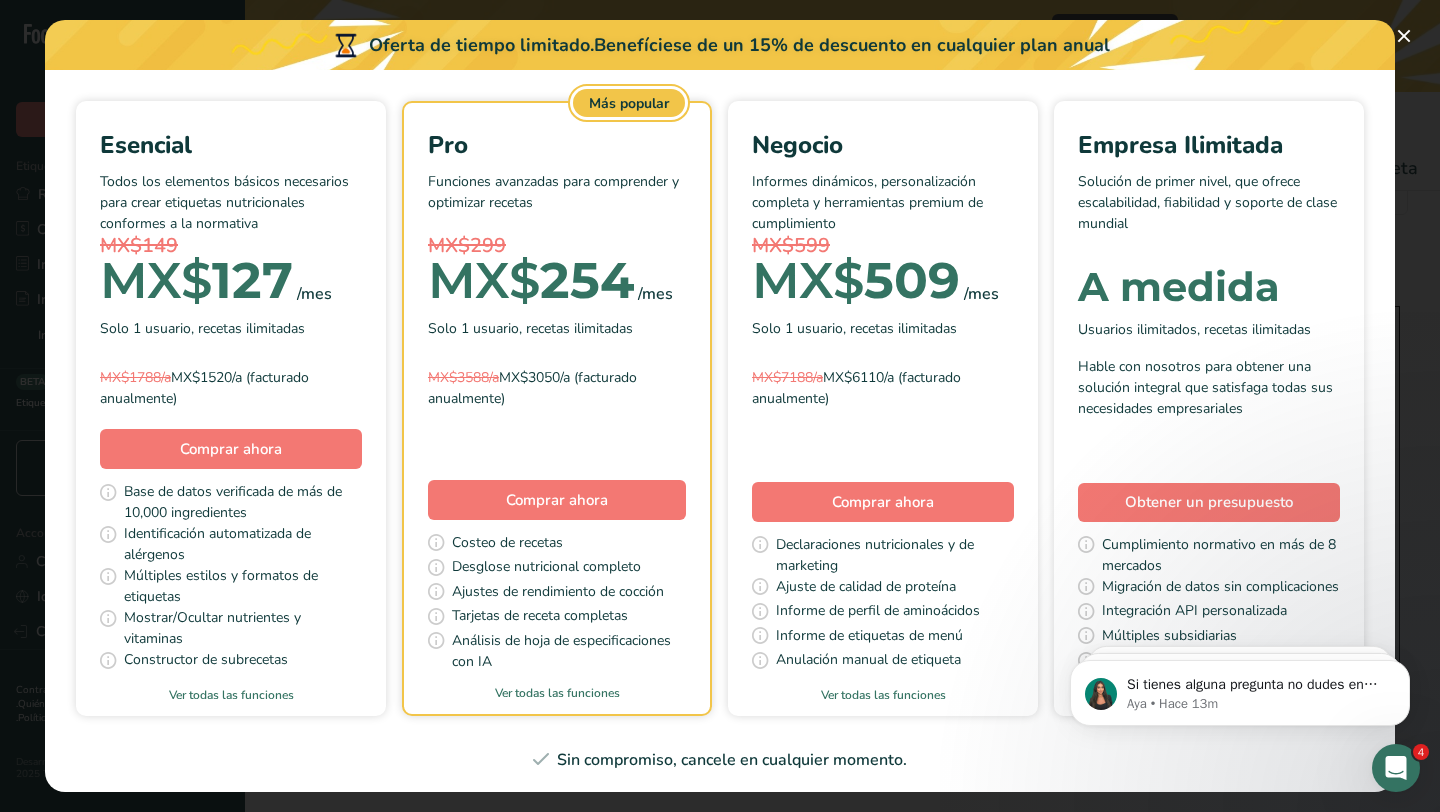 scroll, scrollTop: 130, scrollLeft: 0, axis: vertical 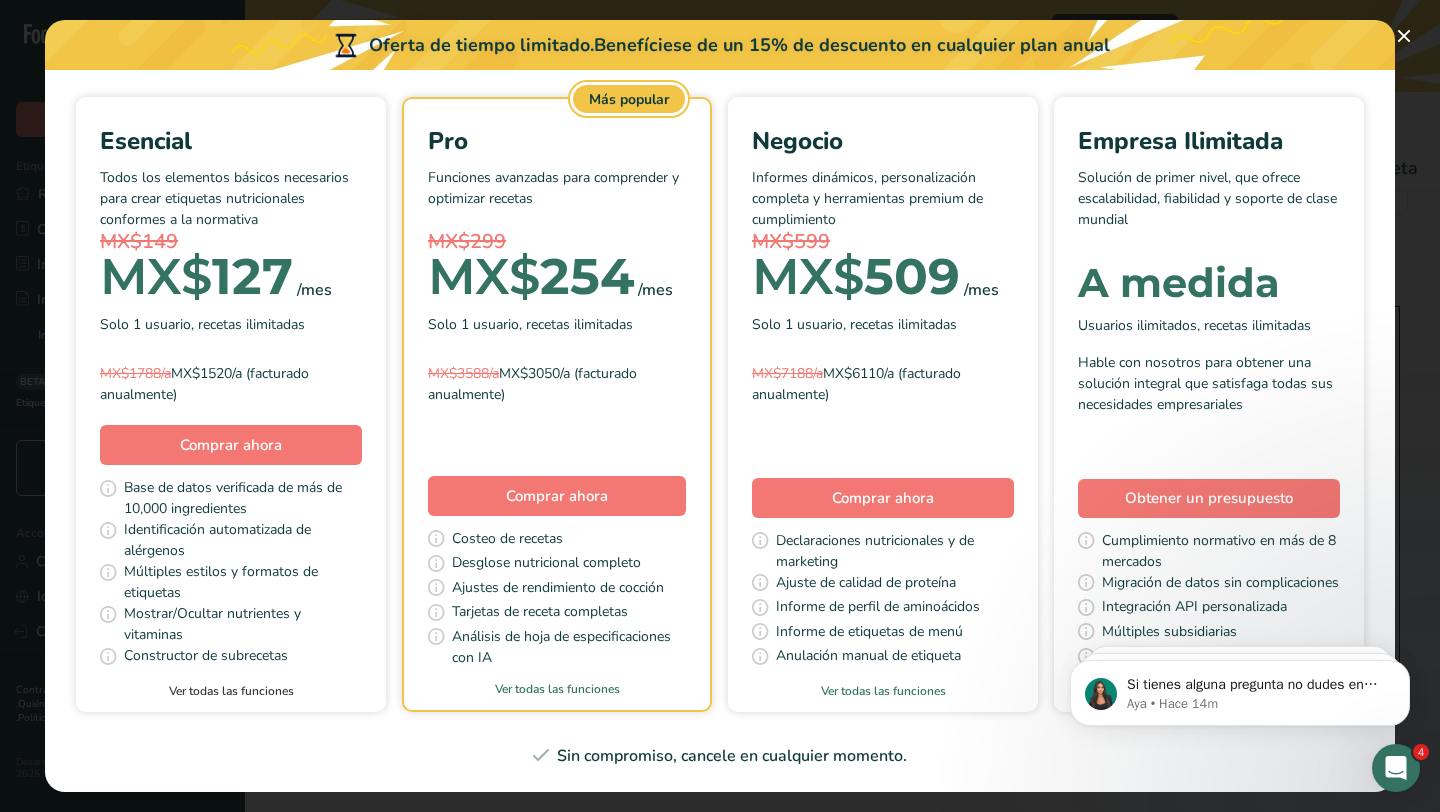 click on "Ver todas las funciones" at bounding box center (231, 691) 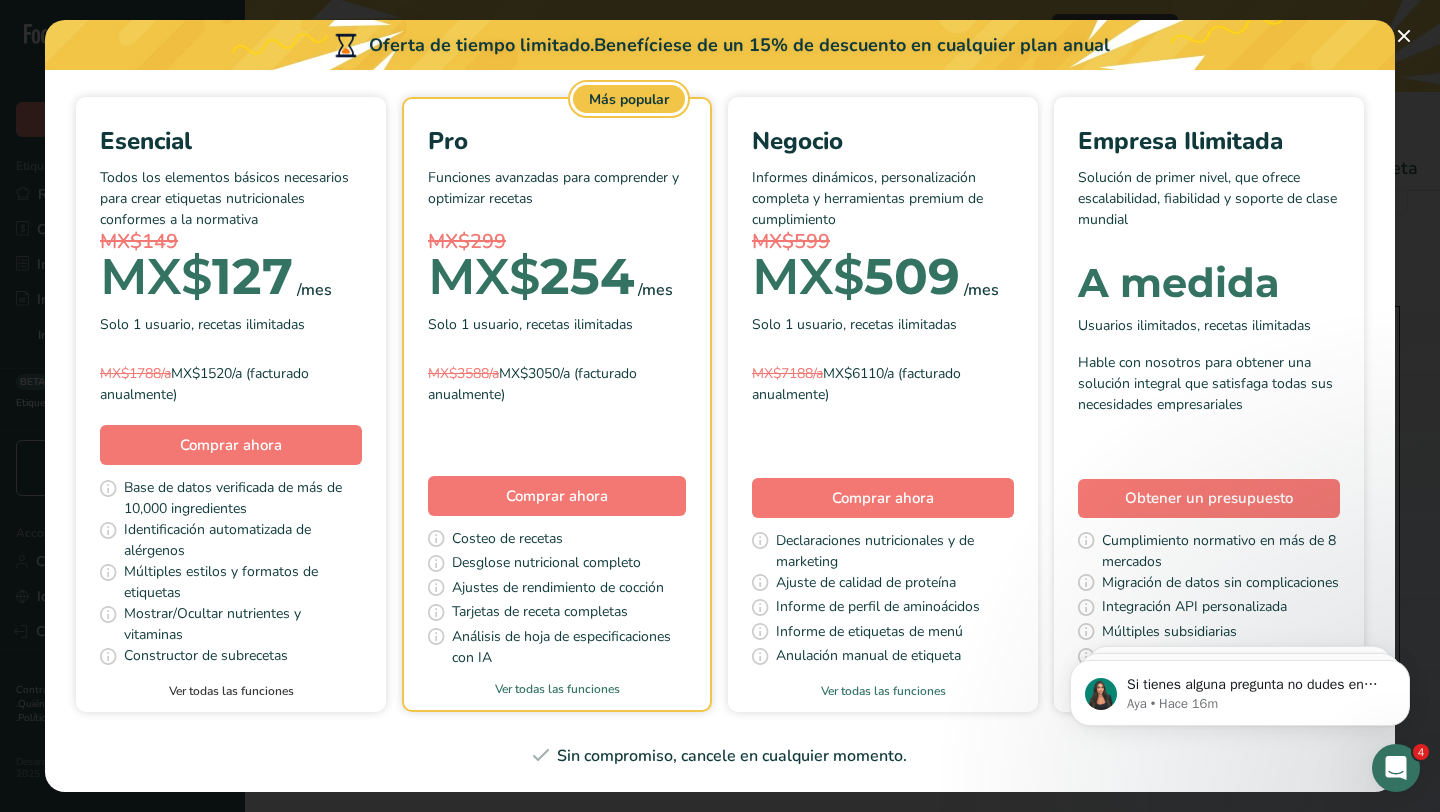 click on "Ver todas las funciones" at bounding box center (231, 691) 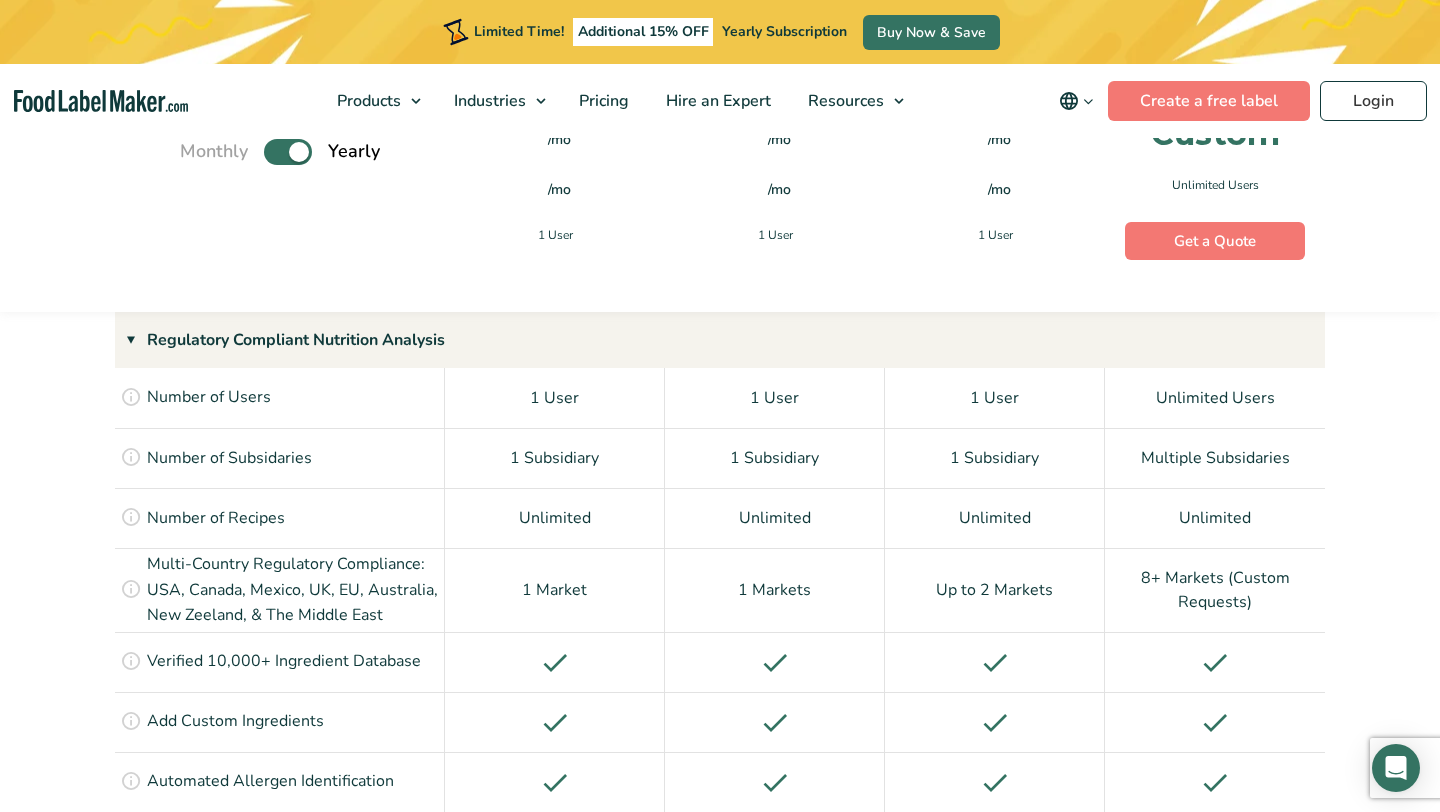 scroll, scrollTop: 1517, scrollLeft: 0, axis: vertical 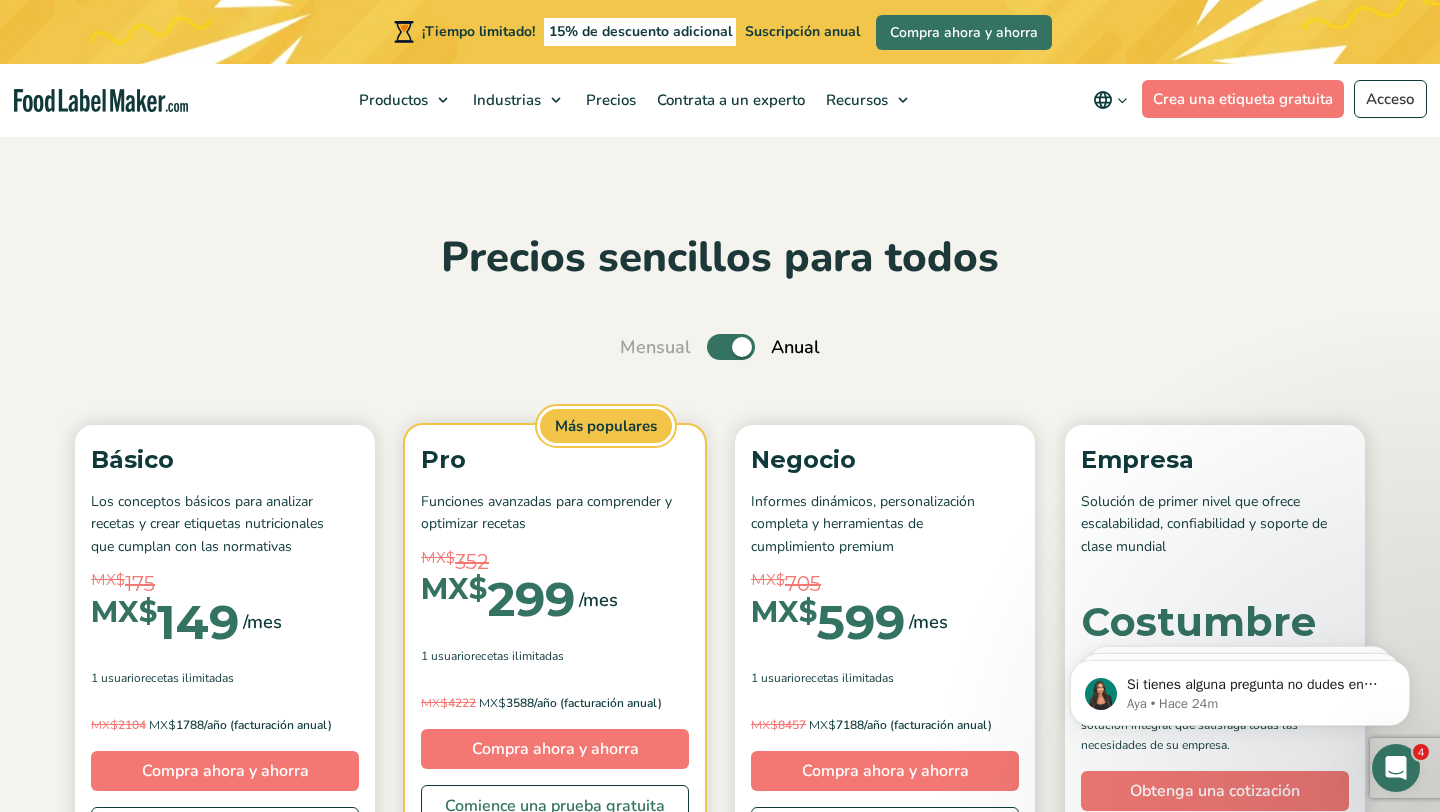click on "Palanca" at bounding box center (731, 347) 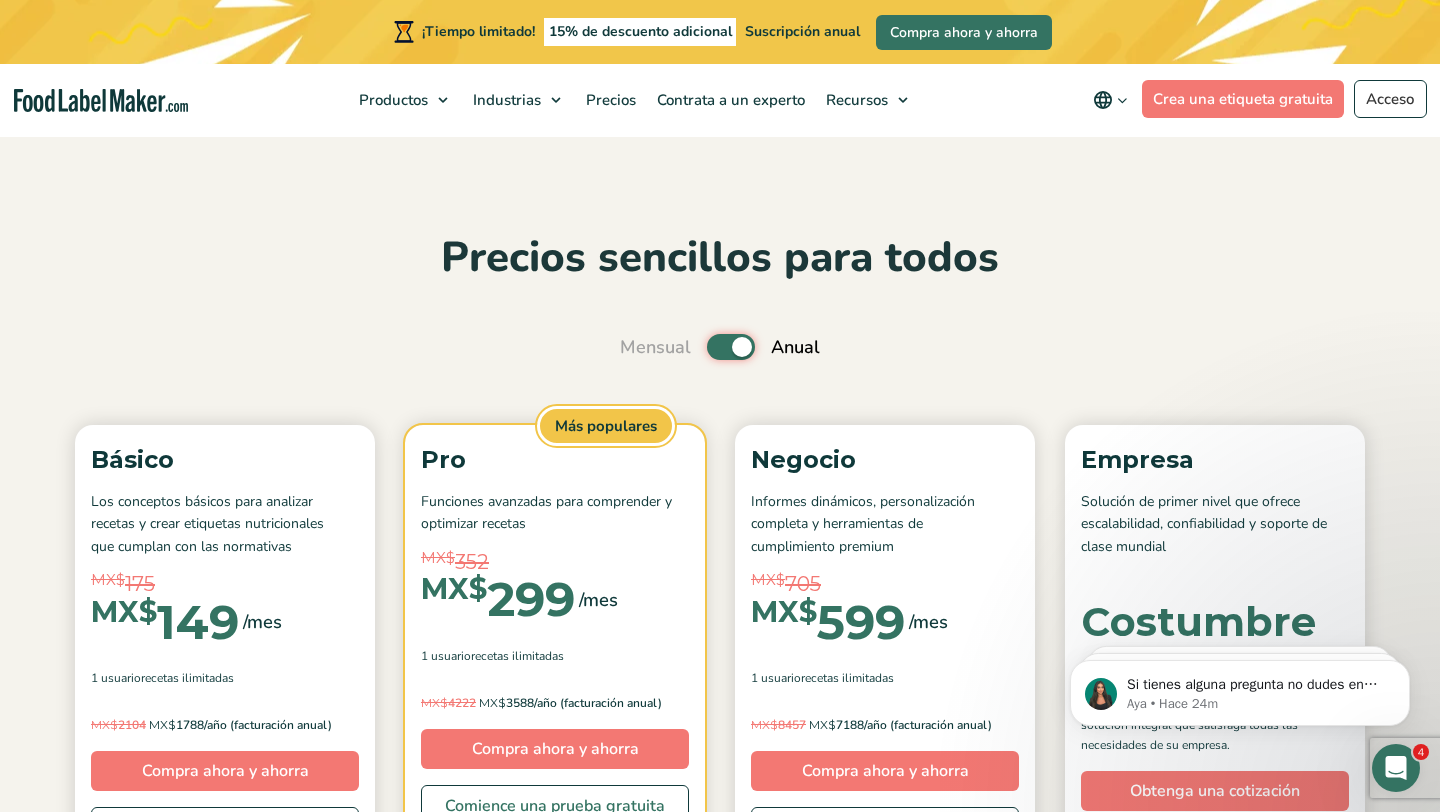 click on "Palanca" at bounding box center [630, 347] 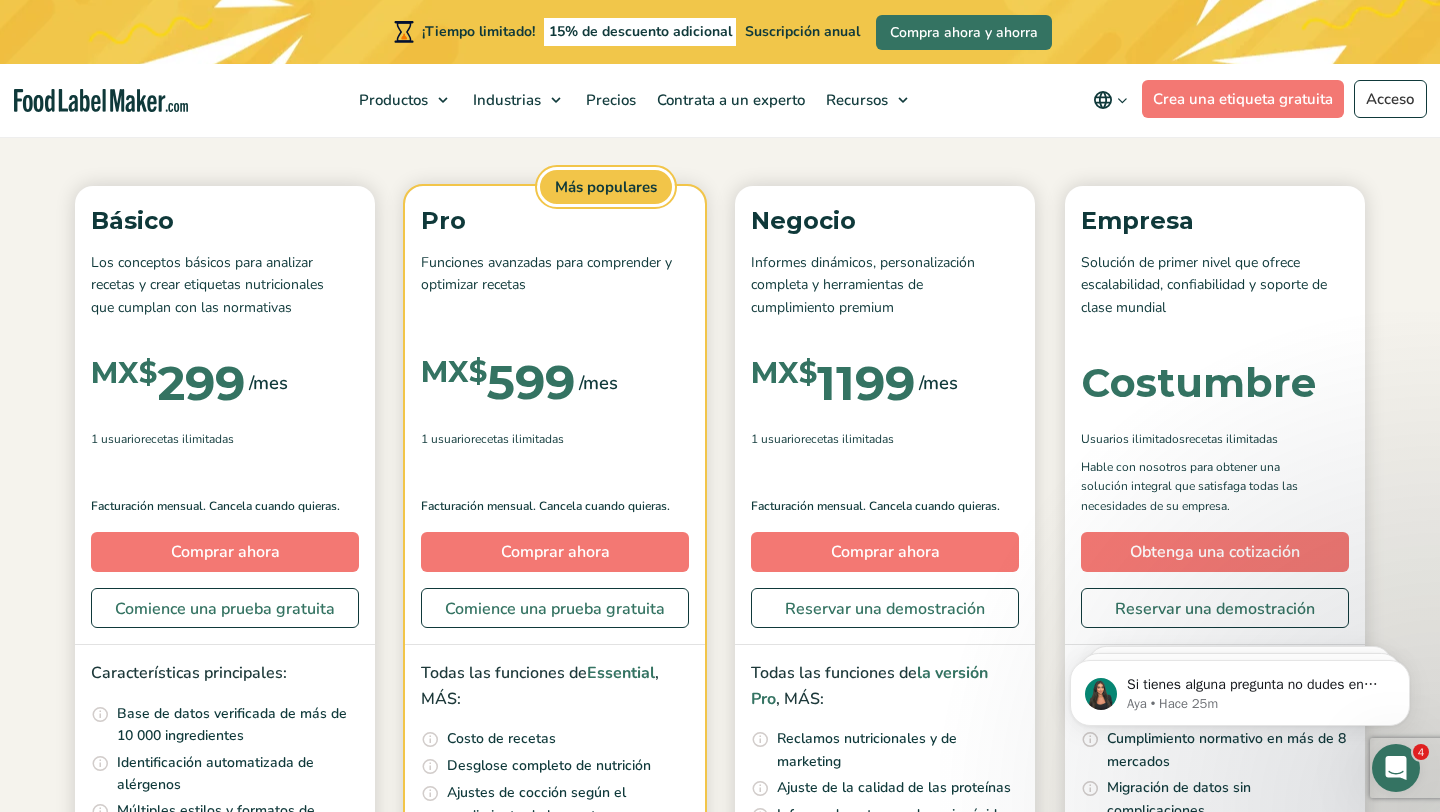 scroll, scrollTop: 242, scrollLeft: 0, axis: vertical 